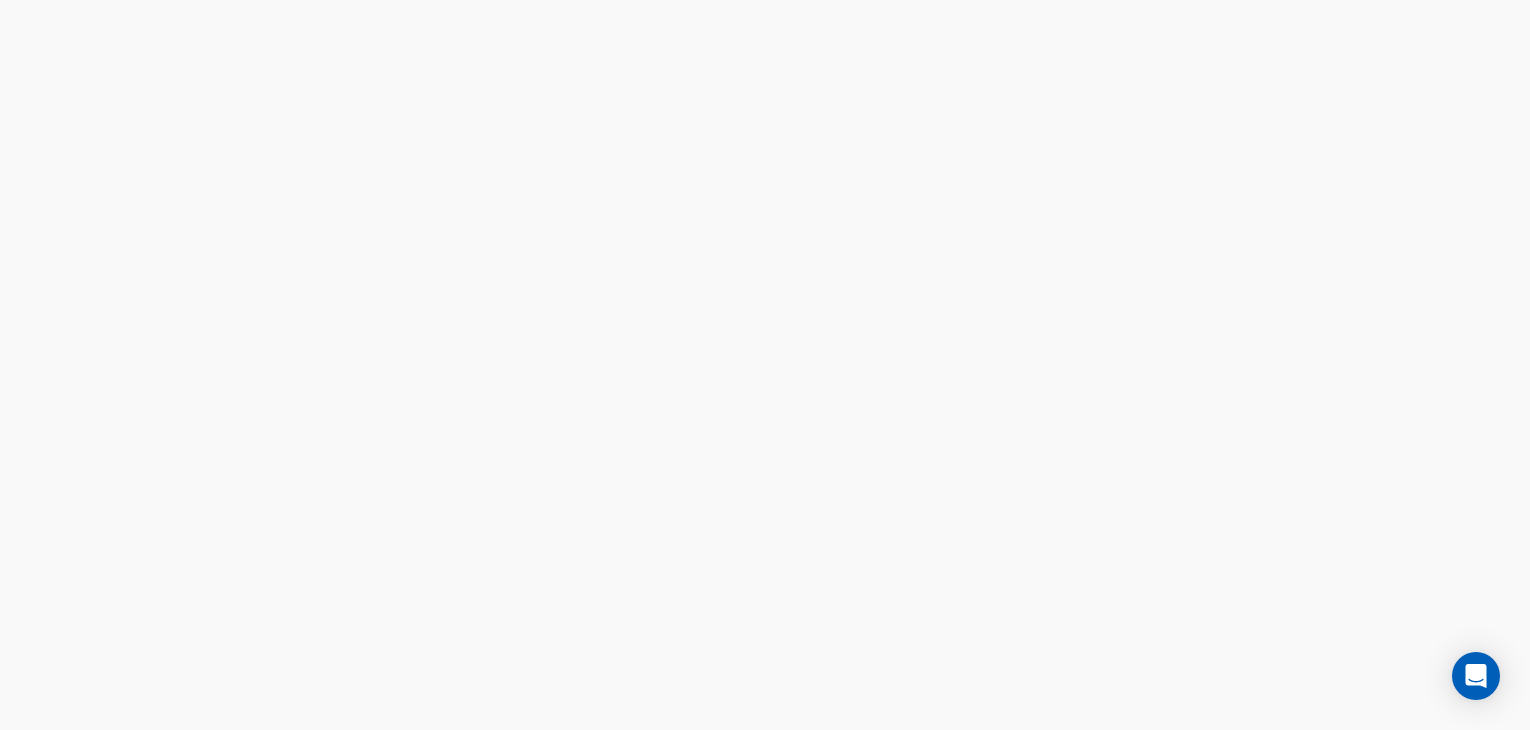 scroll, scrollTop: 0, scrollLeft: 0, axis: both 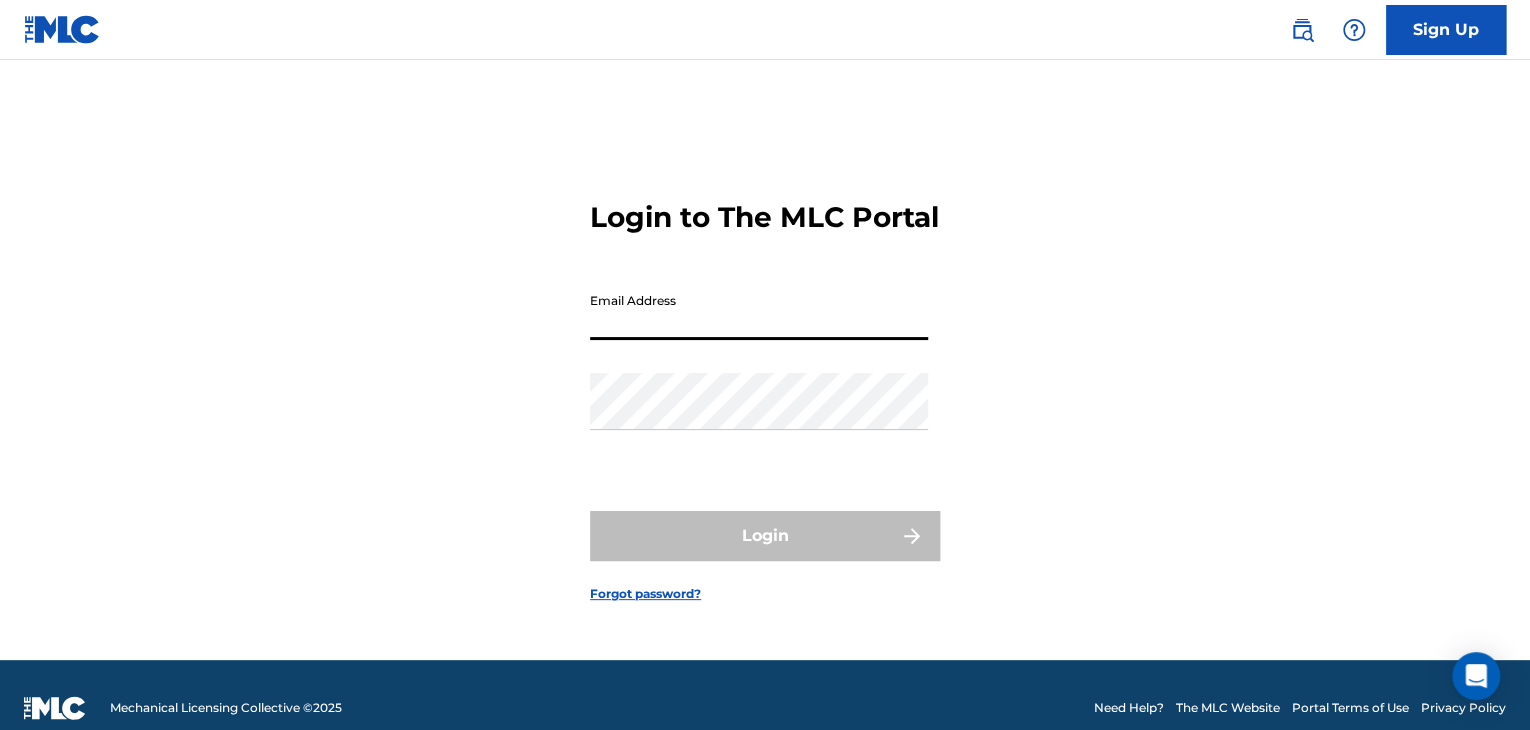 click on "Email Address" at bounding box center (759, 311) 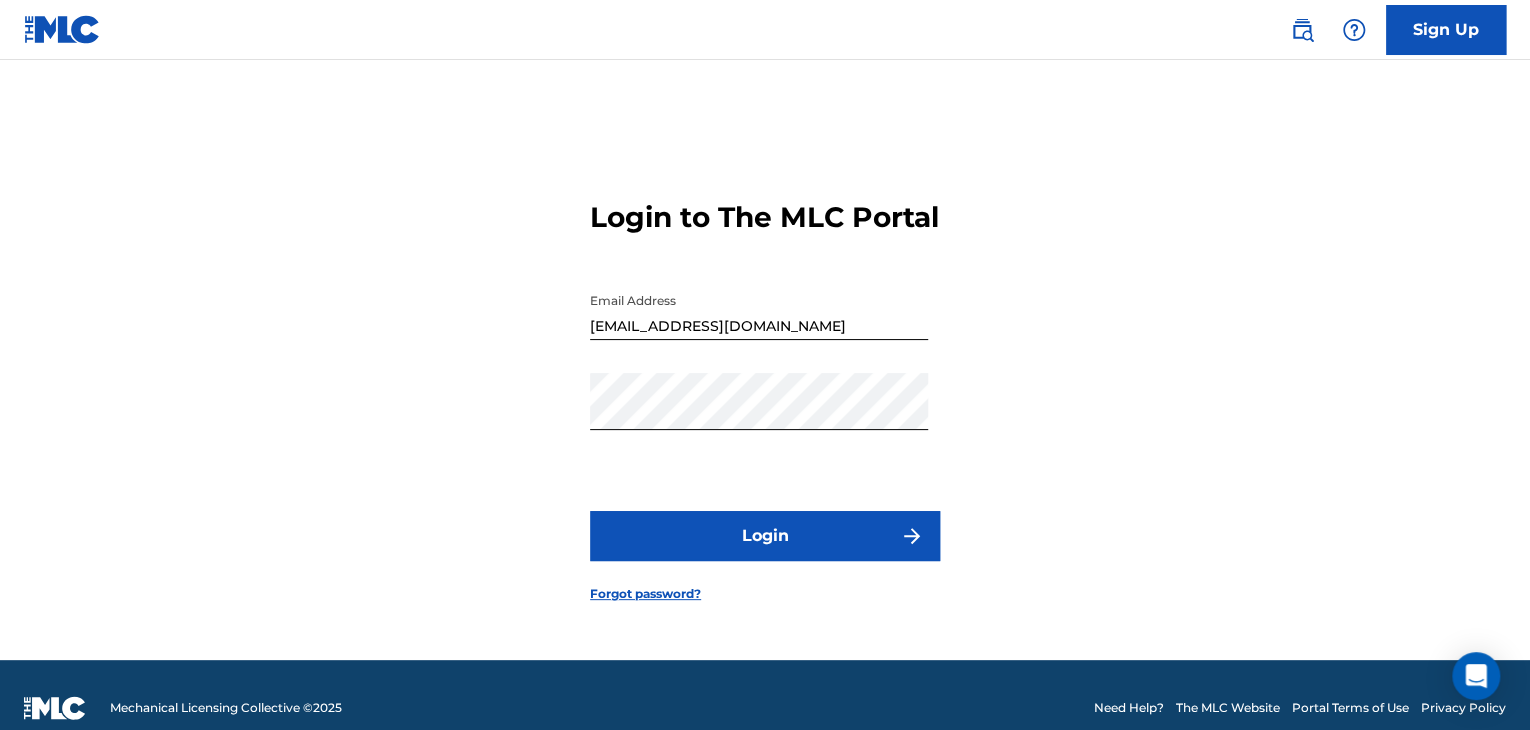 click on "Login to The MLC Portal Email Address [EMAIL_ADDRESS][DOMAIN_NAME] Password Login Forgot password?" at bounding box center (765, 385) 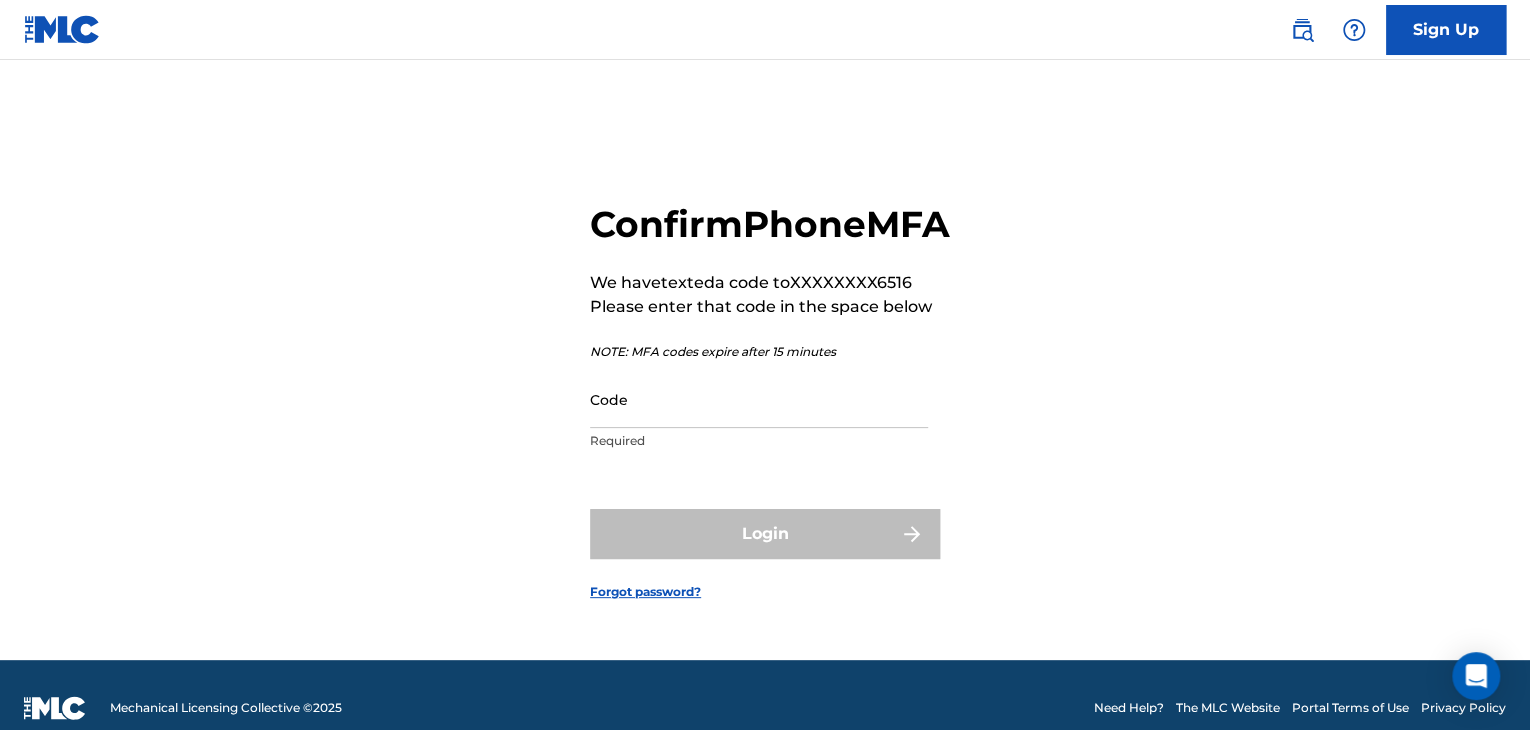 click on "Code" at bounding box center (759, 399) 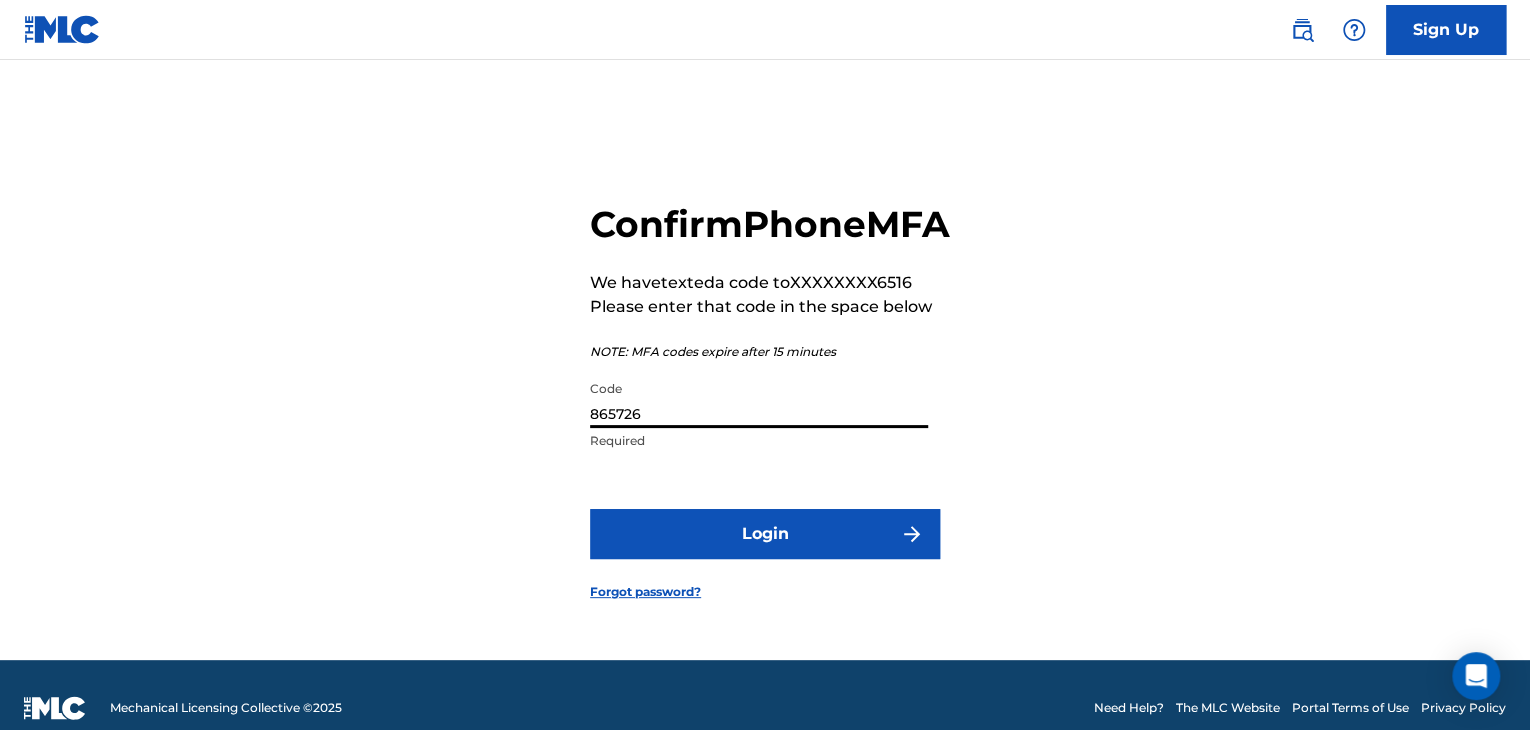 type on "865726" 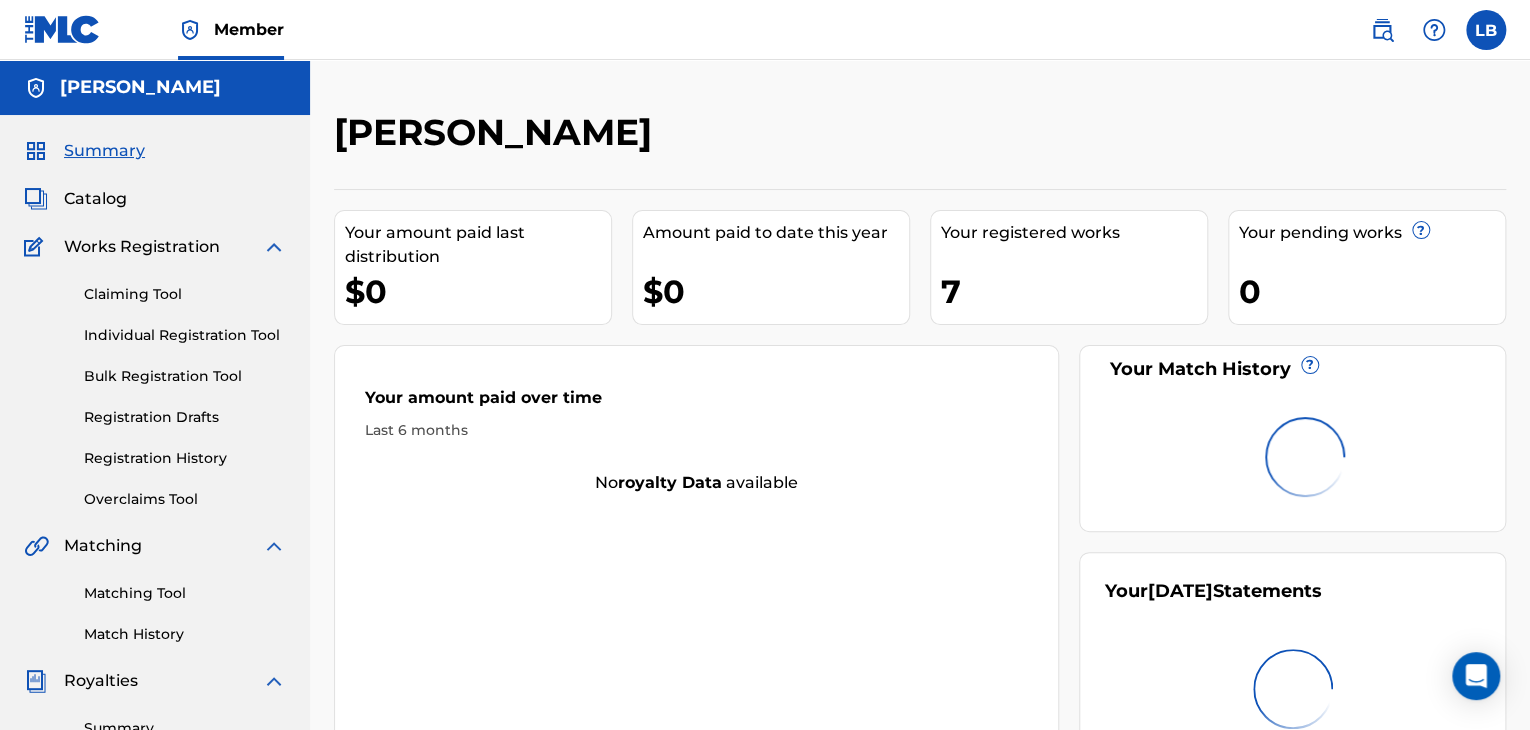 scroll, scrollTop: 0, scrollLeft: 0, axis: both 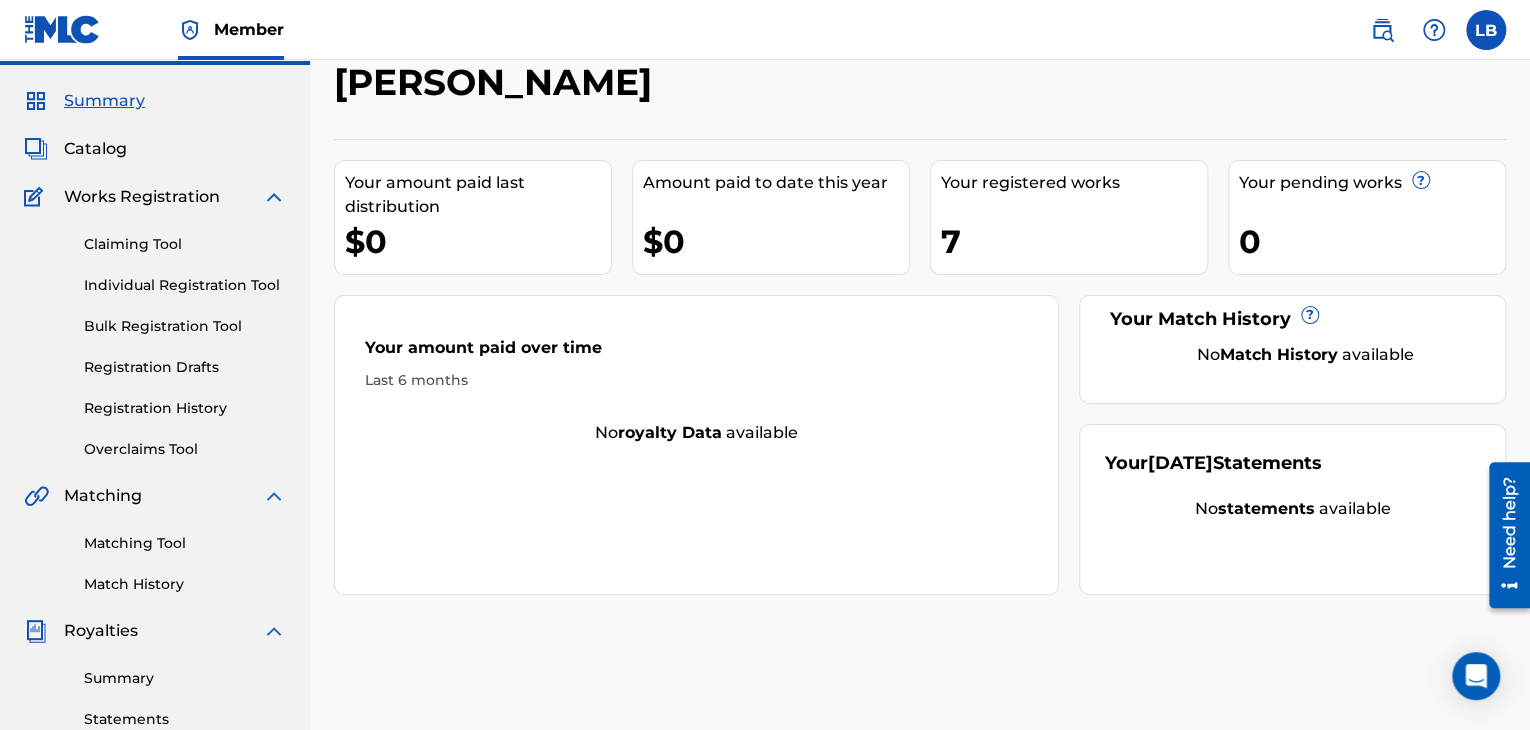 click on "Catalog" at bounding box center [95, 149] 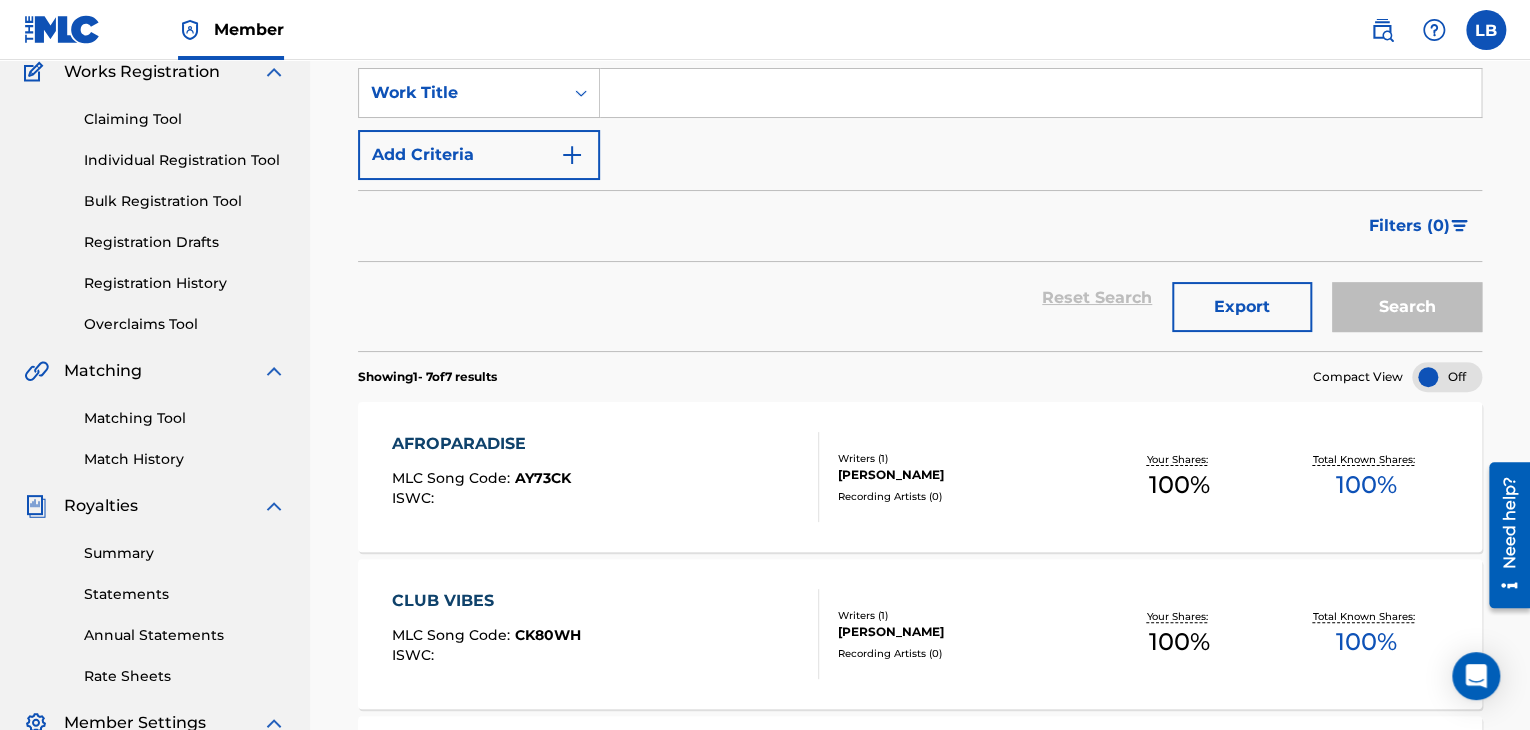 scroll, scrollTop: 174, scrollLeft: 0, axis: vertical 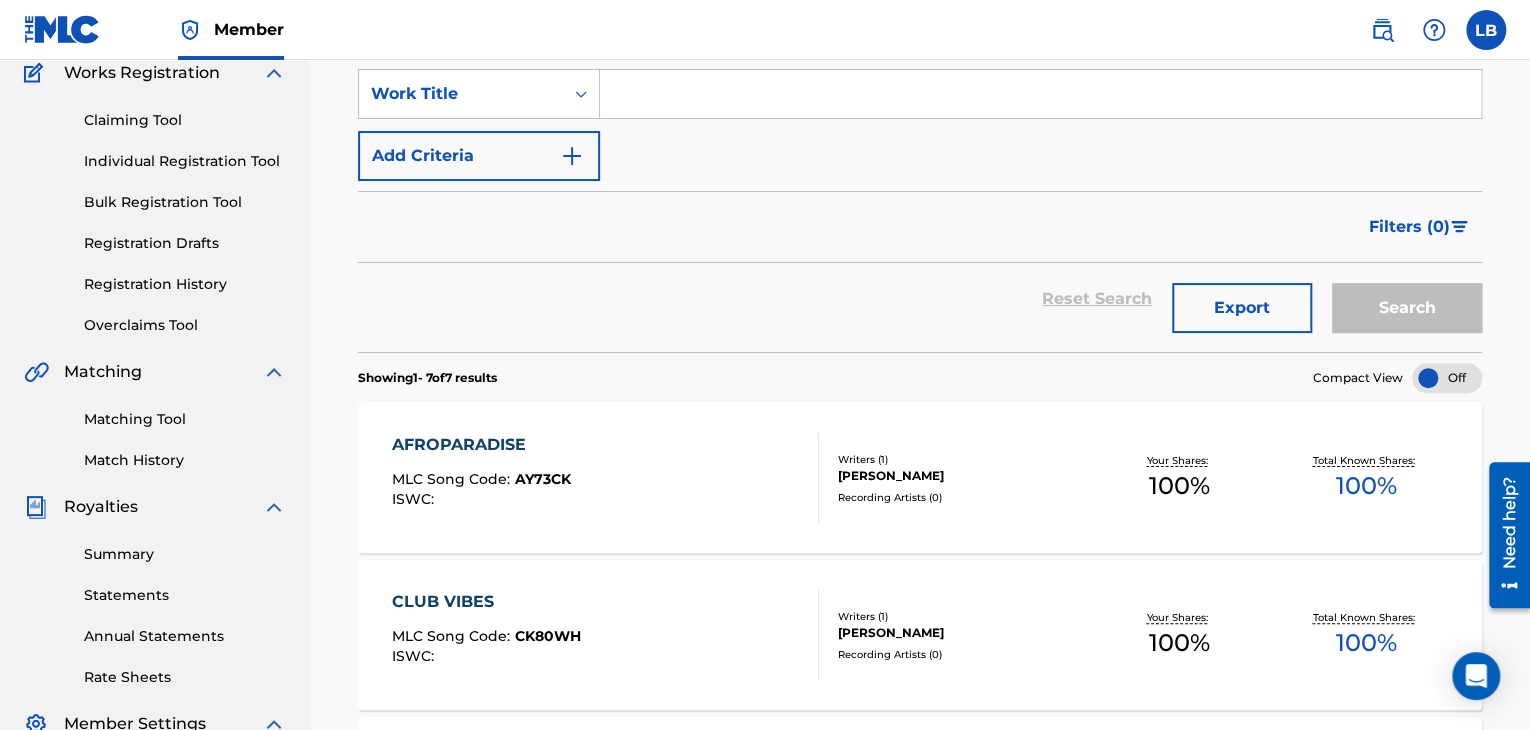 click on "AFROPARADISE" at bounding box center [481, 445] 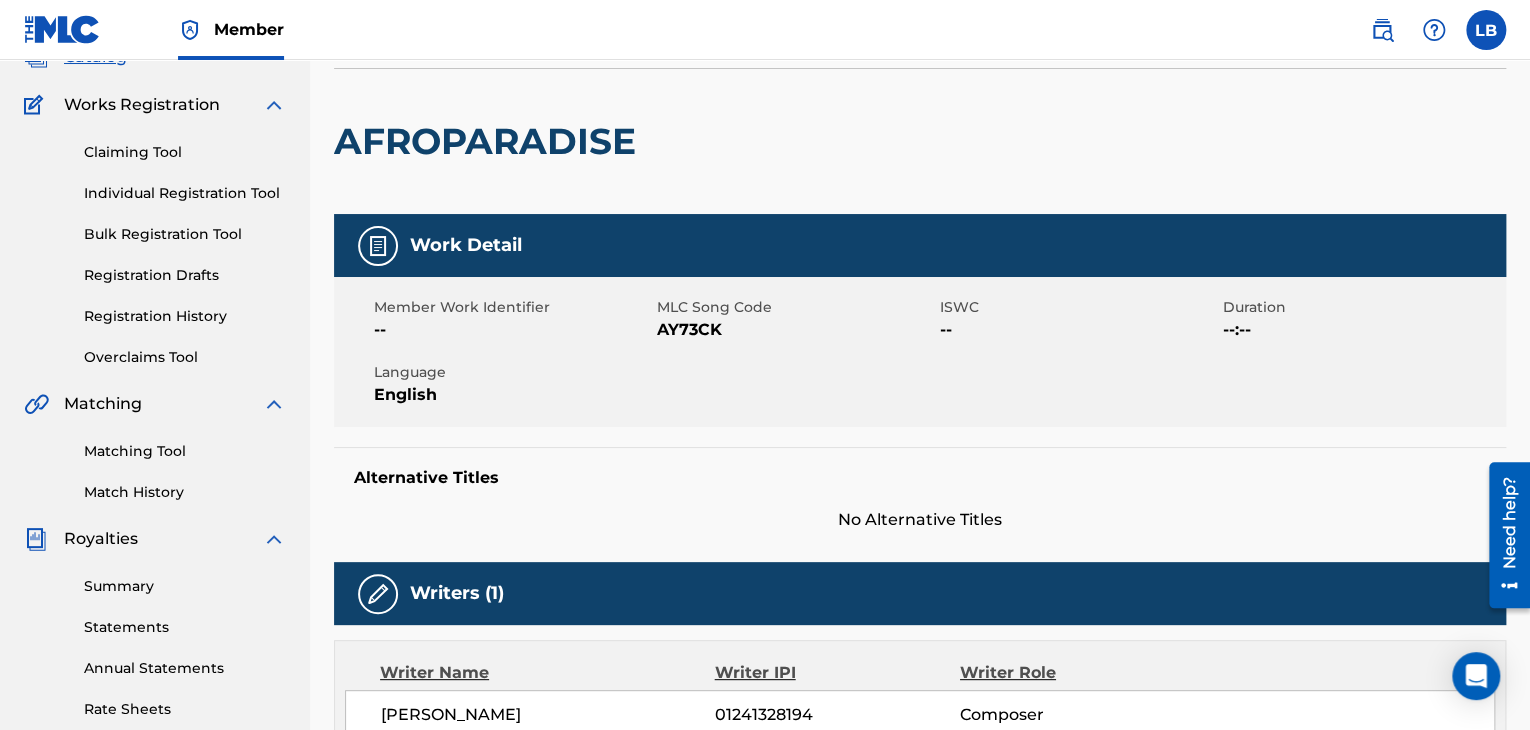 scroll, scrollTop: 87, scrollLeft: 0, axis: vertical 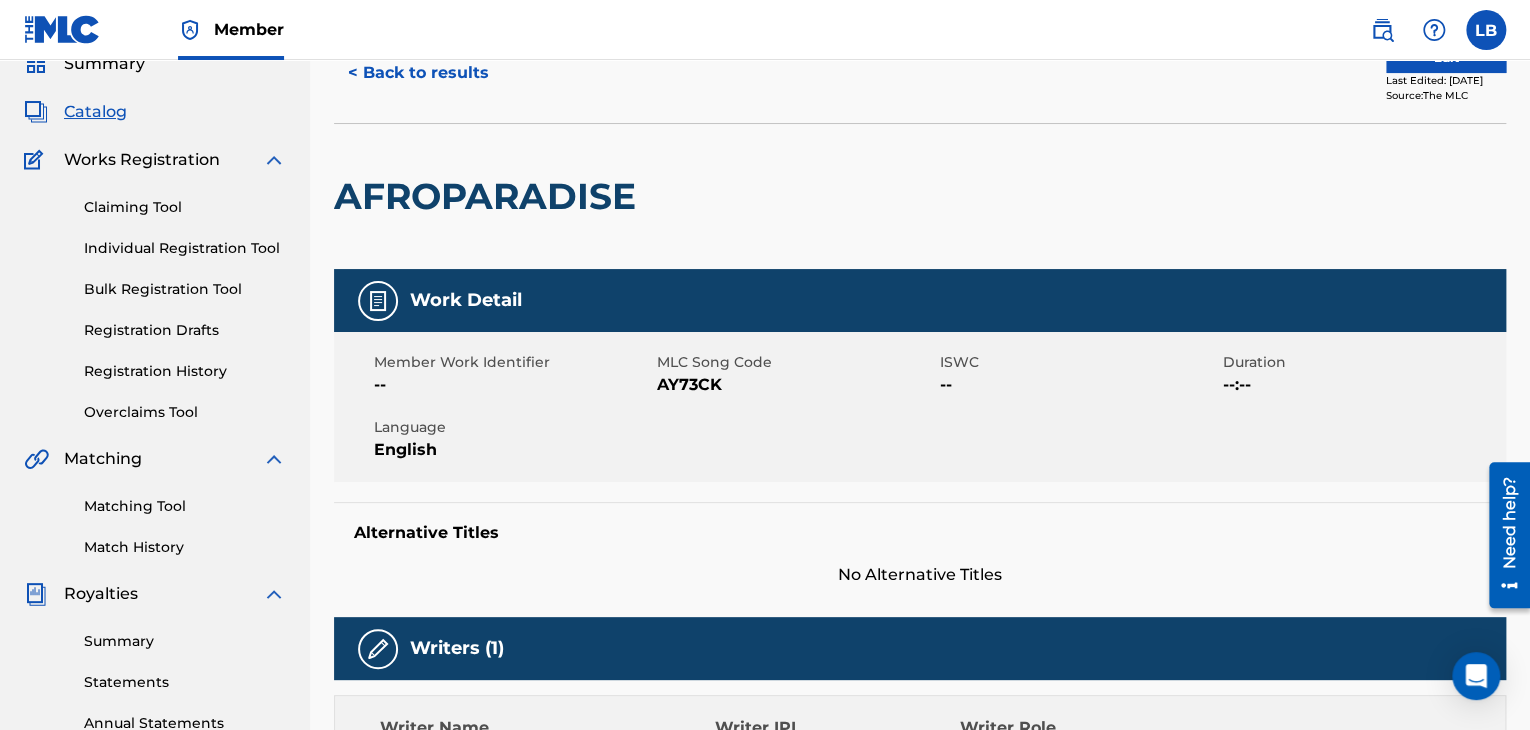 drag, startPoint x: 109, startPoint y: 111, endPoint x: 331, endPoint y: 111, distance: 222 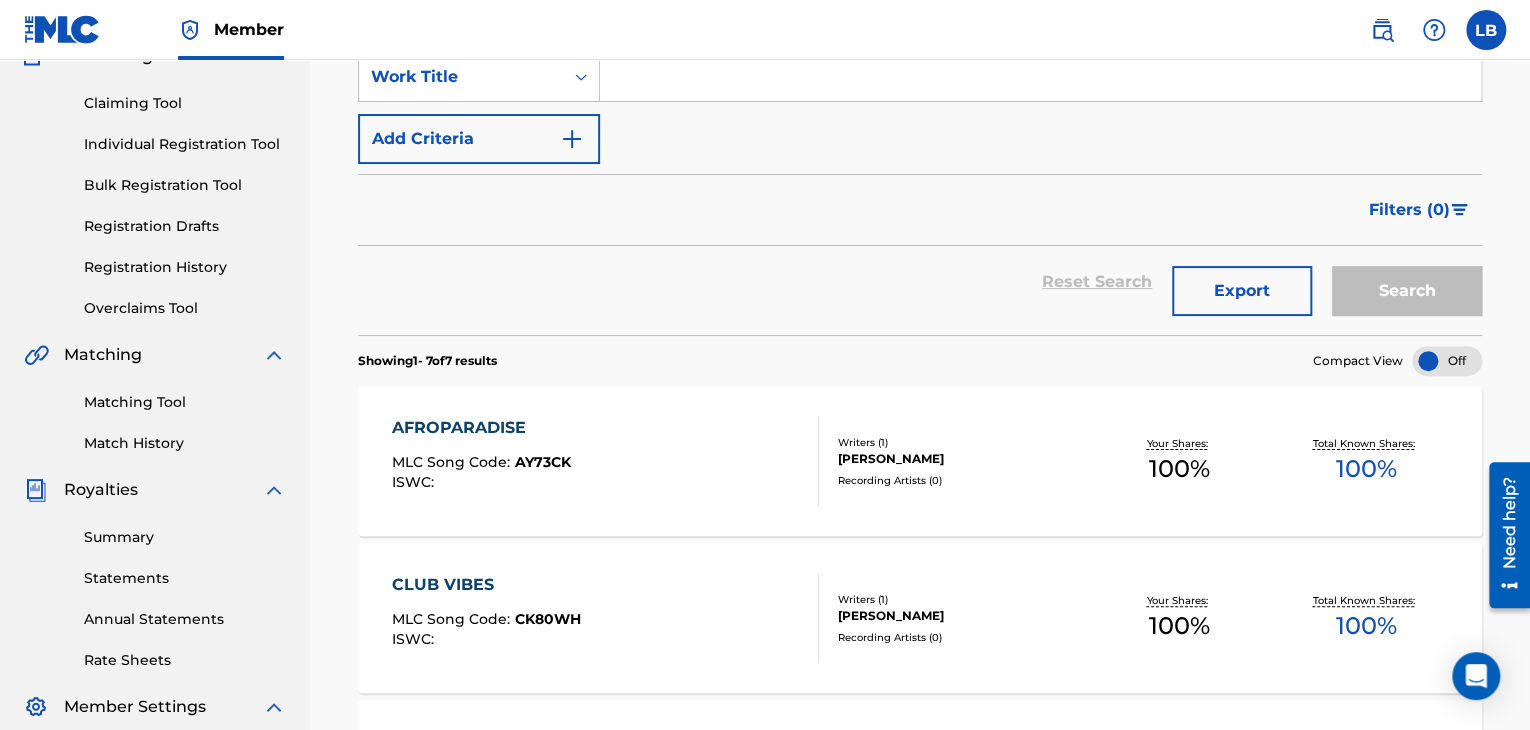 scroll, scrollTop: 189, scrollLeft: 0, axis: vertical 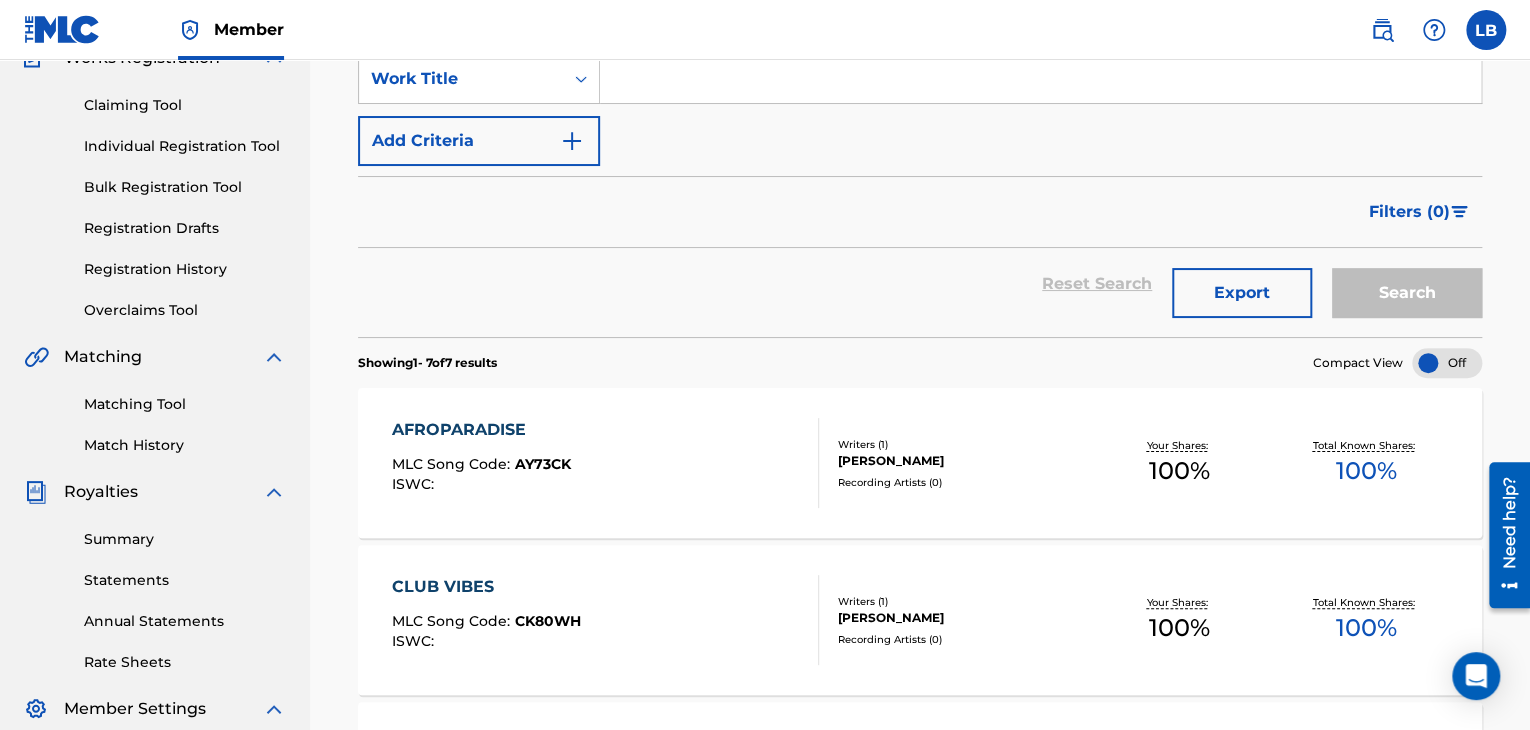 click on "Registration History" at bounding box center [185, 269] 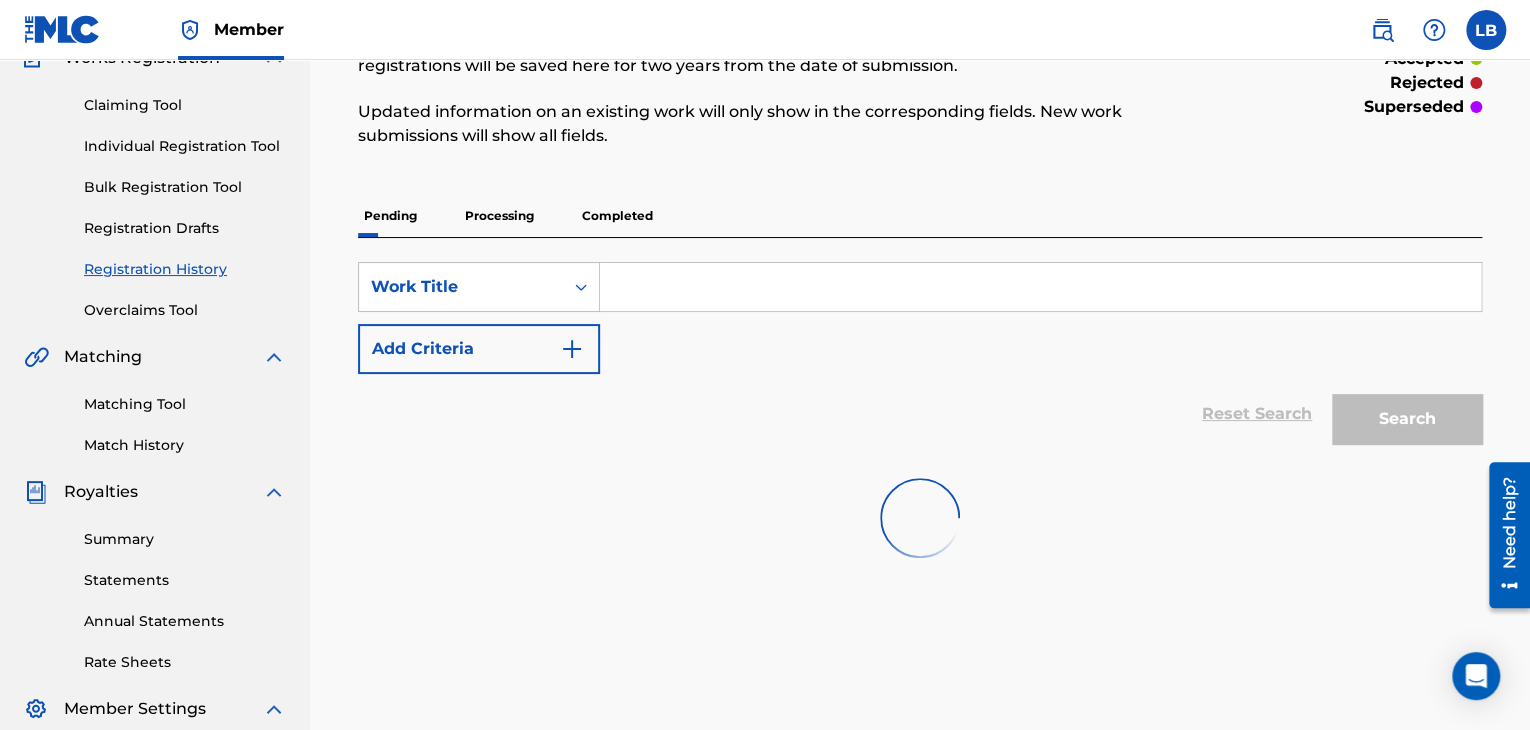 scroll, scrollTop: 0, scrollLeft: 0, axis: both 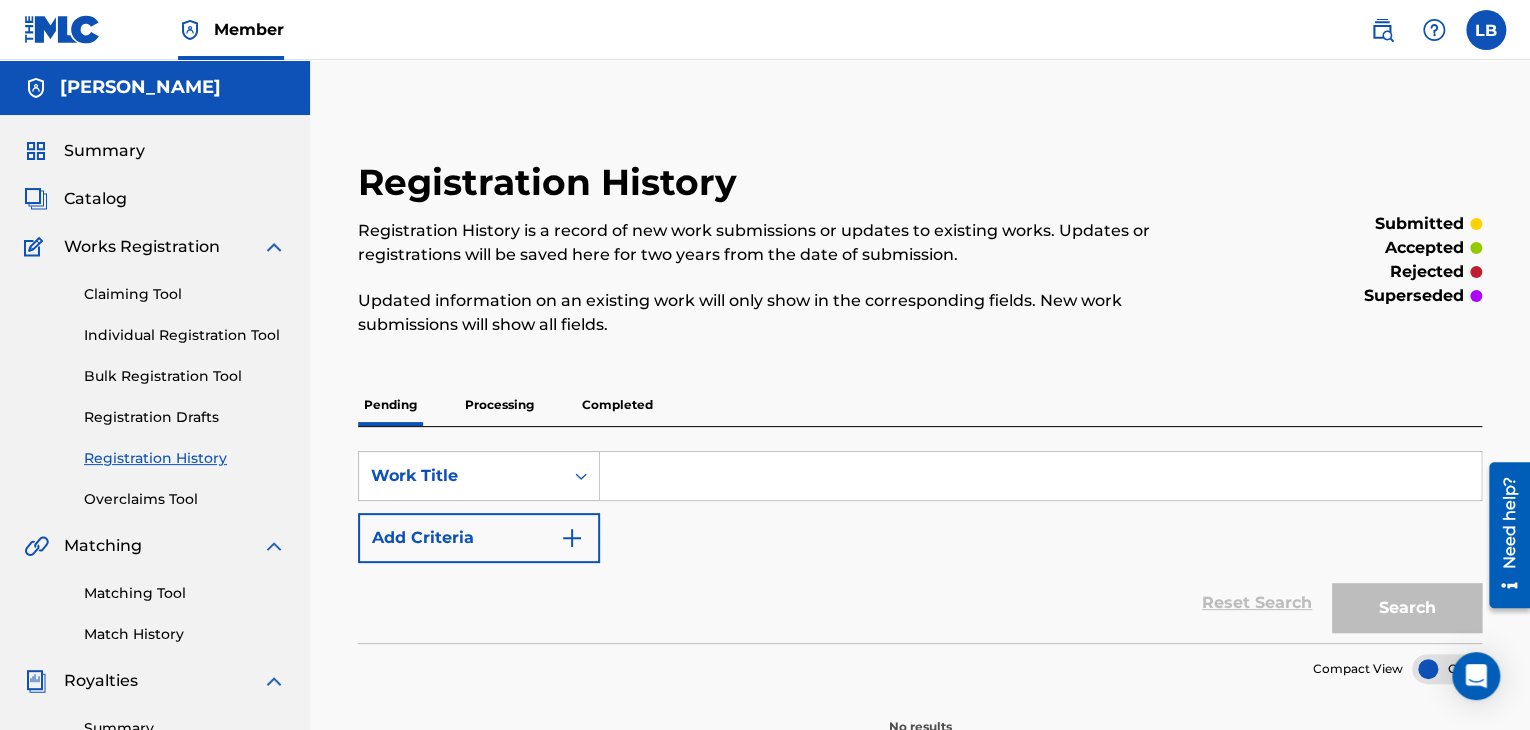 click on "Processing" at bounding box center [499, 405] 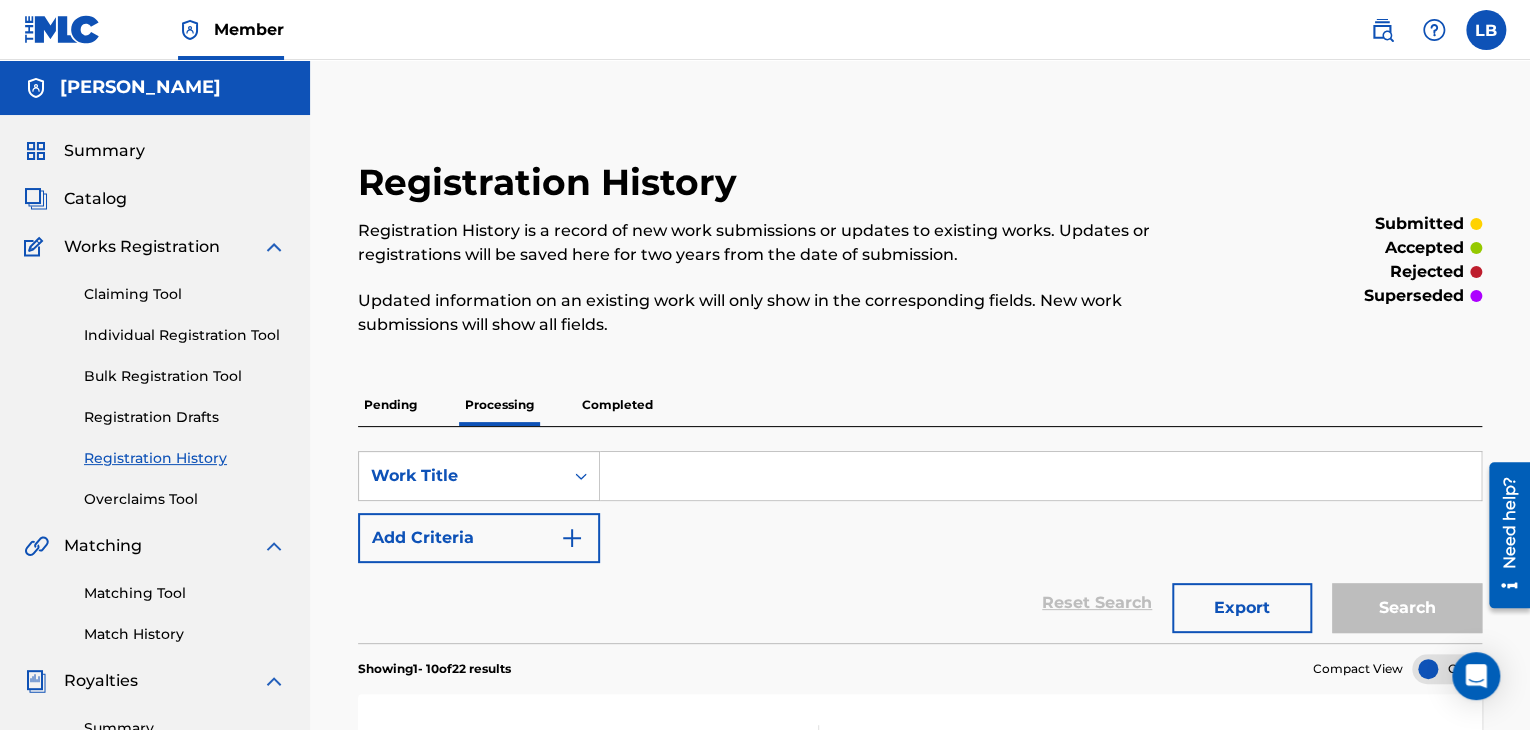click on "Completed" at bounding box center (617, 405) 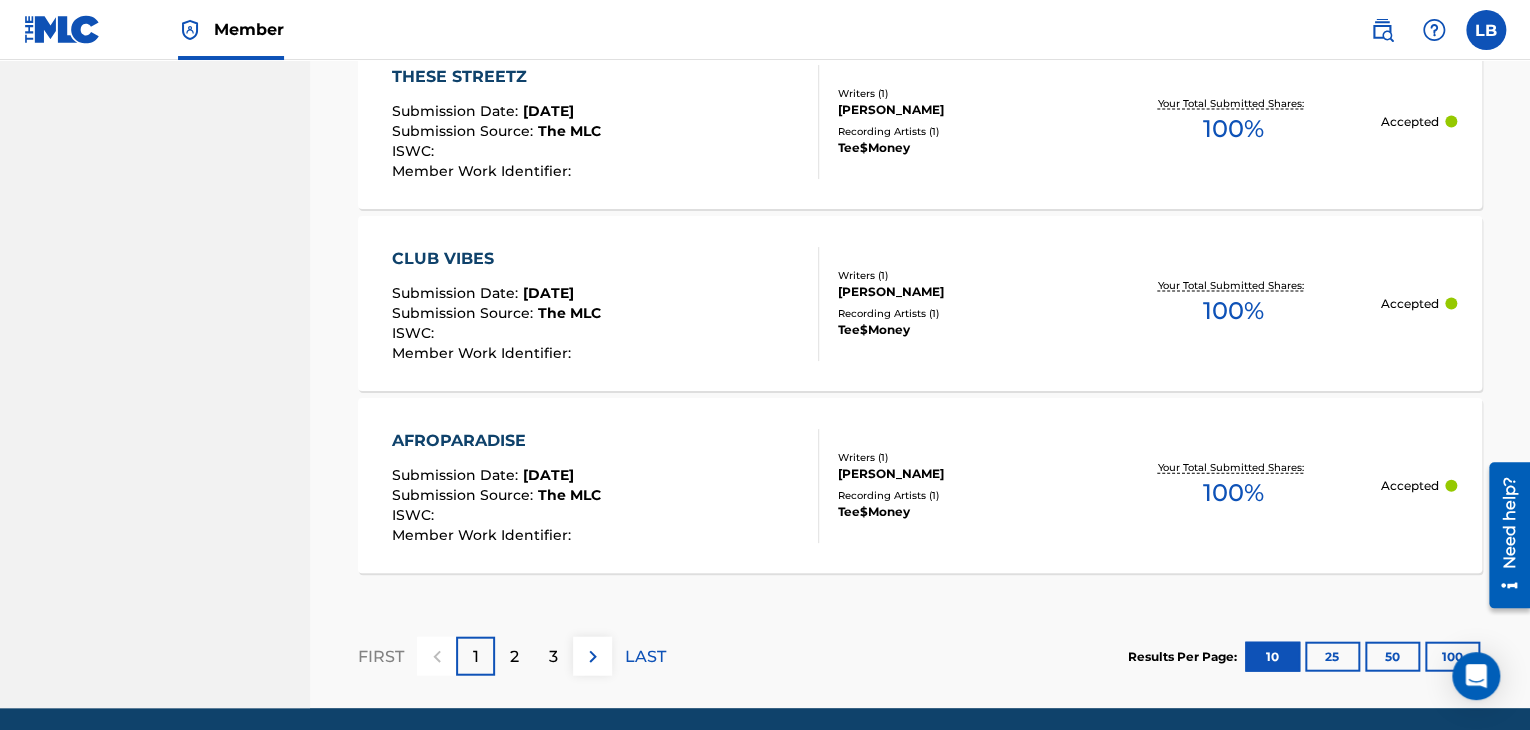 scroll, scrollTop: 2024, scrollLeft: 0, axis: vertical 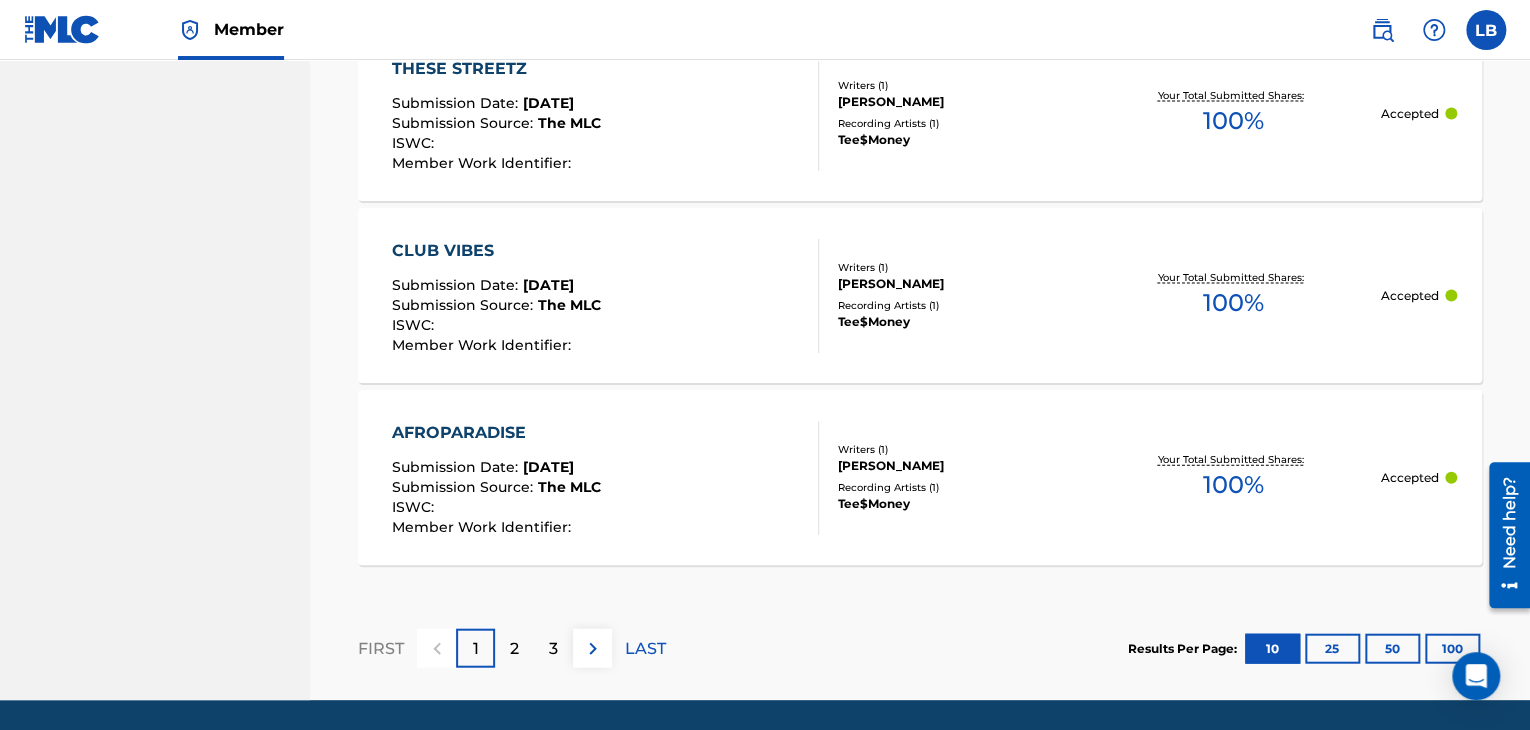 click on "2" at bounding box center [514, 648] 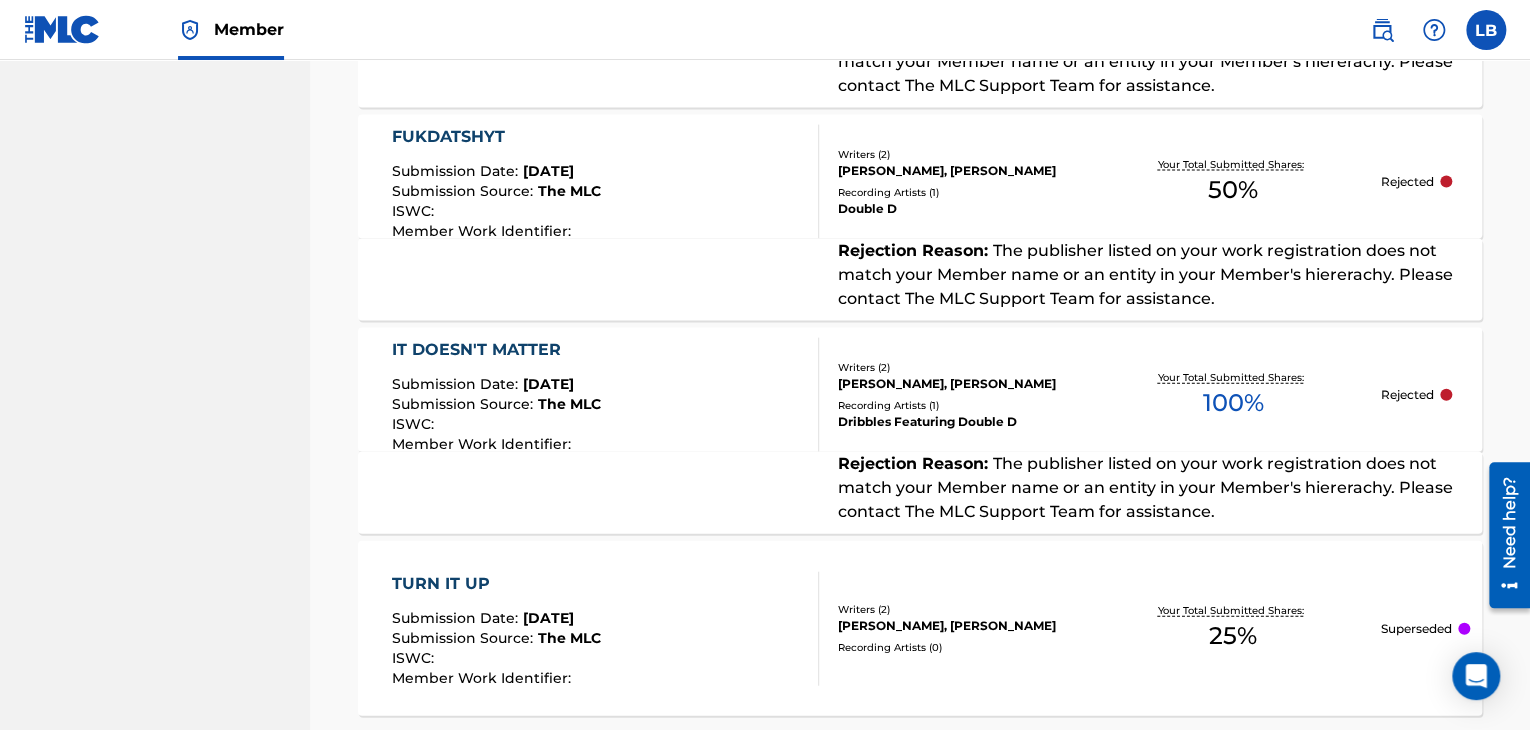 click on "IT DOESN'T MATTER" at bounding box center (496, 350) 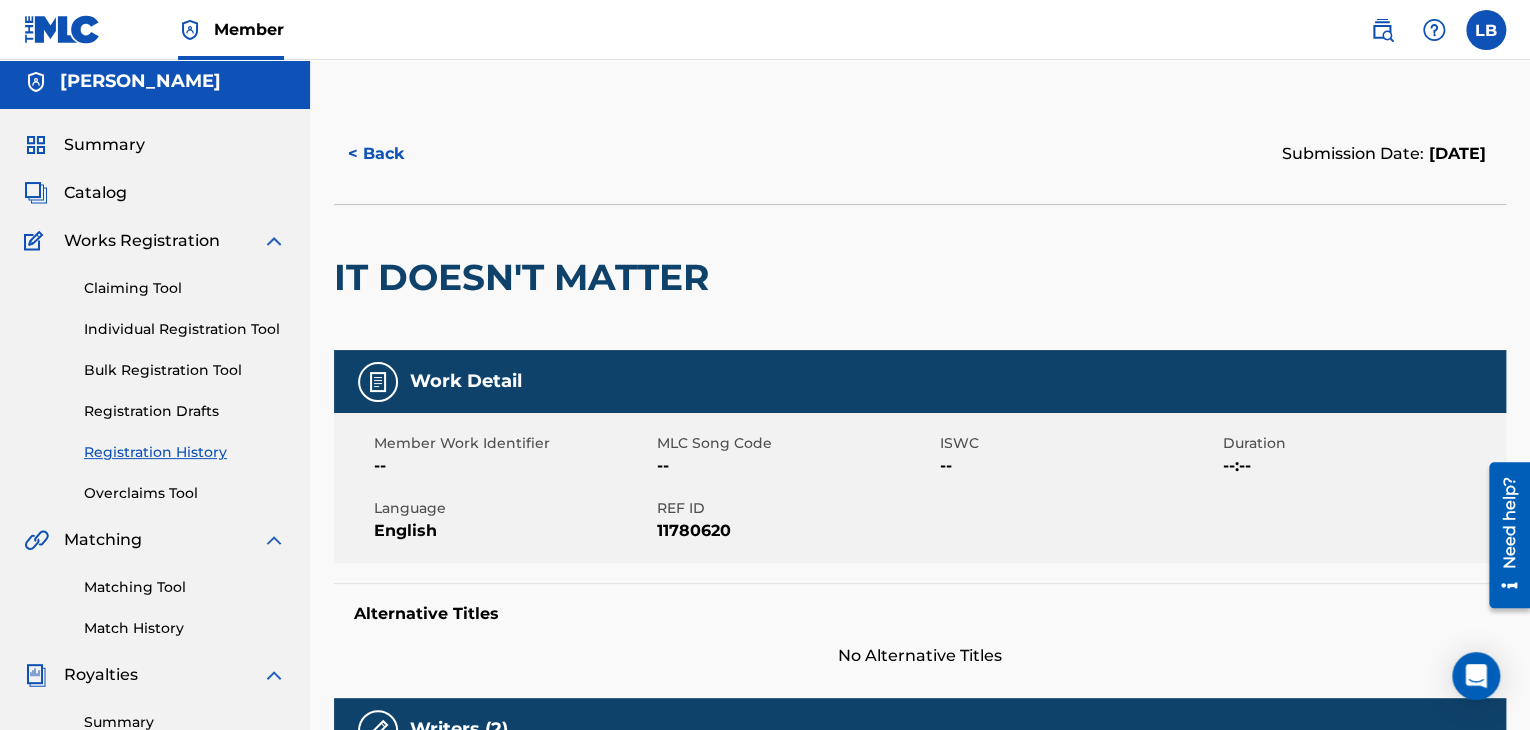 scroll, scrollTop: 0, scrollLeft: 0, axis: both 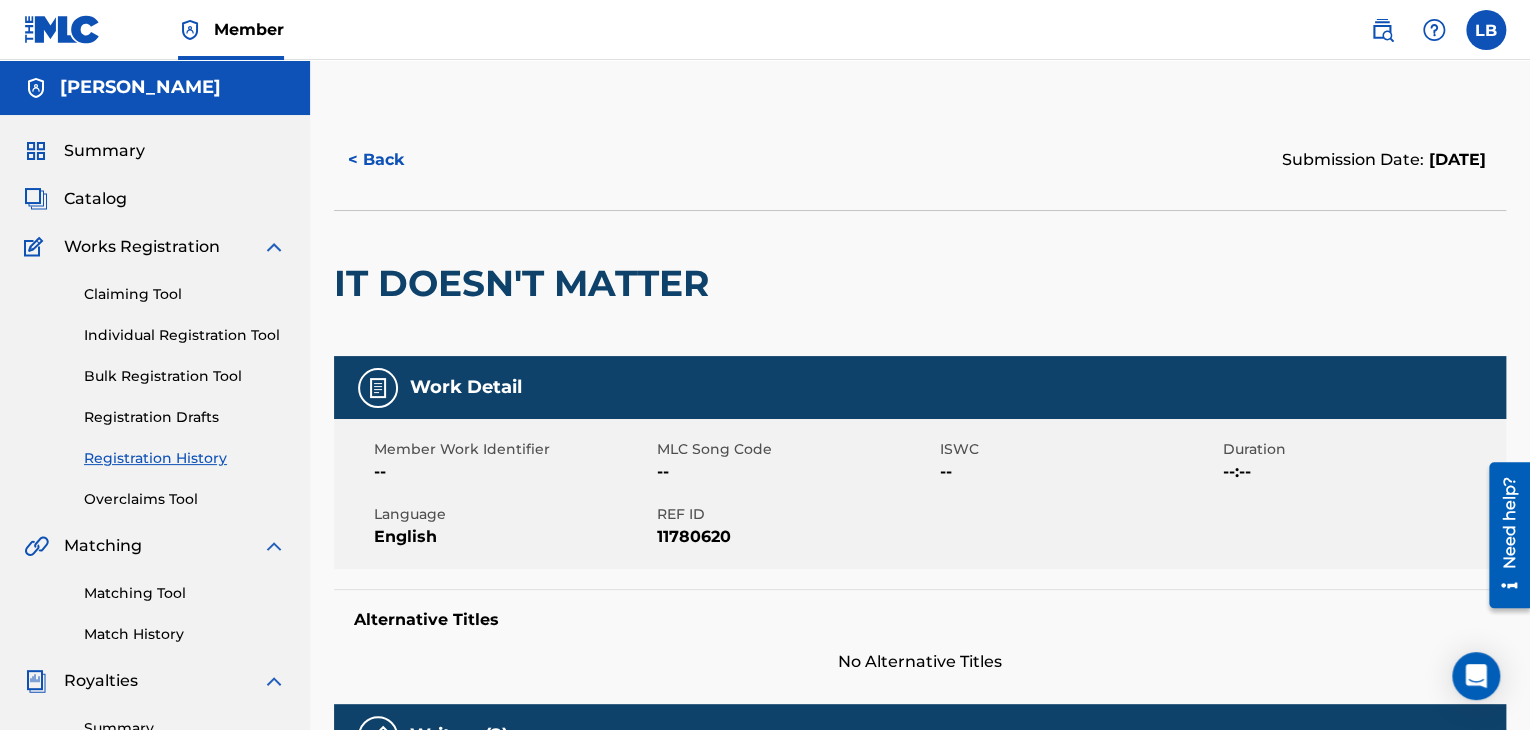 click on "Claiming Tool" at bounding box center (185, 294) 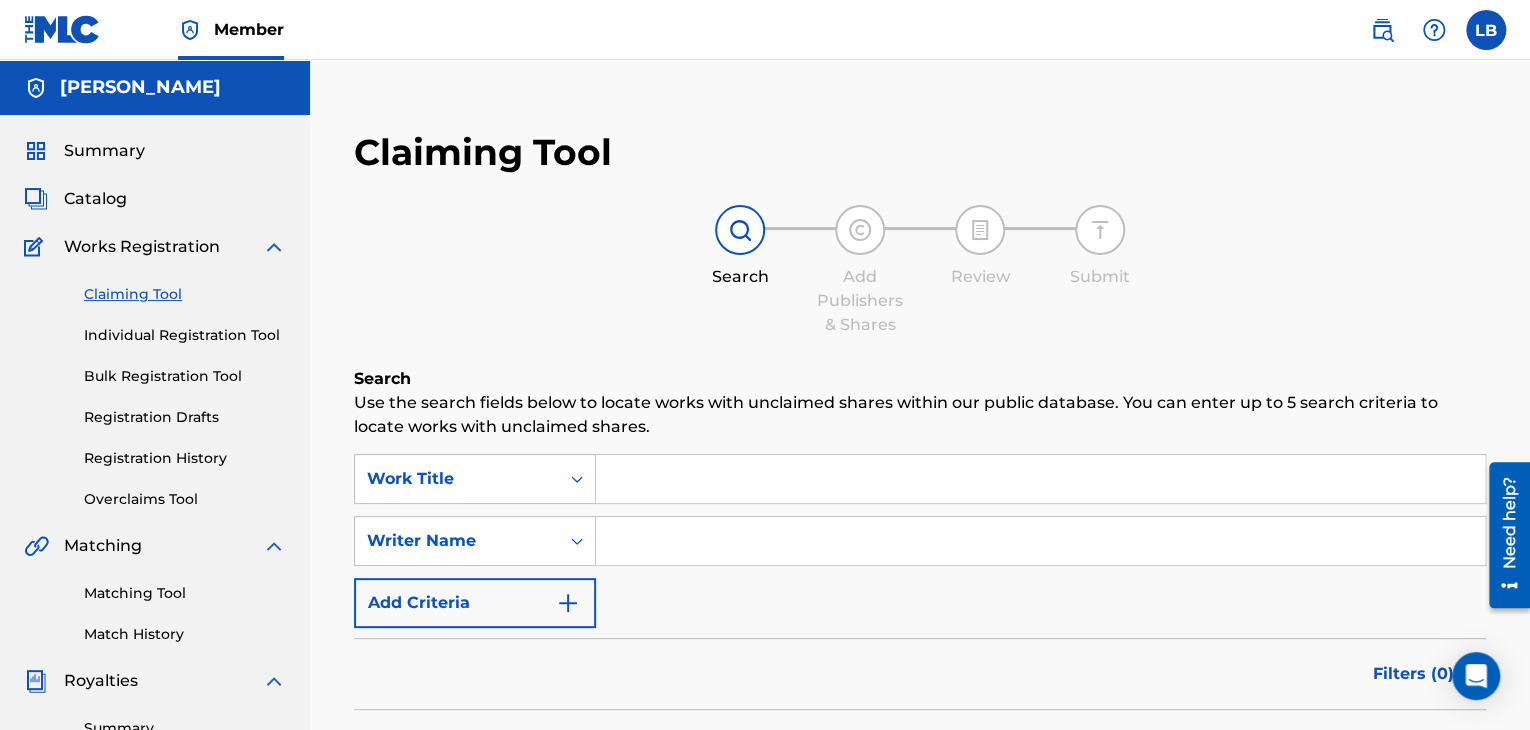 click at bounding box center (1040, 541) 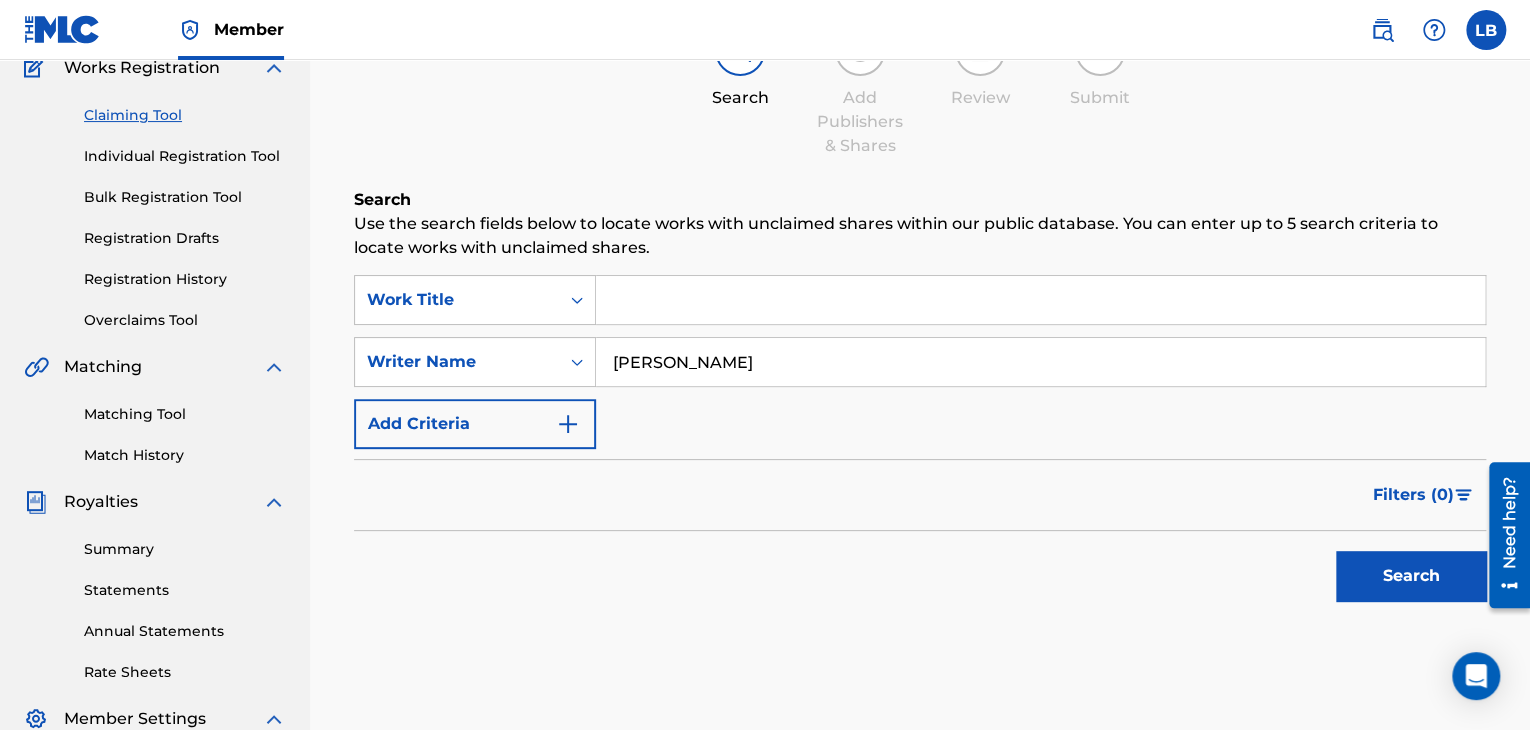scroll, scrollTop: 180, scrollLeft: 0, axis: vertical 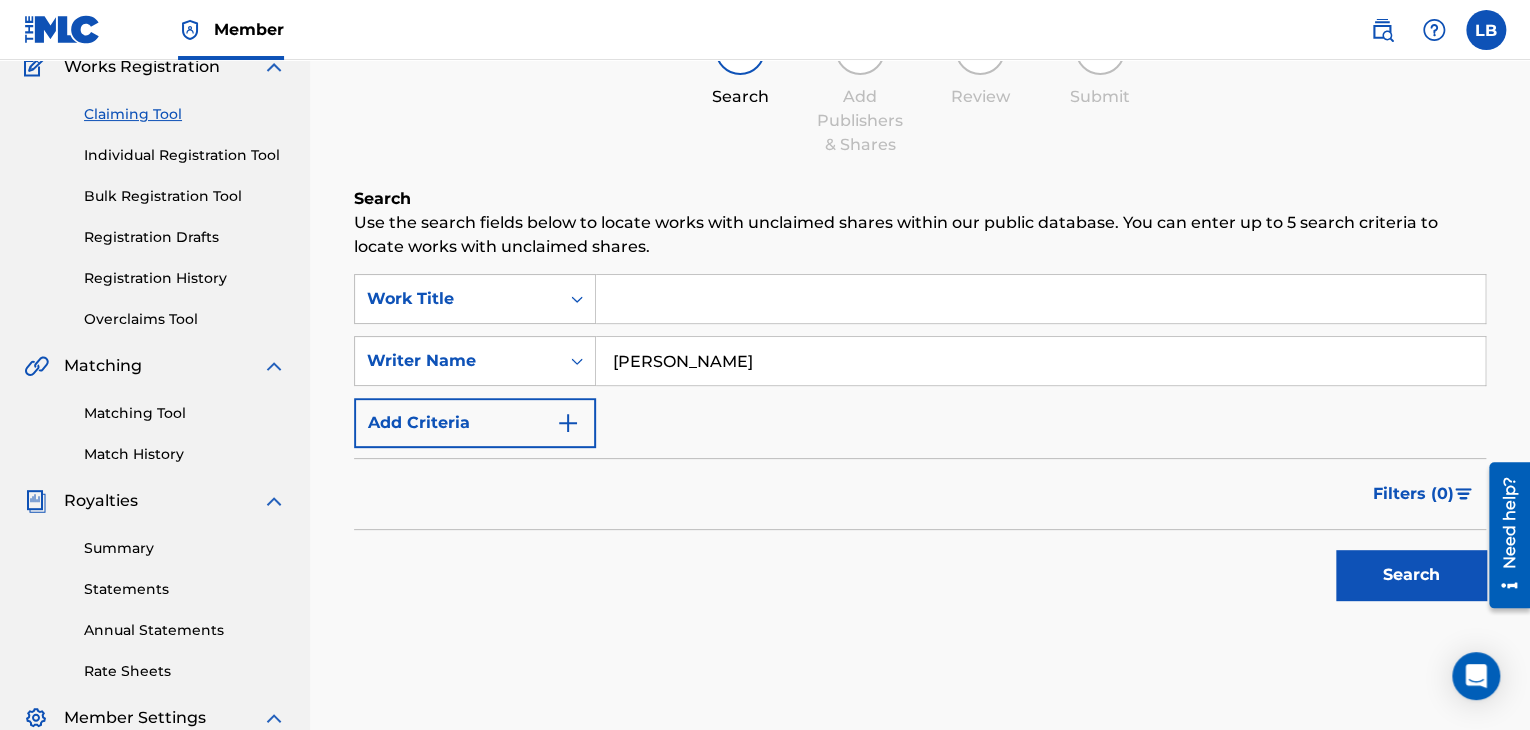 click on "Search" at bounding box center [1411, 575] 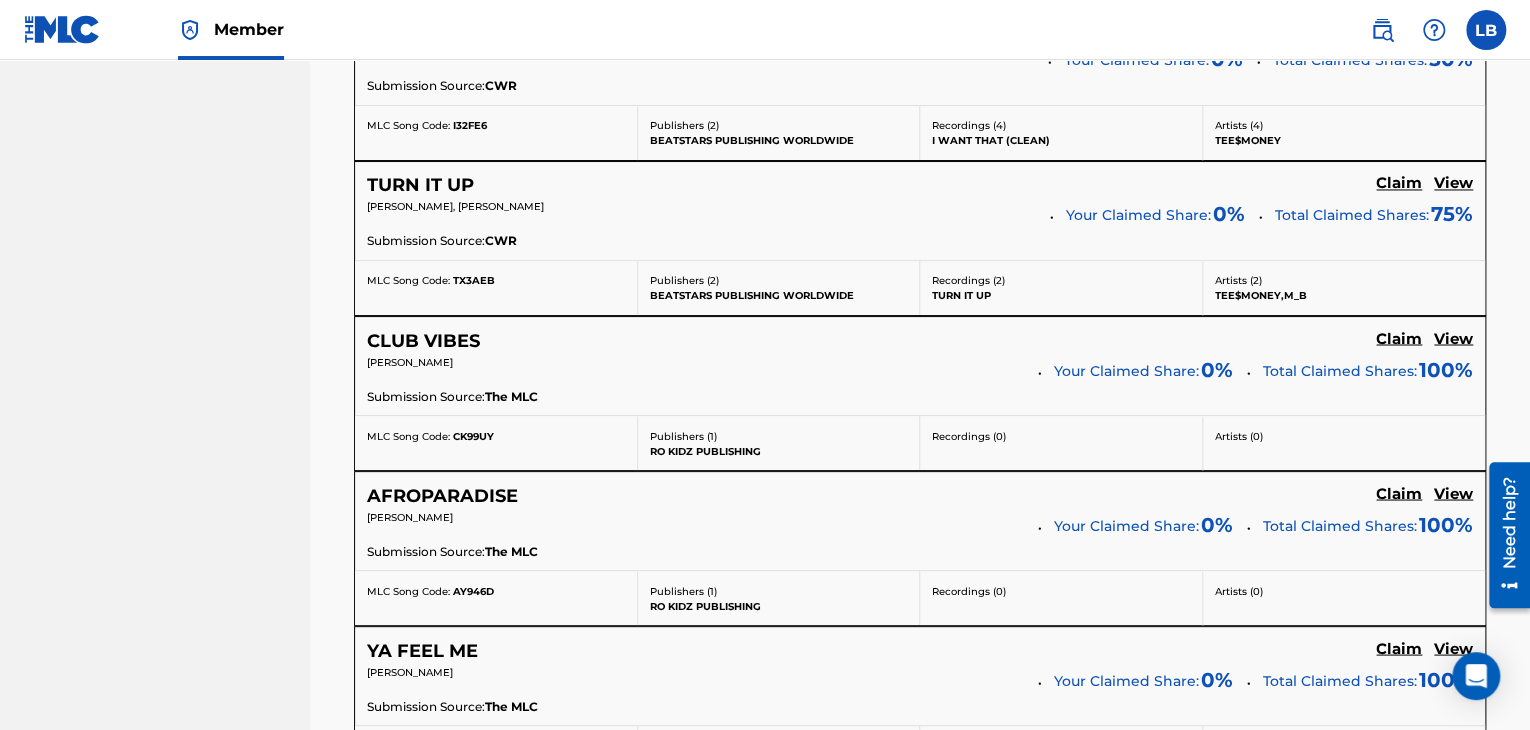 scroll, scrollTop: 1952, scrollLeft: 0, axis: vertical 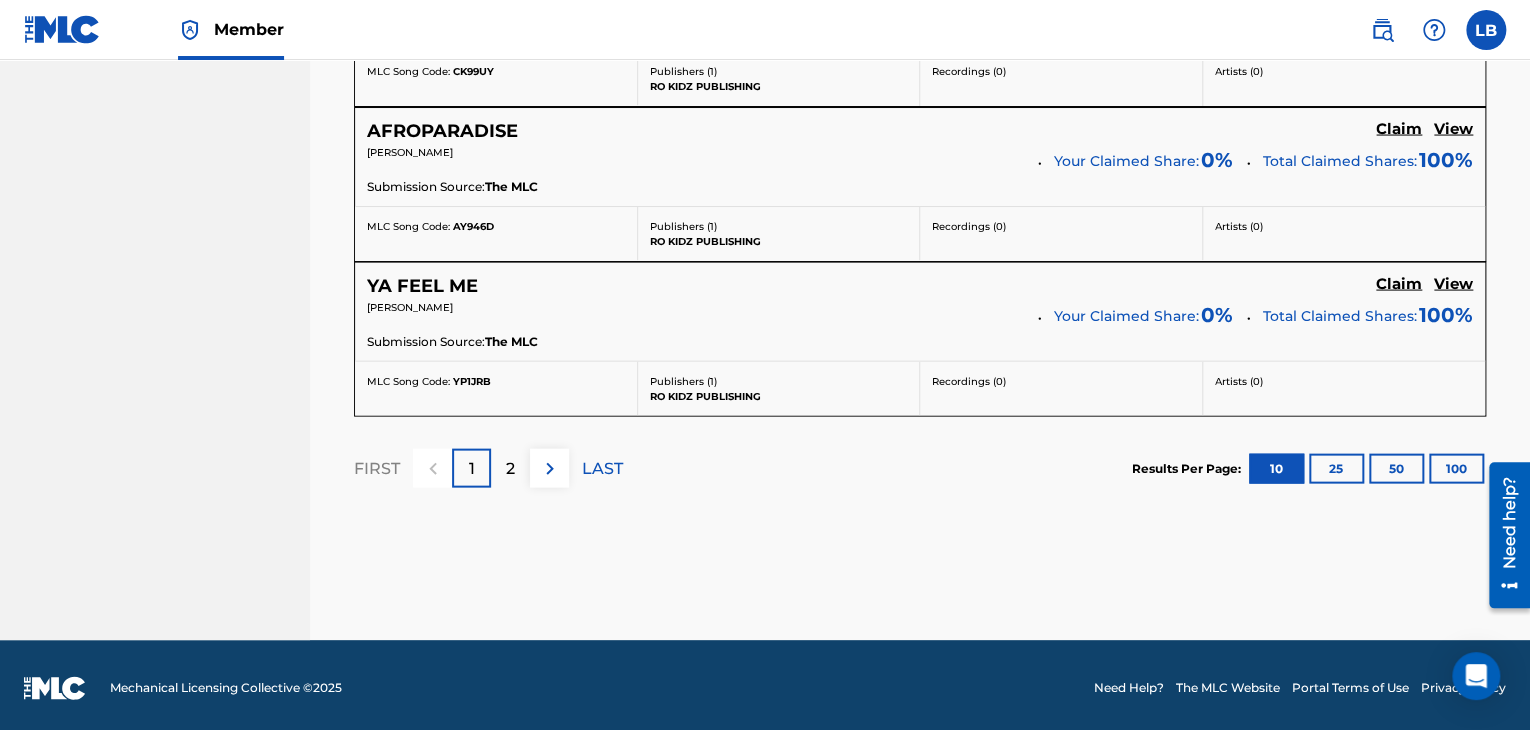 click on "YA FEEL ME" at bounding box center (422, 286) 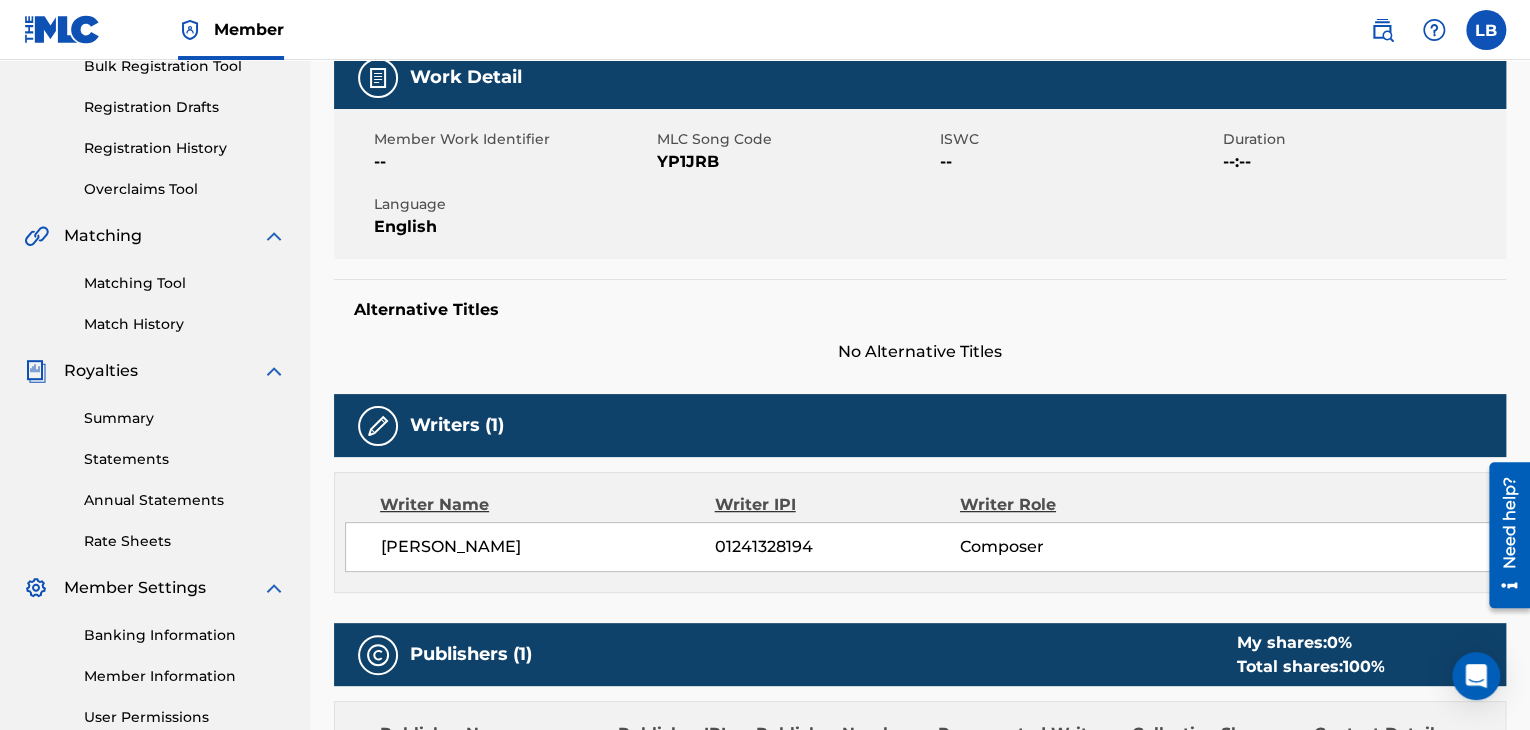 scroll, scrollTop: 155, scrollLeft: 0, axis: vertical 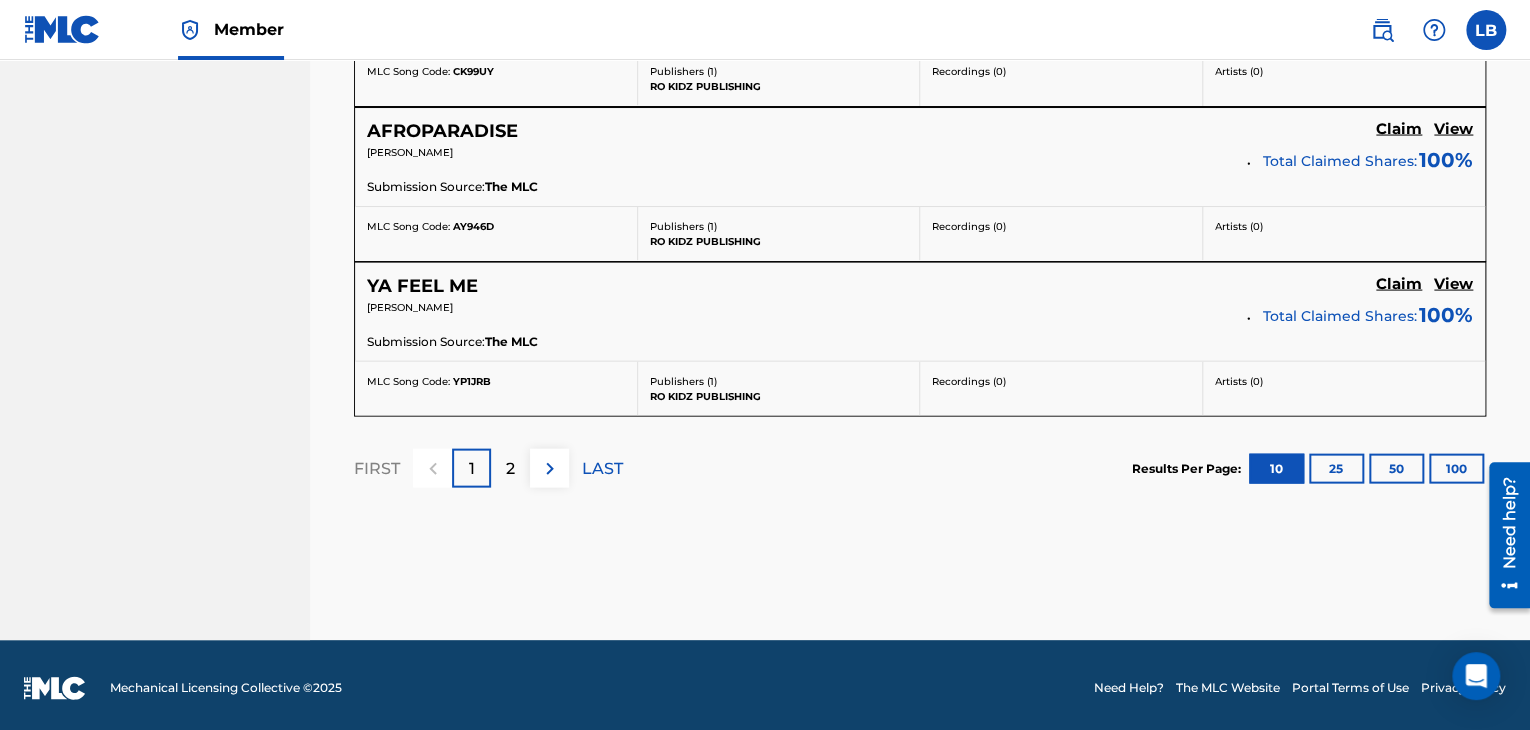 click on "2" at bounding box center (510, 468) 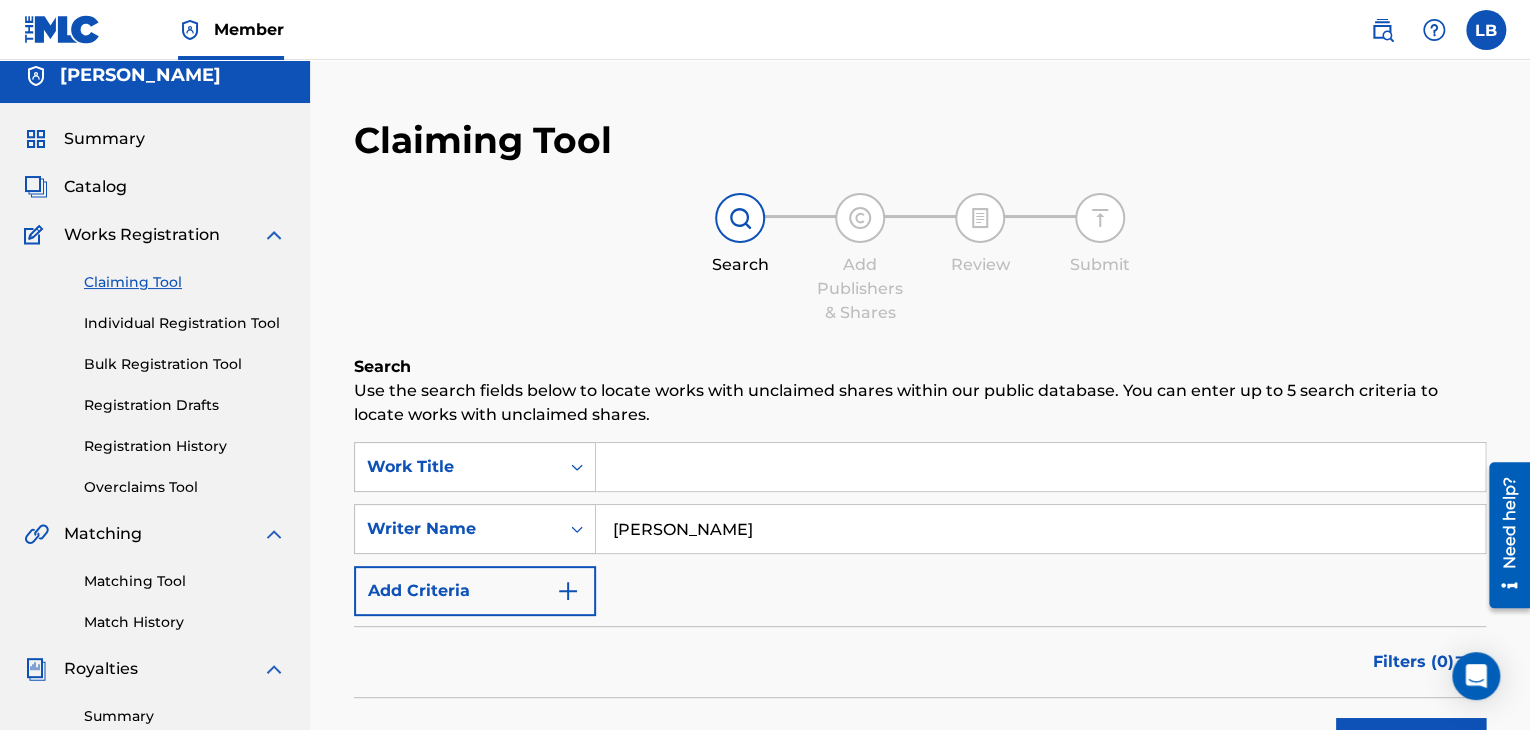 scroll, scrollTop: 0, scrollLeft: 0, axis: both 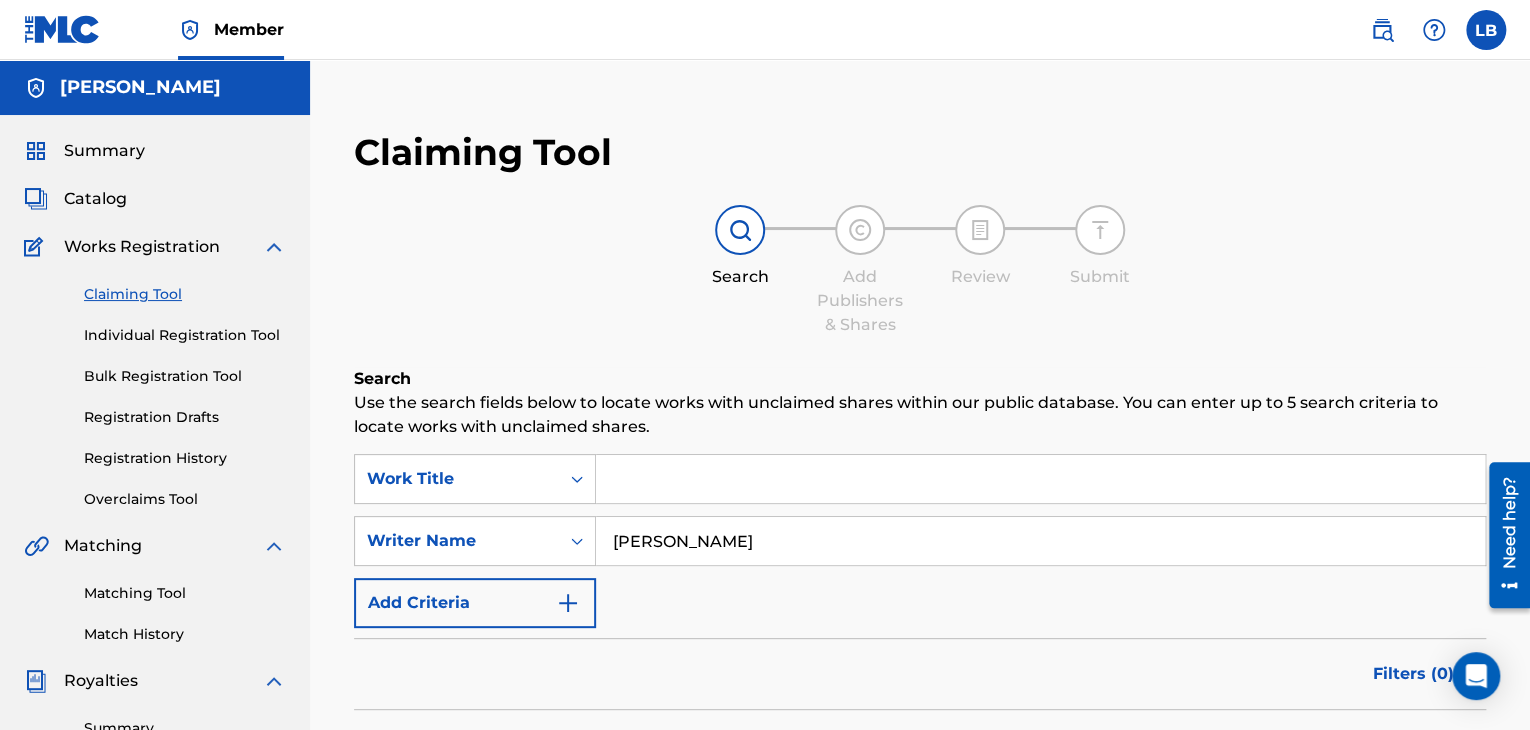 click on "Registration History" at bounding box center (185, 458) 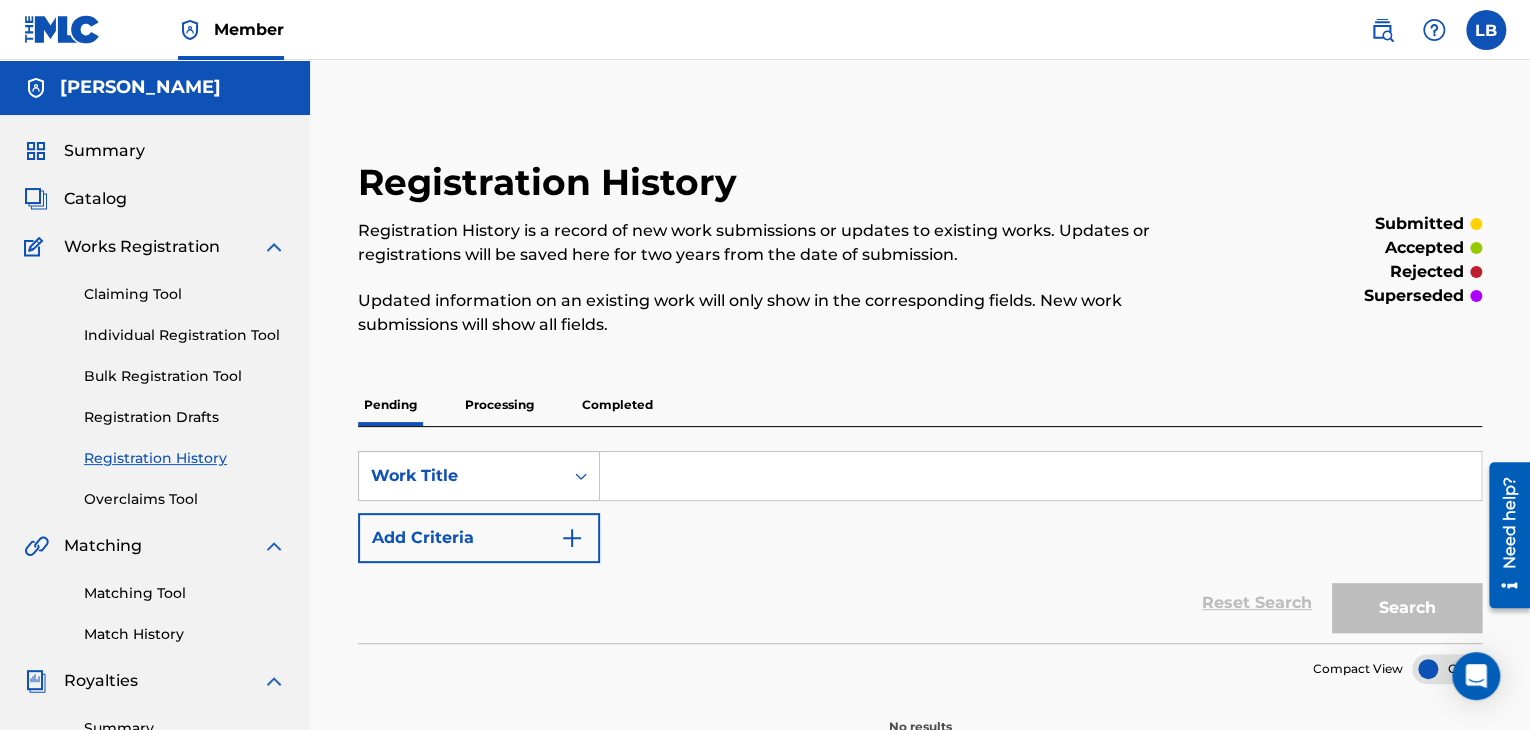click on "Processing" at bounding box center (499, 405) 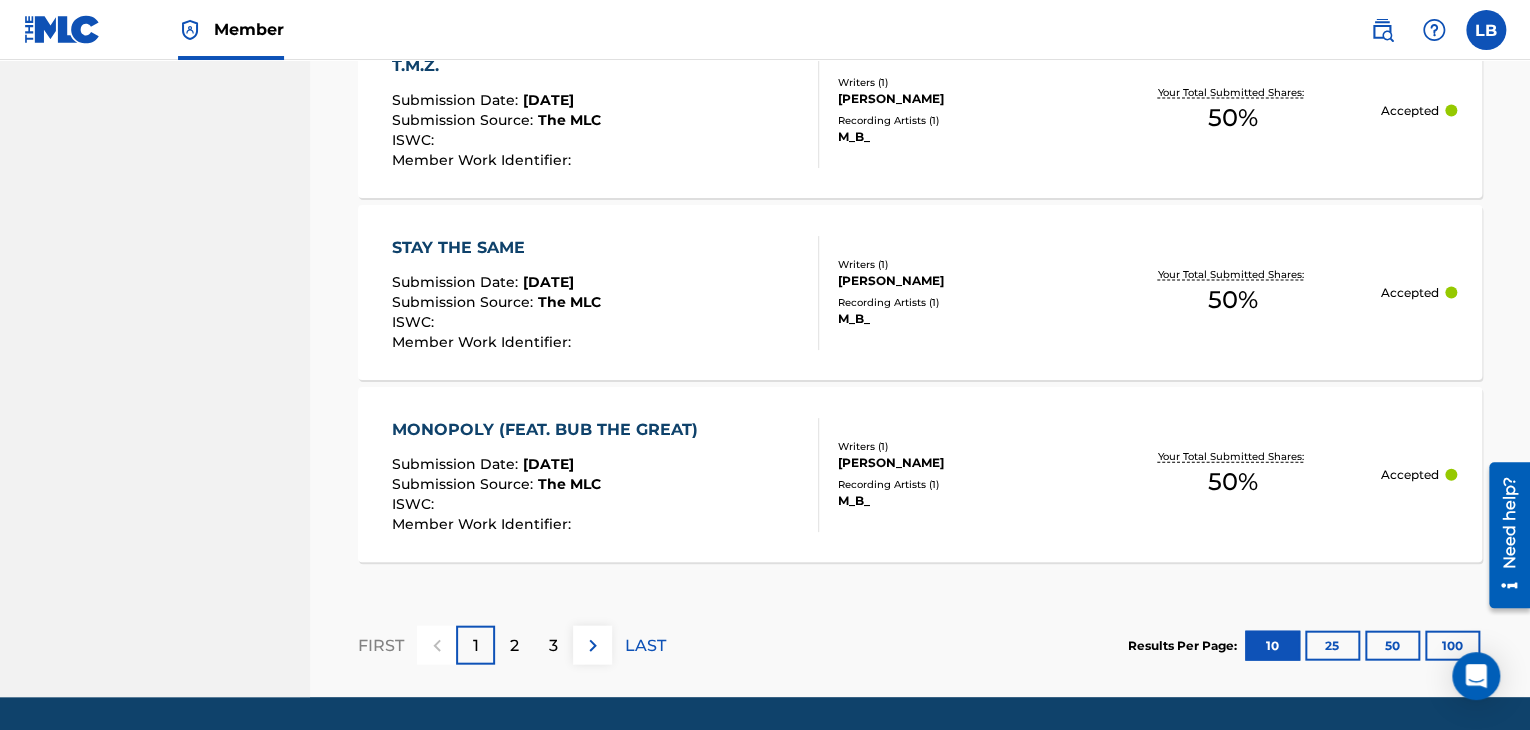 scroll, scrollTop: 1956, scrollLeft: 0, axis: vertical 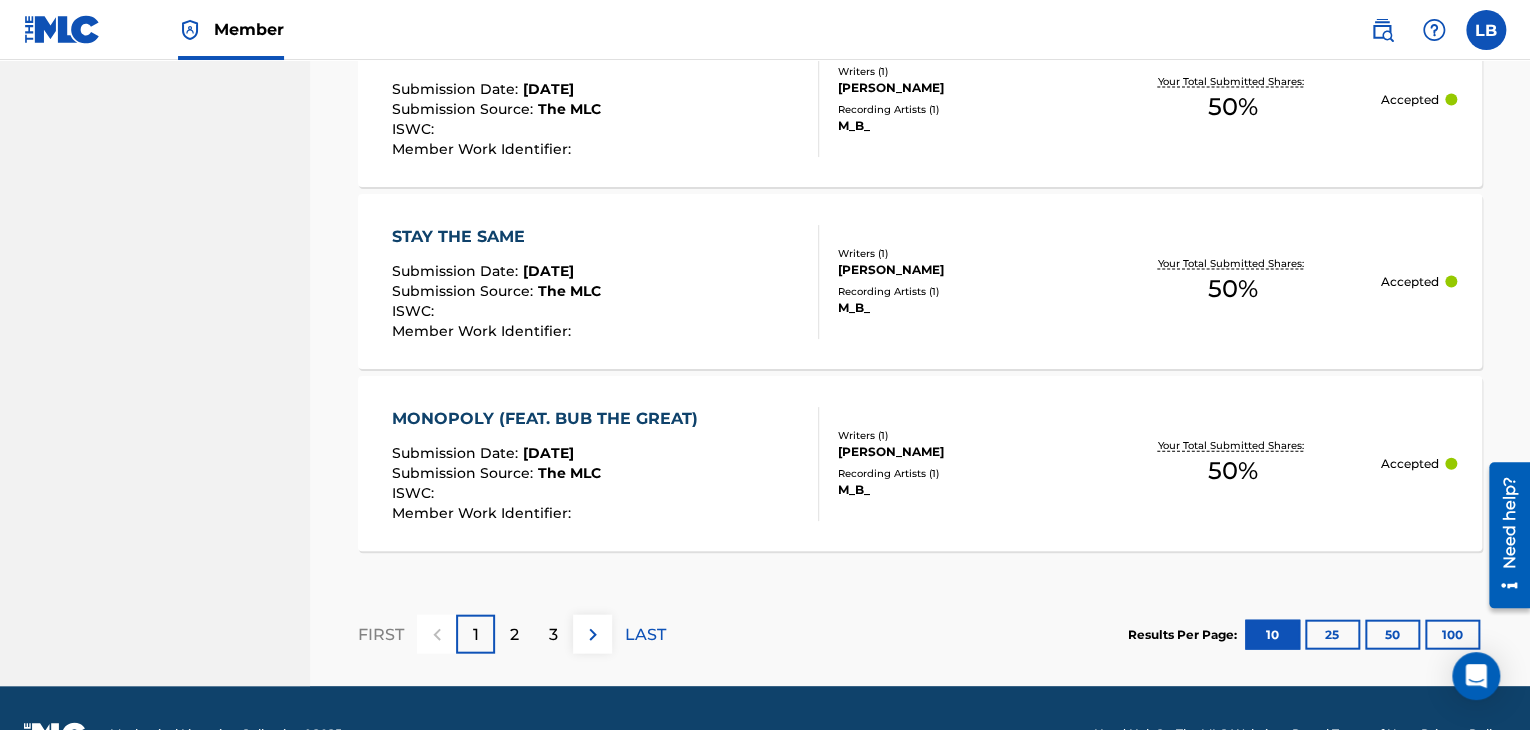 click on "2" at bounding box center (514, 634) 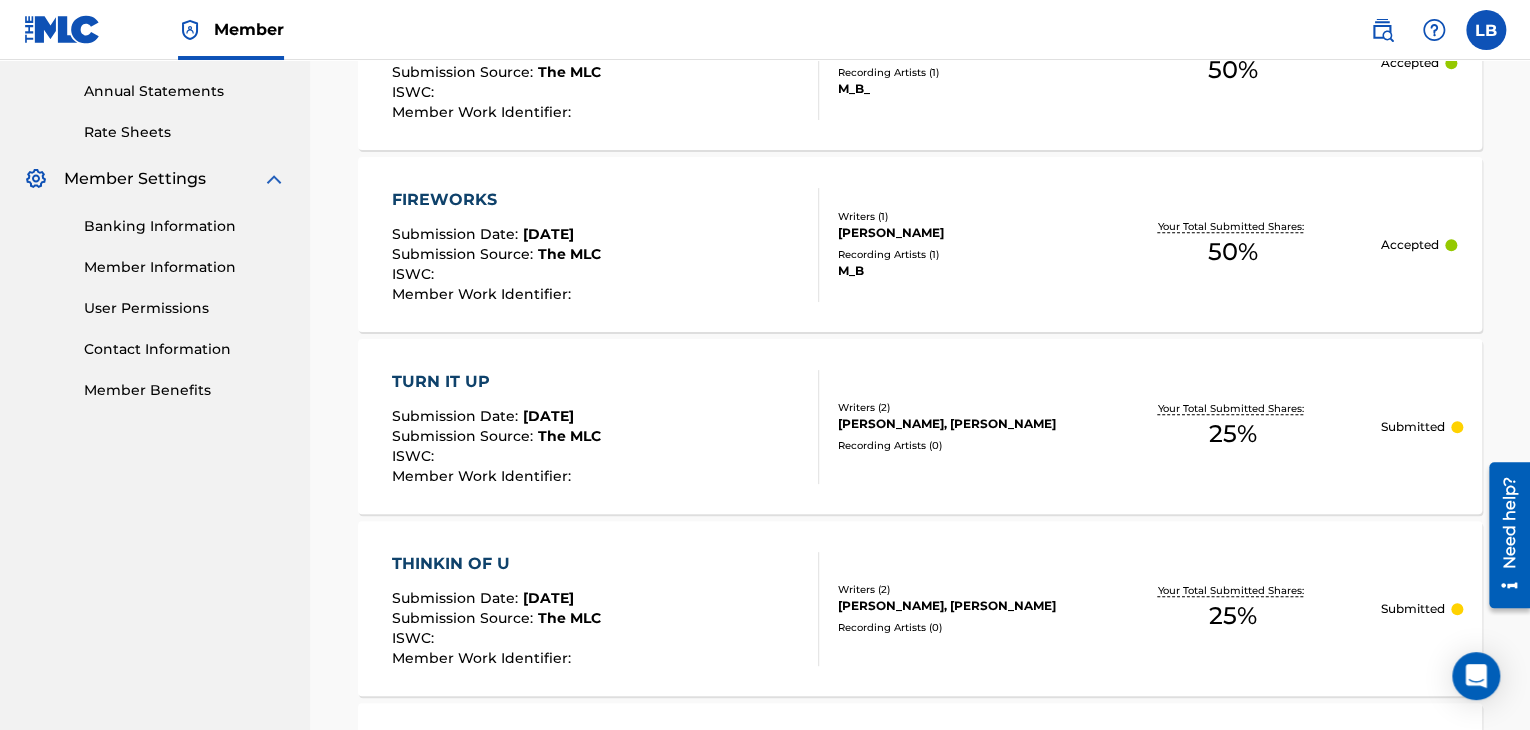 scroll, scrollTop: 721, scrollLeft: 0, axis: vertical 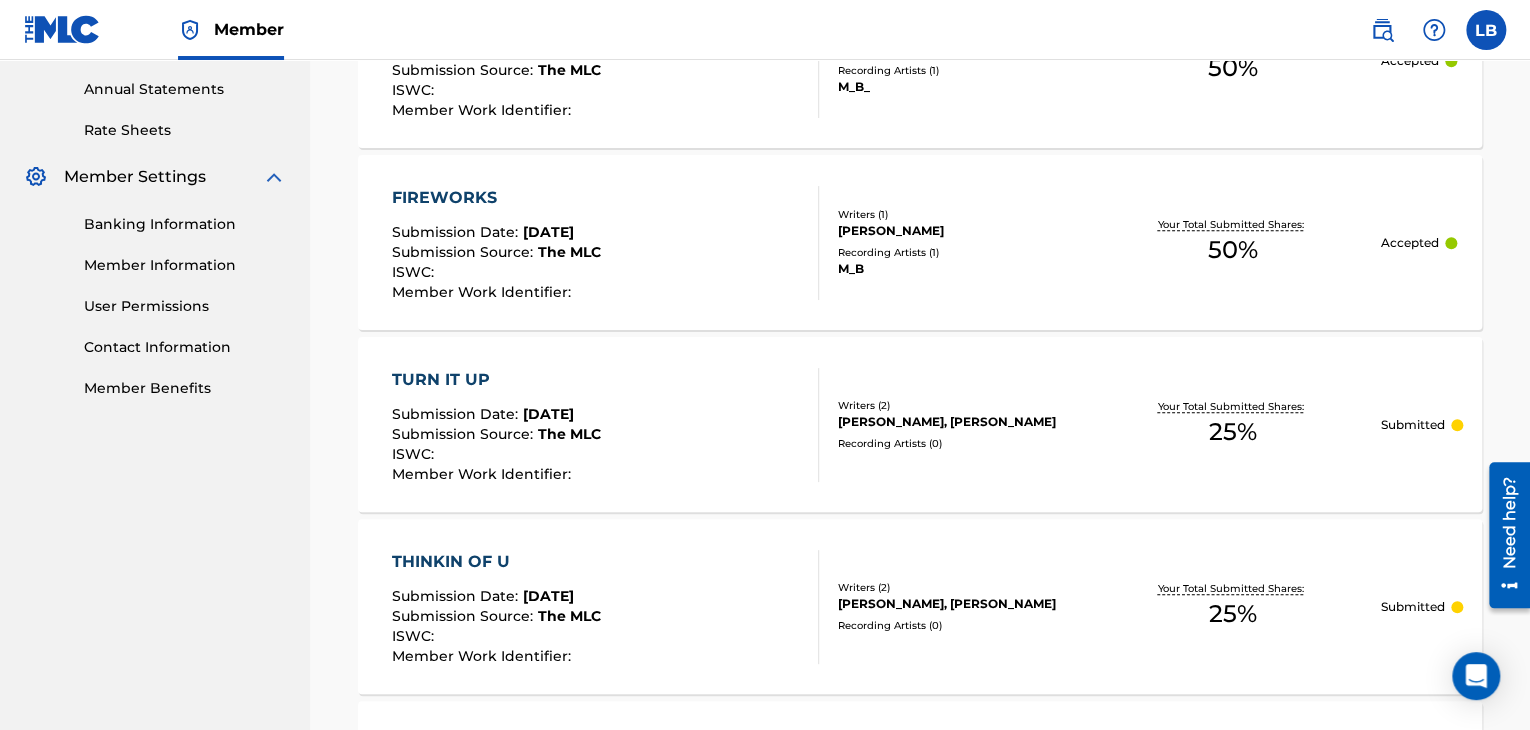 click on "Contact Information" at bounding box center (185, 347) 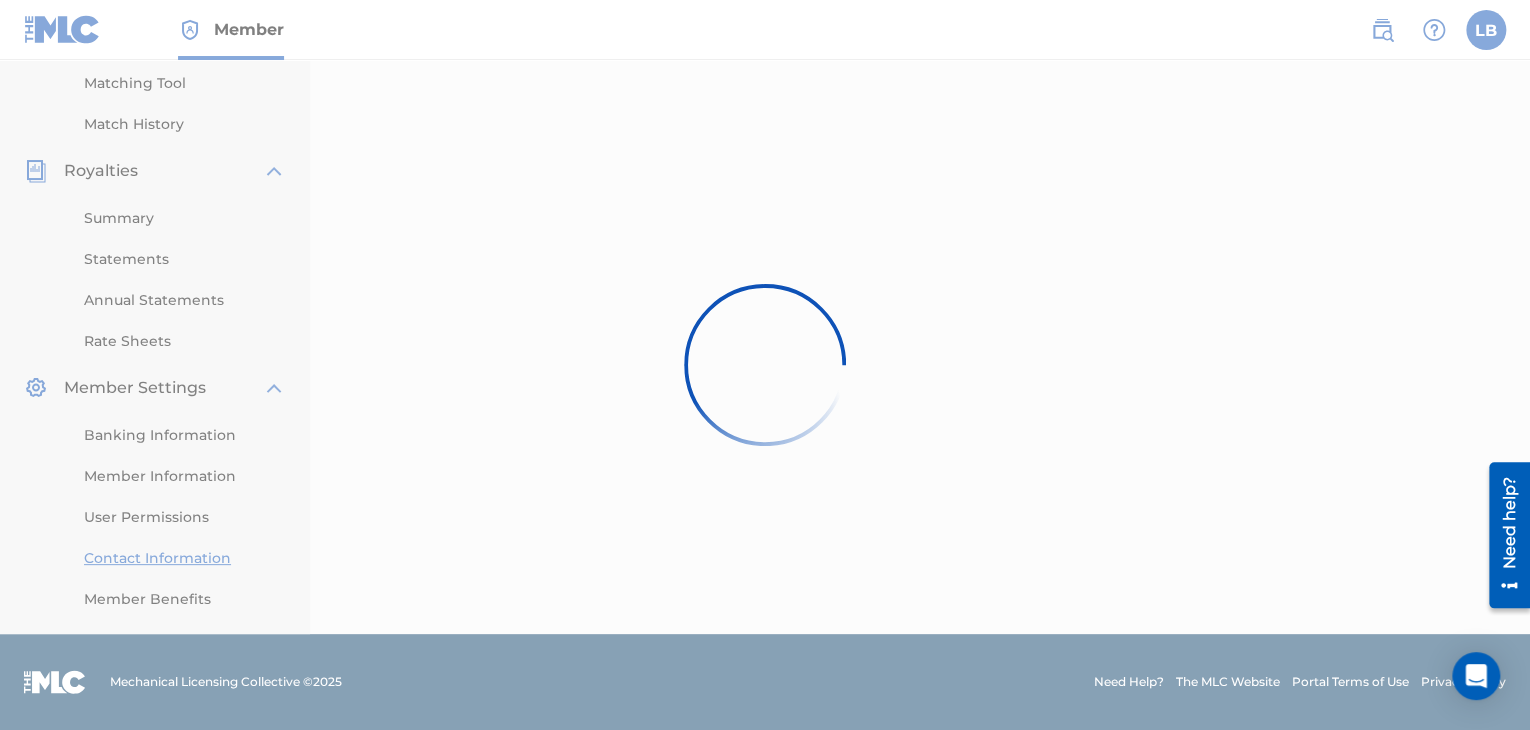scroll, scrollTop: 0, scrollLeft: 0, axis: both 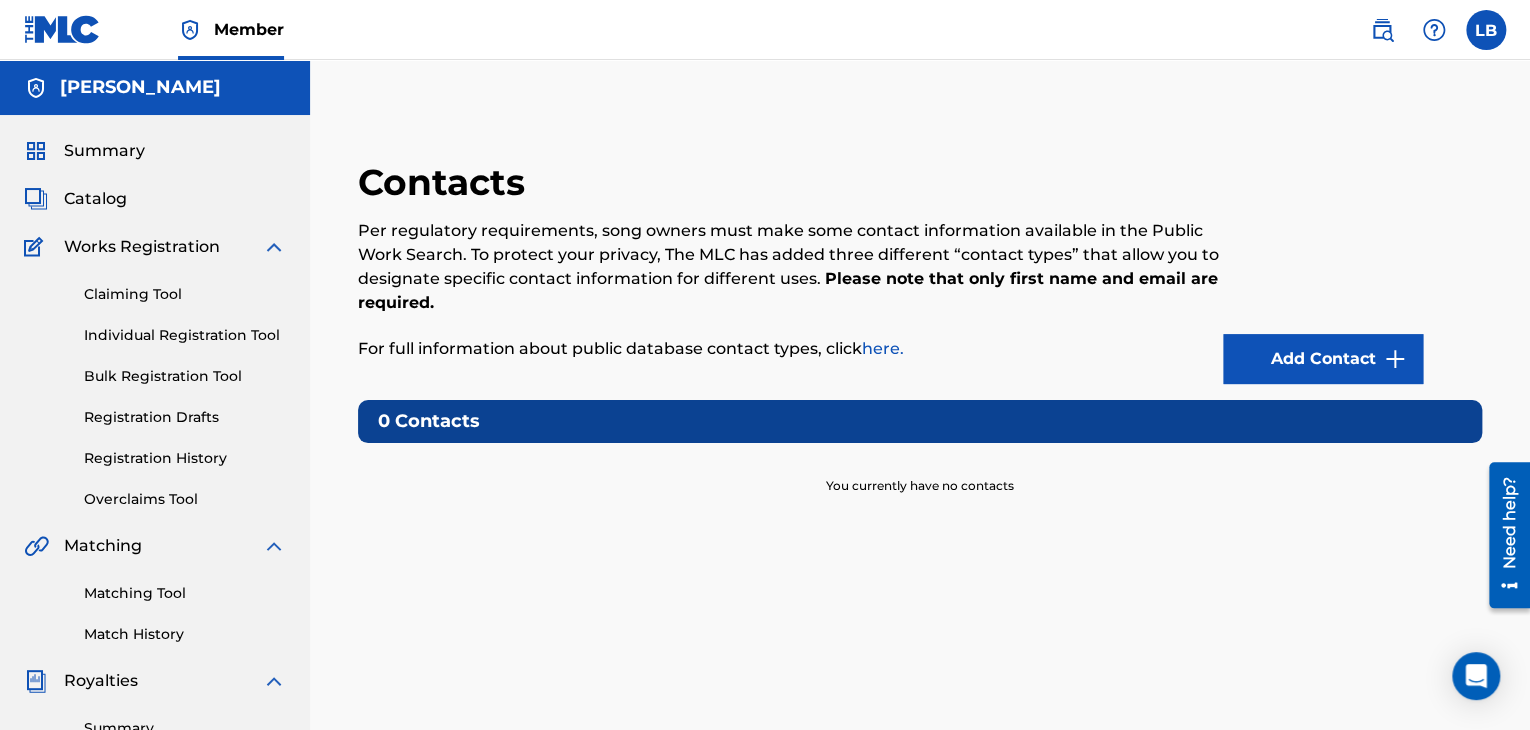 click on "Add Contact" at bounding box center (1323, 359) 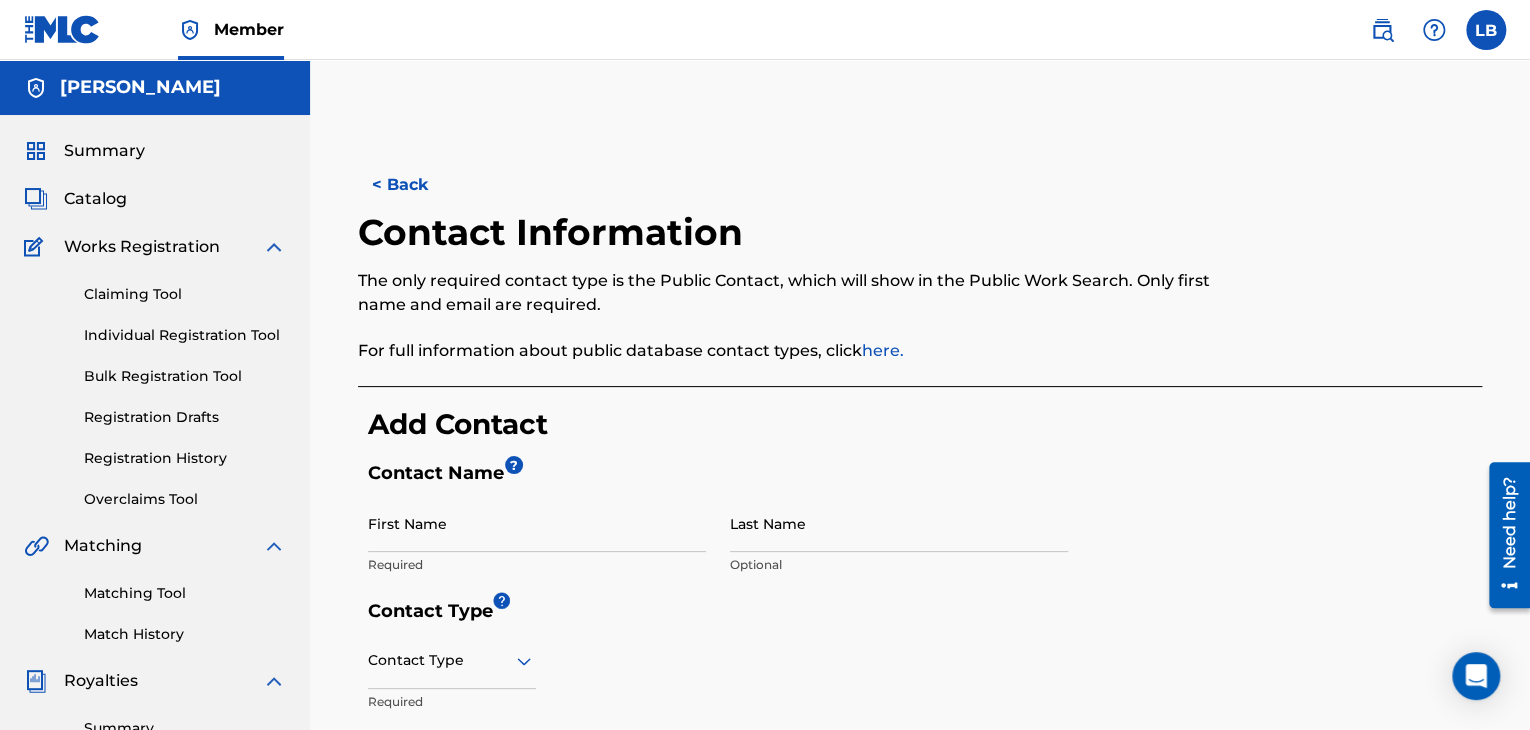 scroll, scrollTop: 0, scrollLeft: 0, axis: both 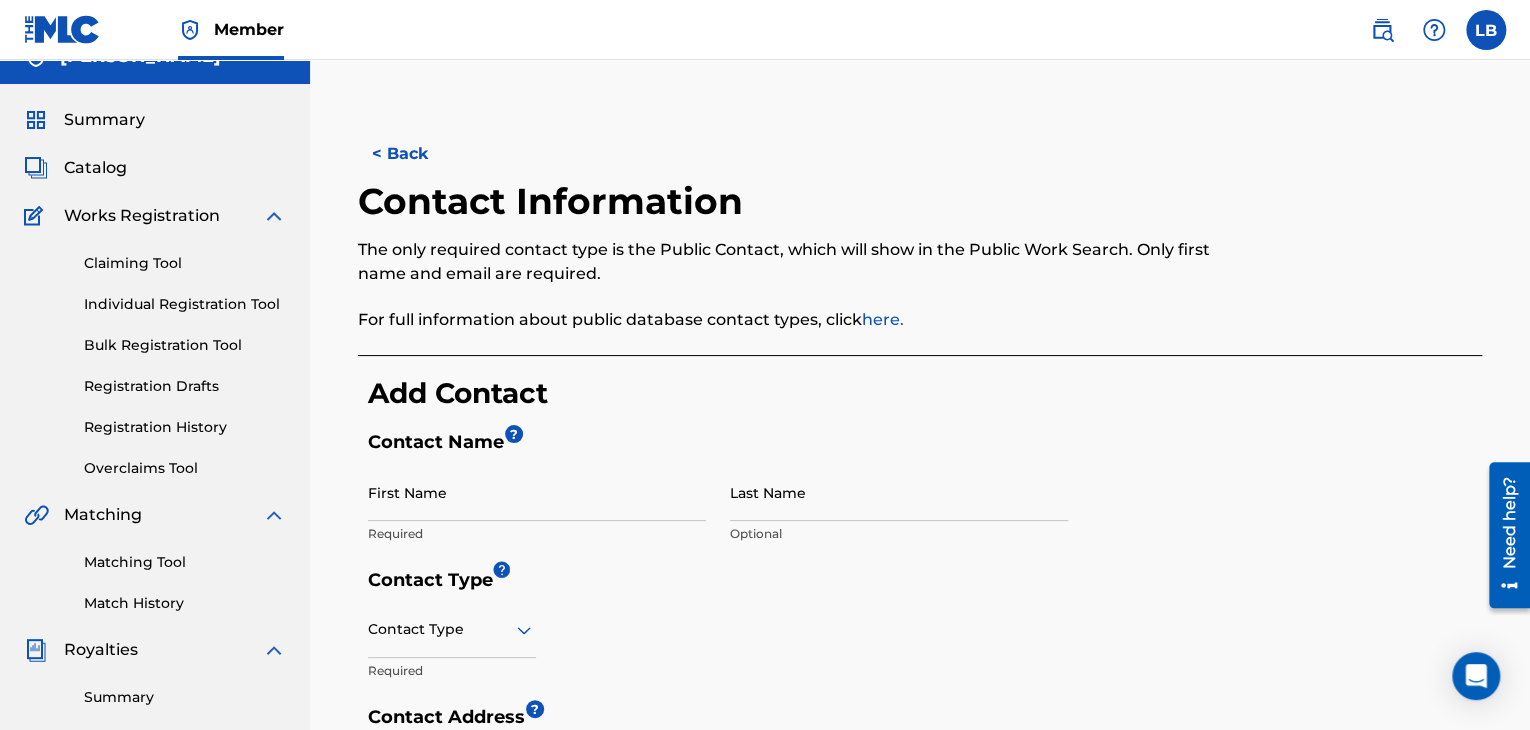 click on "First Name" at bounding box center [537, 492] 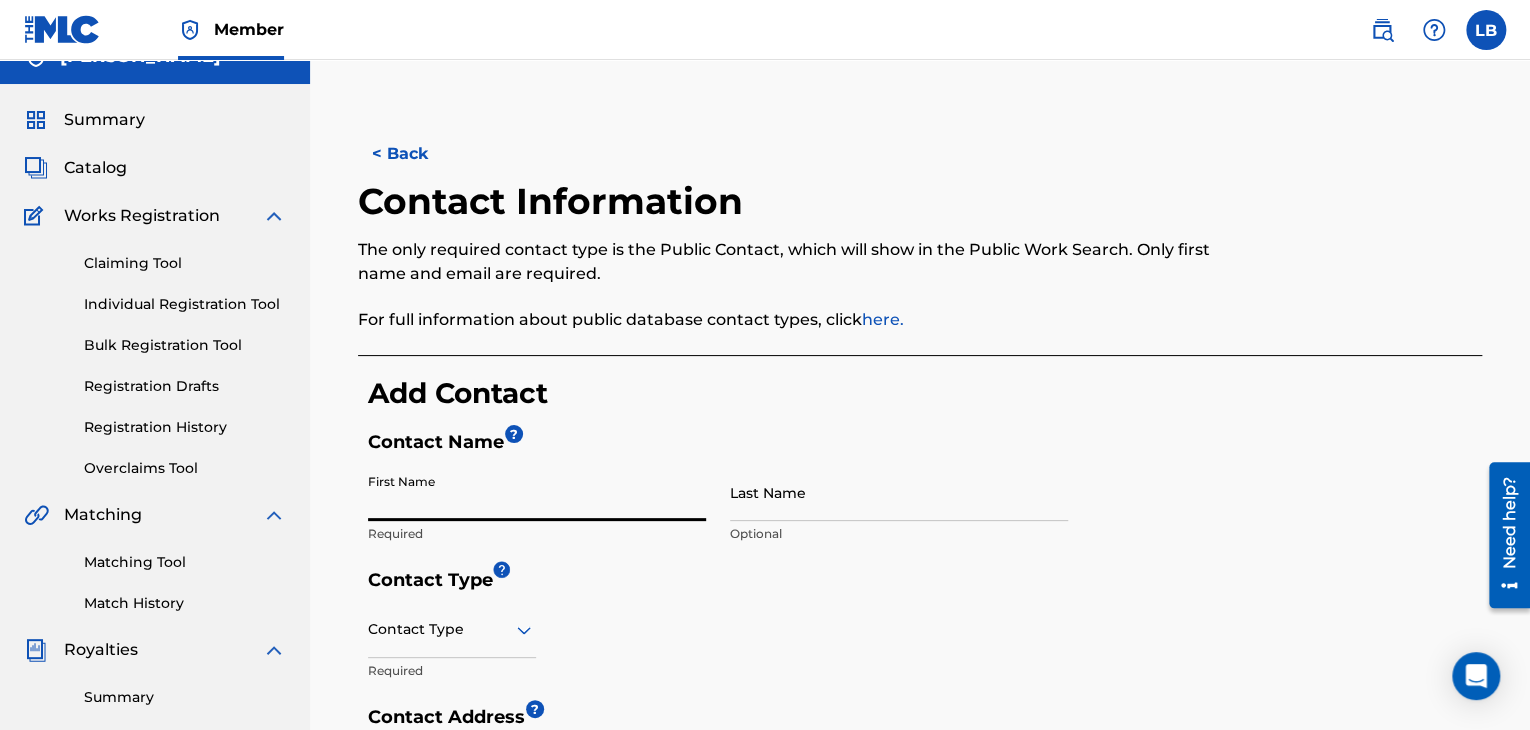 type on "Leremy" 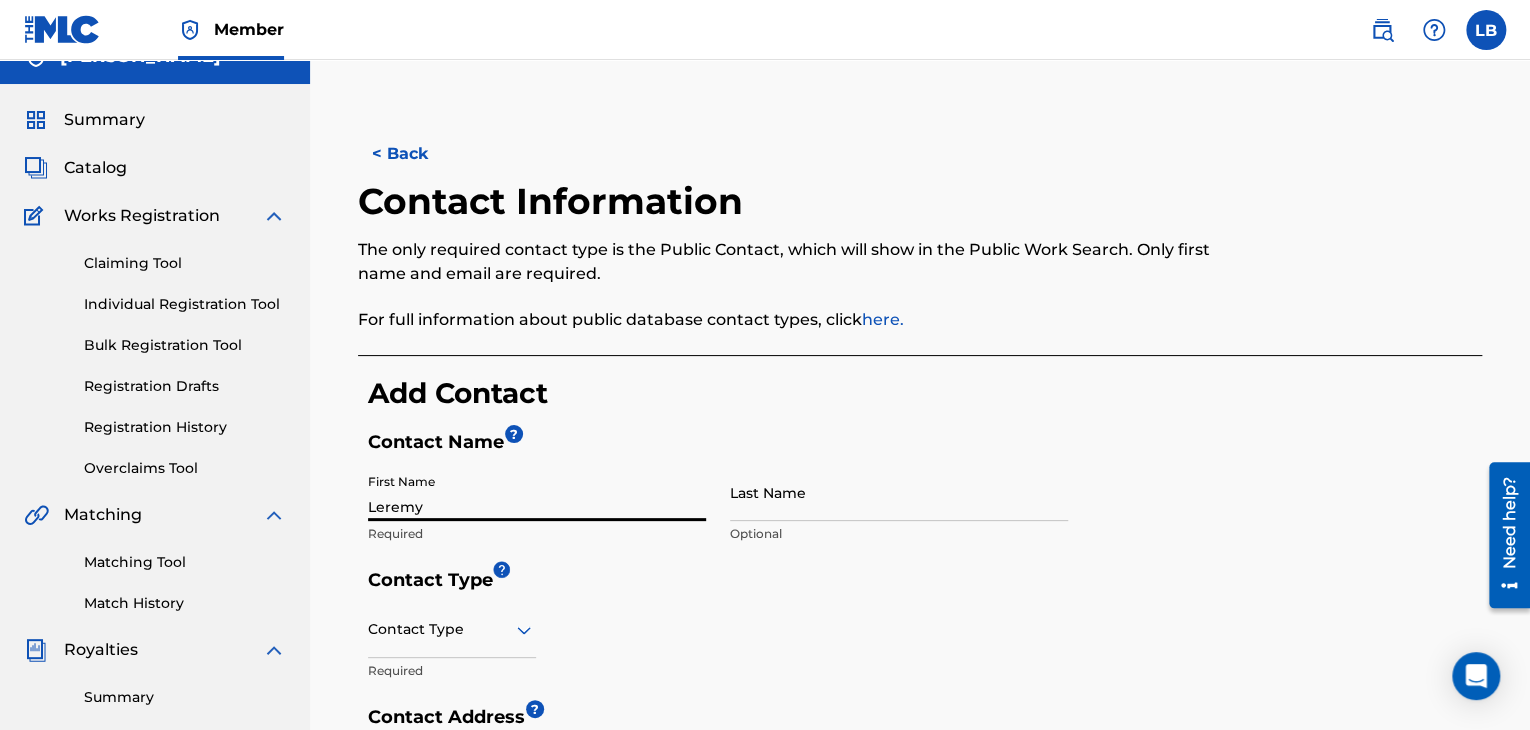 type on "[PERSON_NAME]" 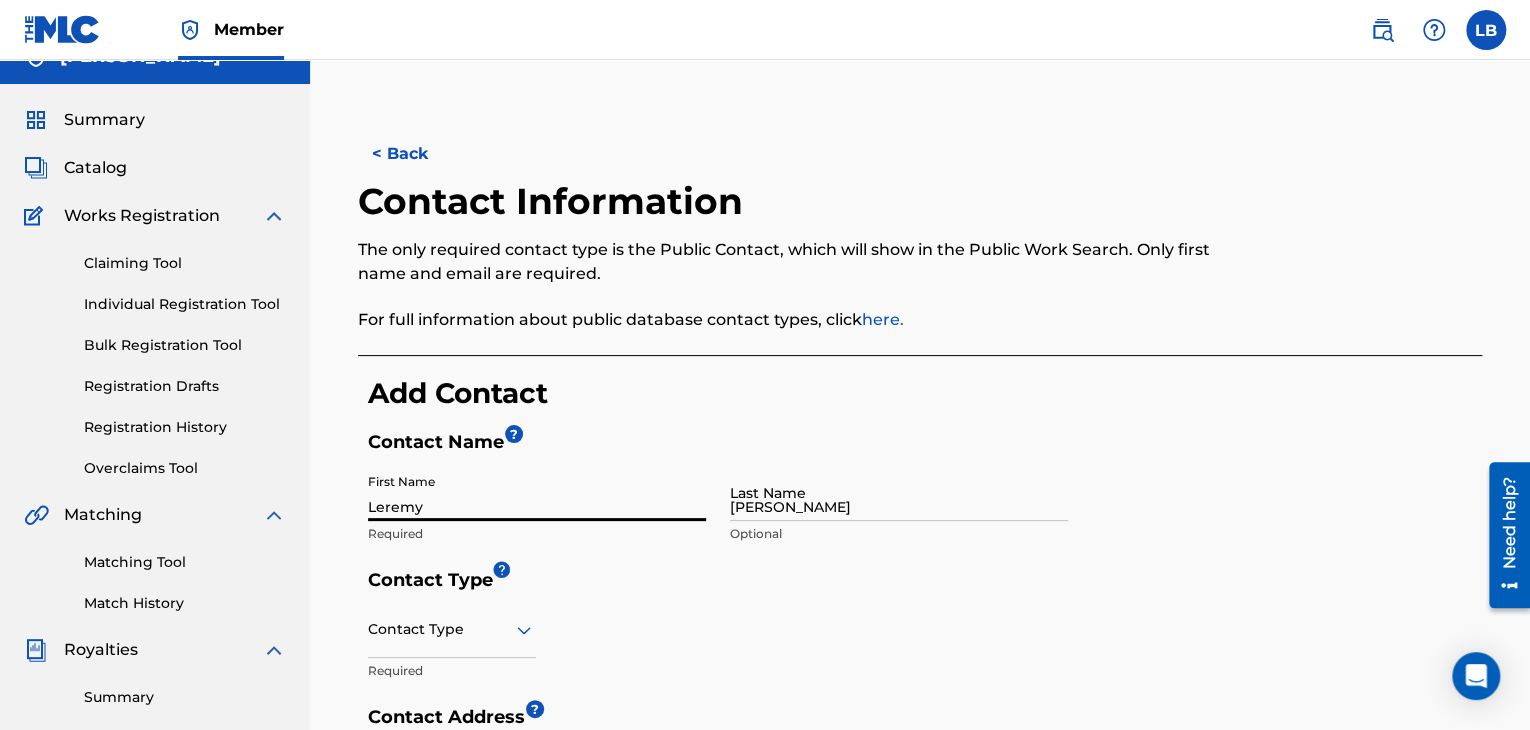 type on "[STREET_ADDRESS]" 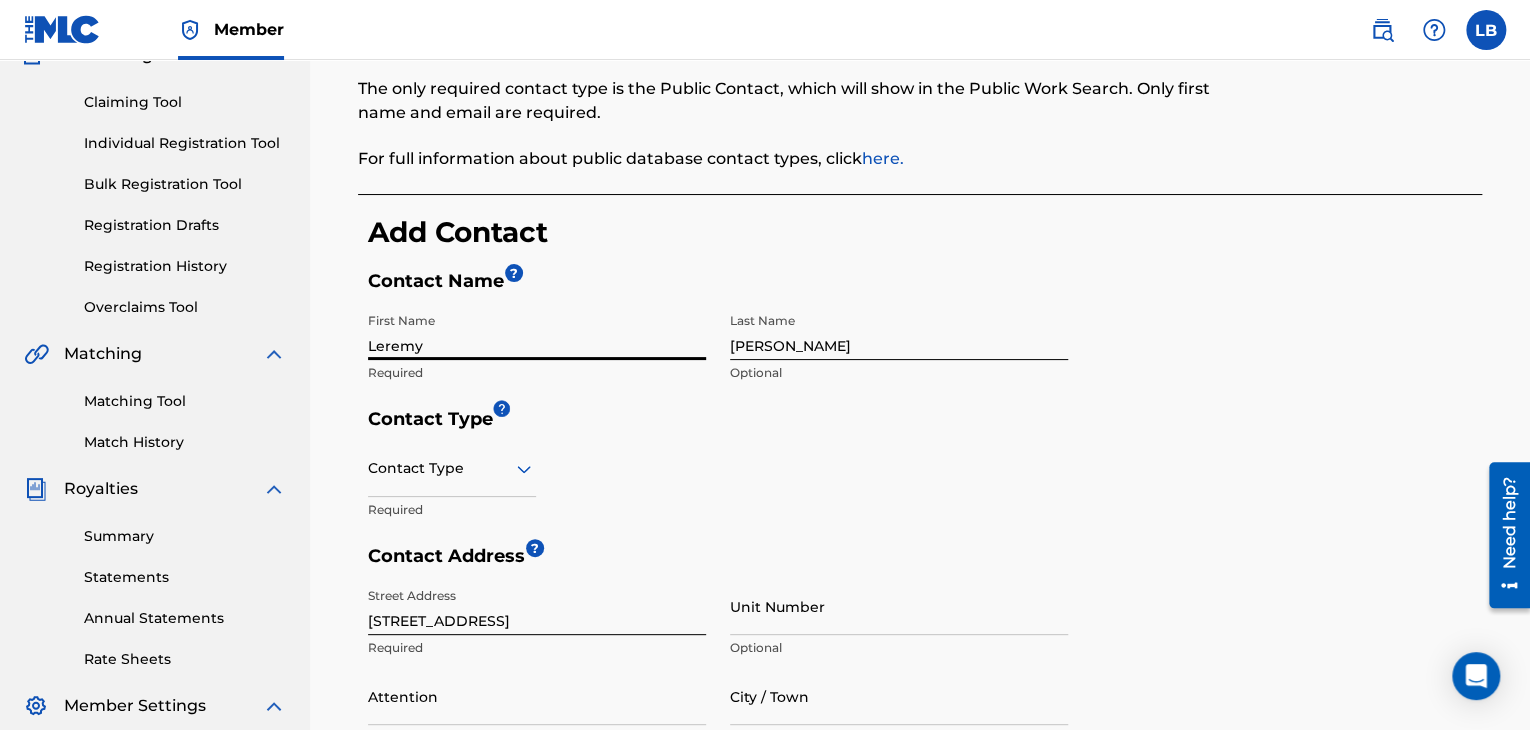 scroll, scrollTop: 211, scrollLeft: 0, axis: vertical 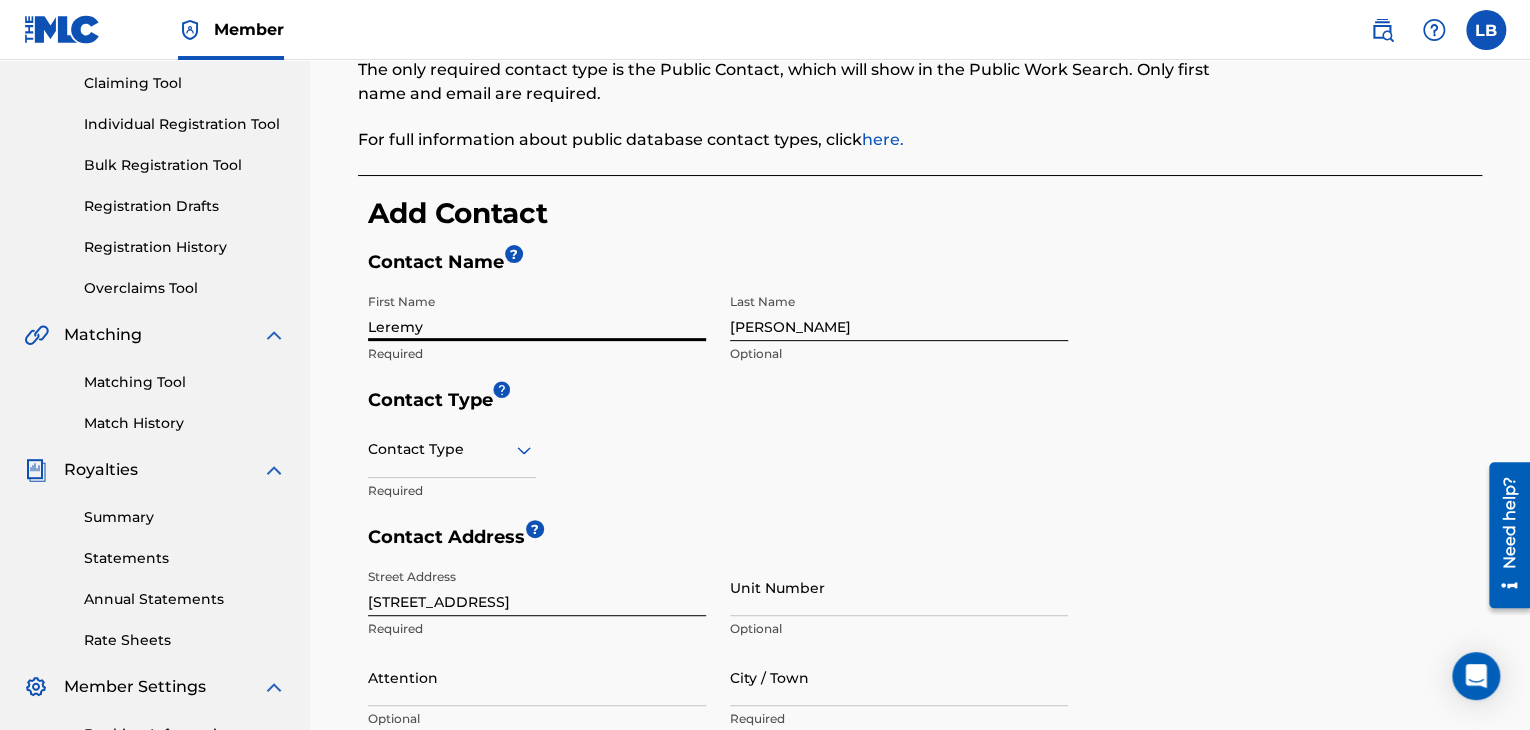 click on "Contact Type" at bounding box center [452, 449] 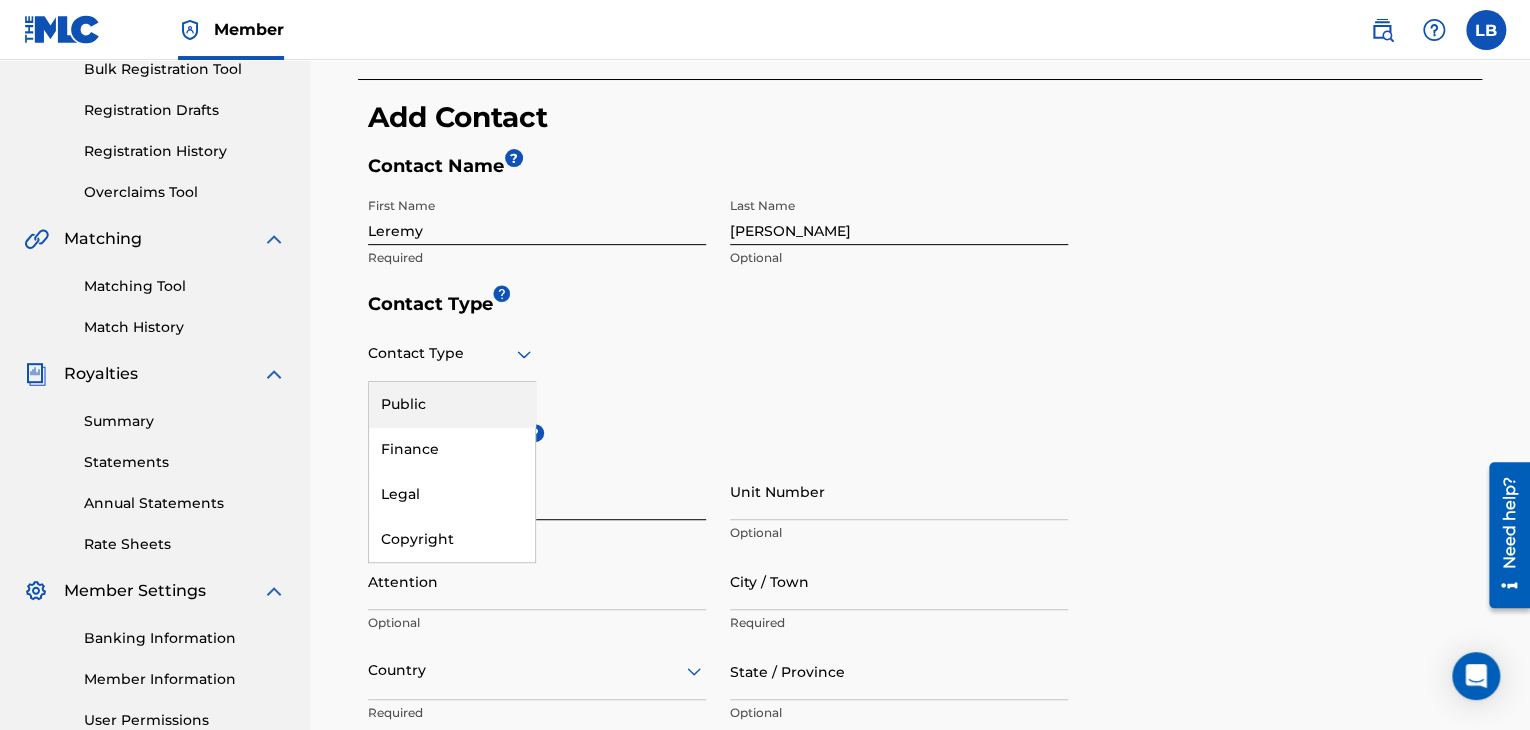 scroll, scrollTop: 310, scrollLeft: 0, axis: vertical 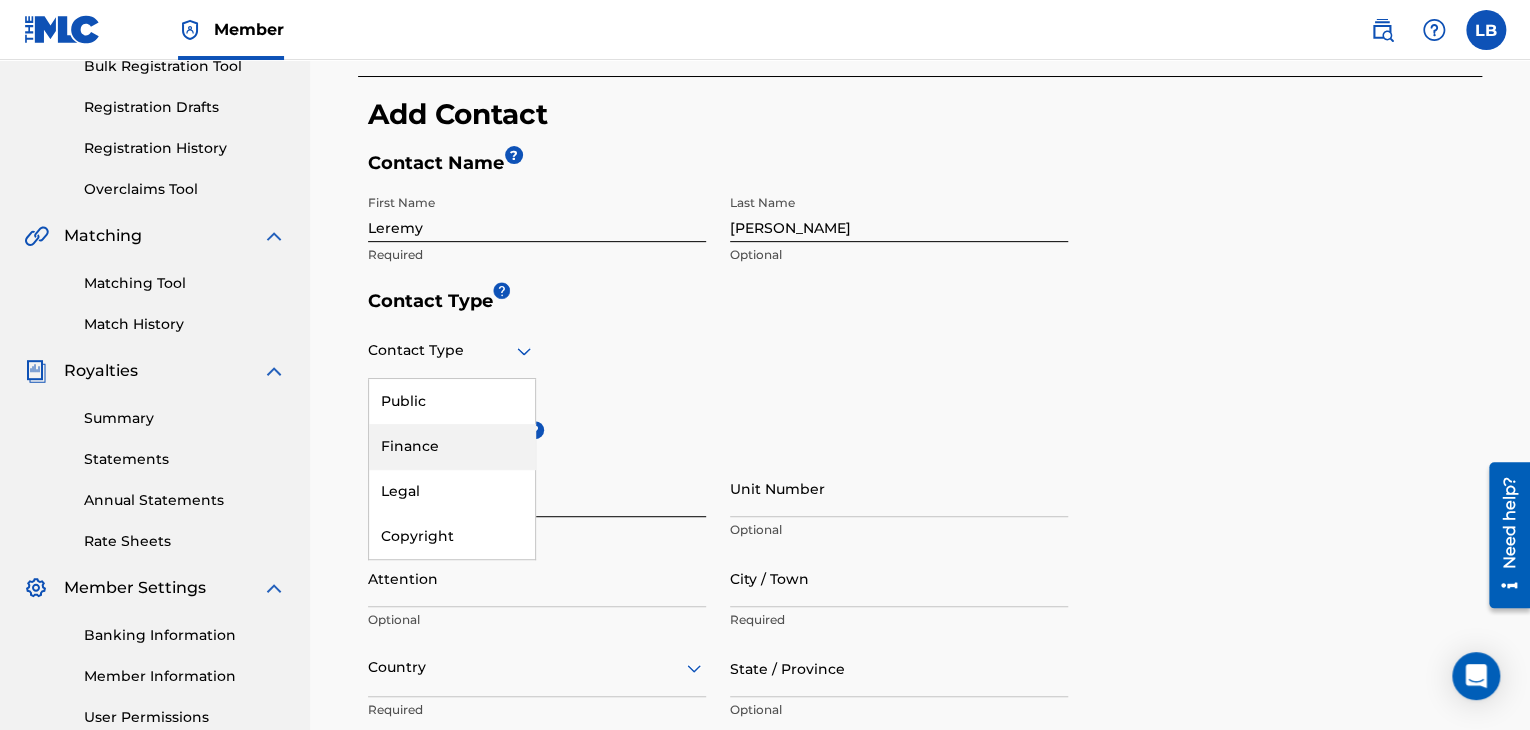 click on "Finance" at bounding box center (452, 446) 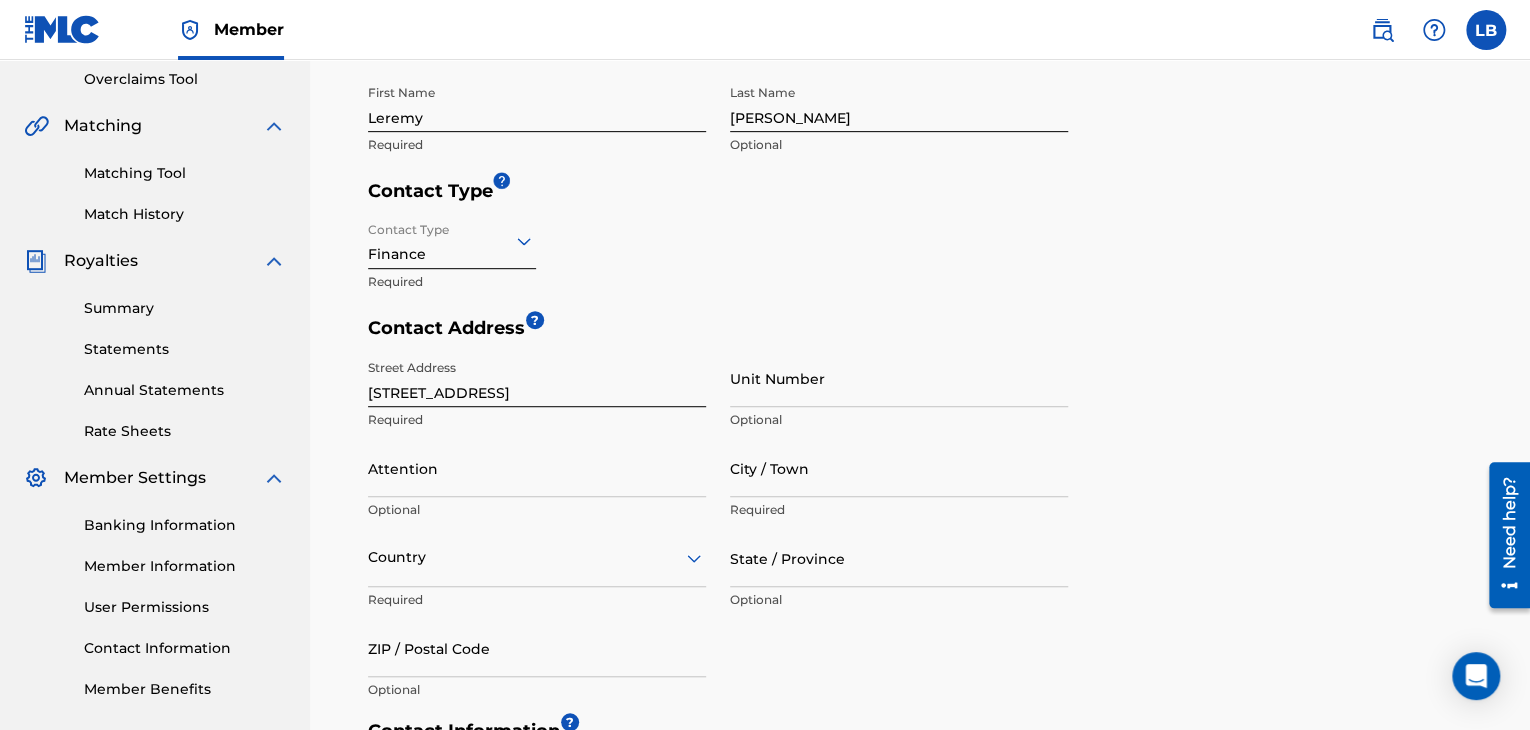 scroll, scrollTop: 424, scrollLeft: 0, axis: vertical 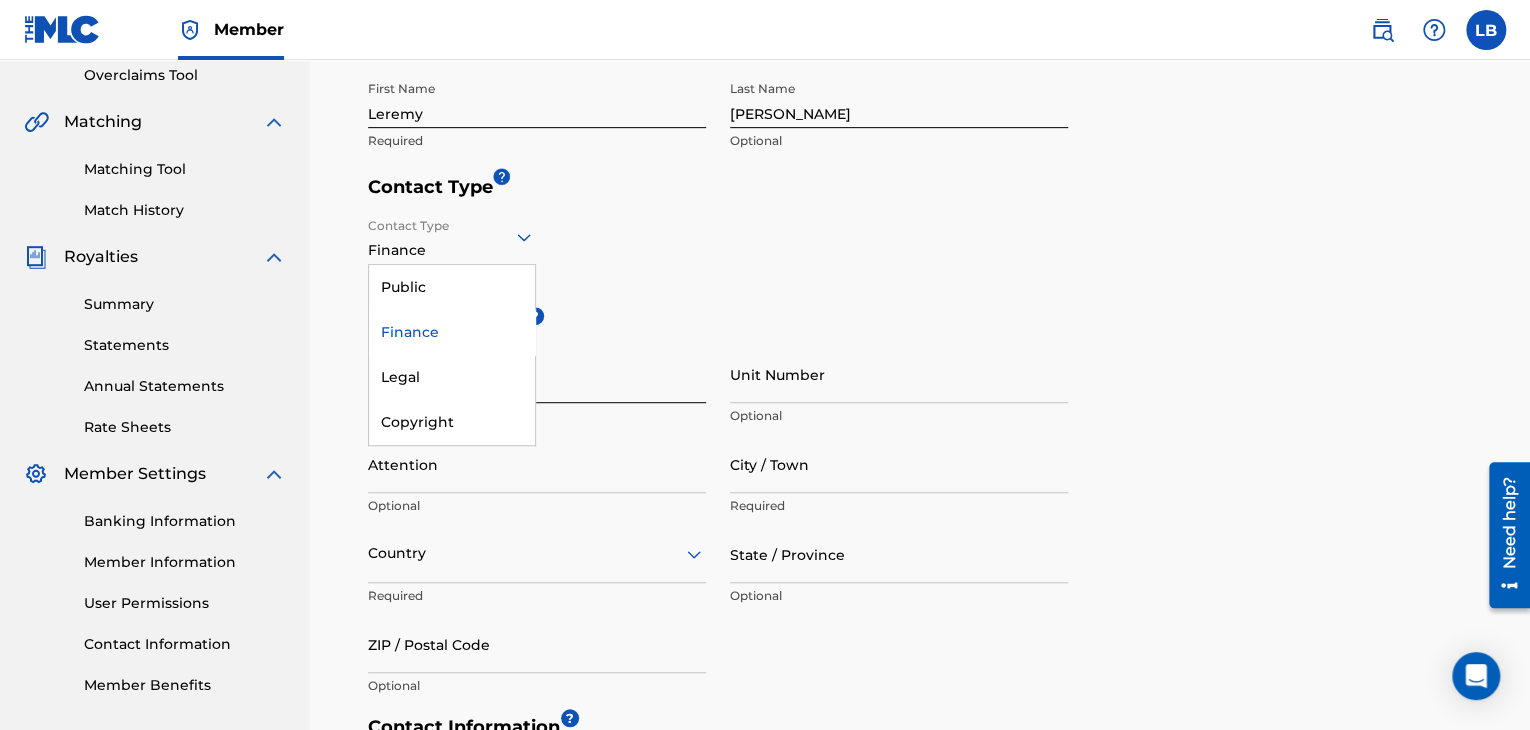 click 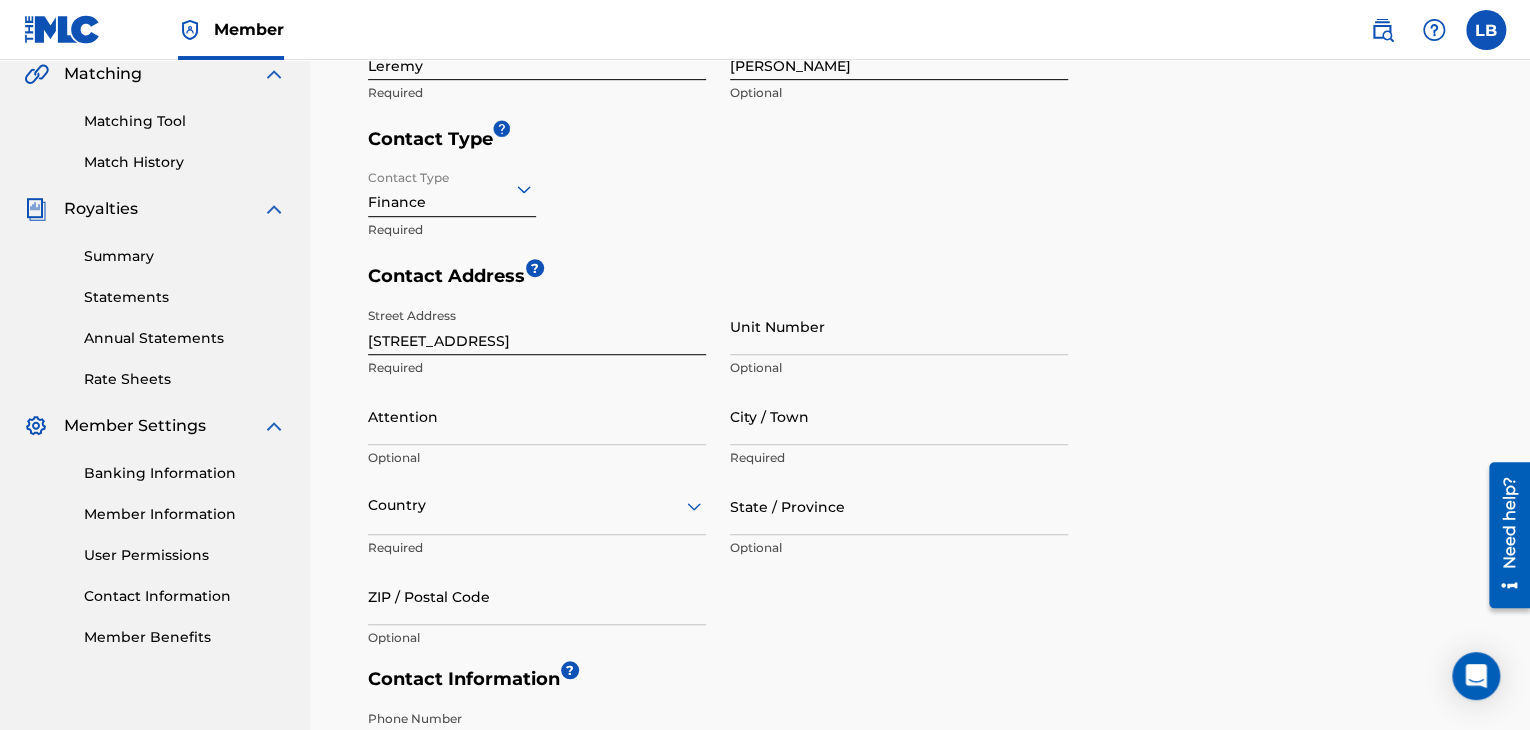 scroll, scrollTop: 473, scrollLeft: 0, axis: vertical 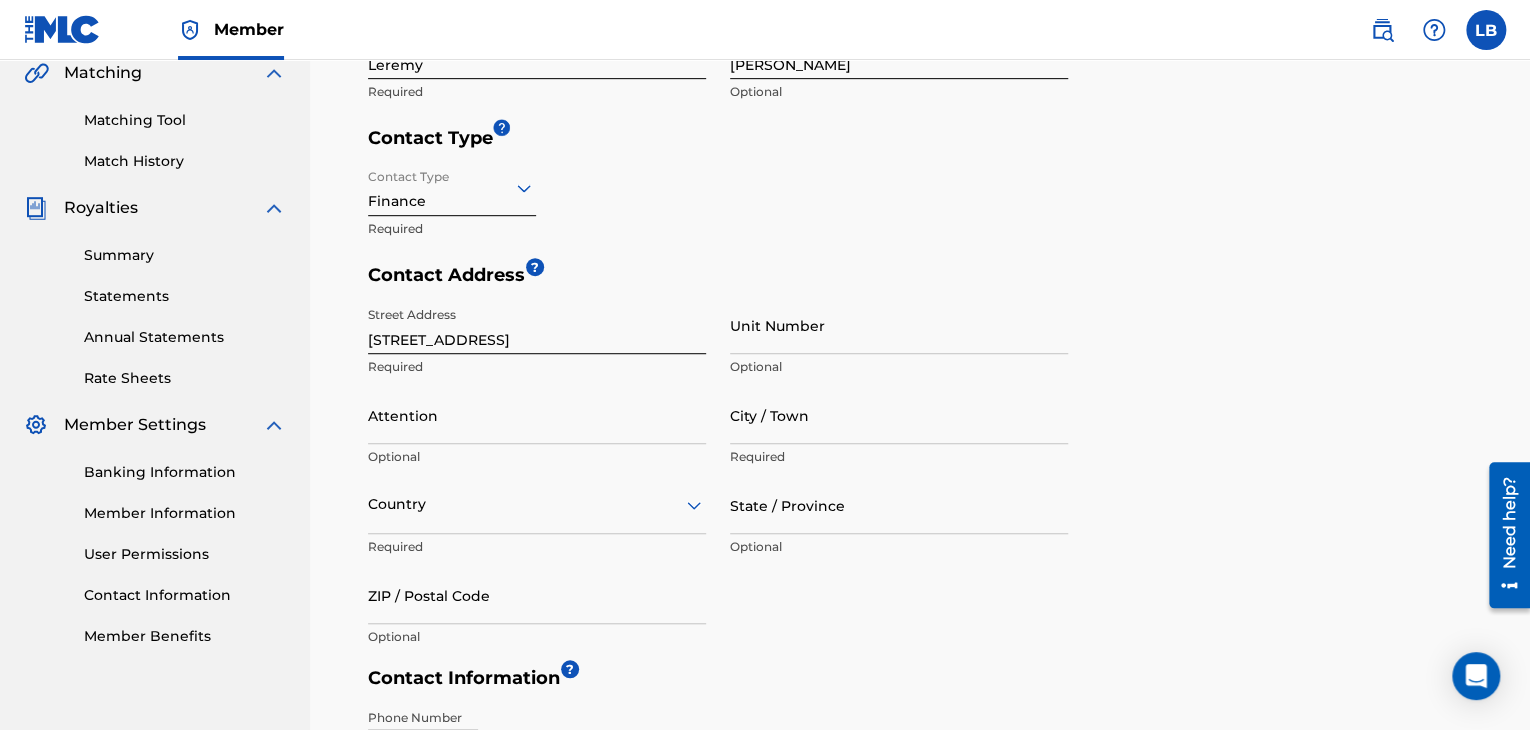click on "City / Town" at bounding box center [899, 415] 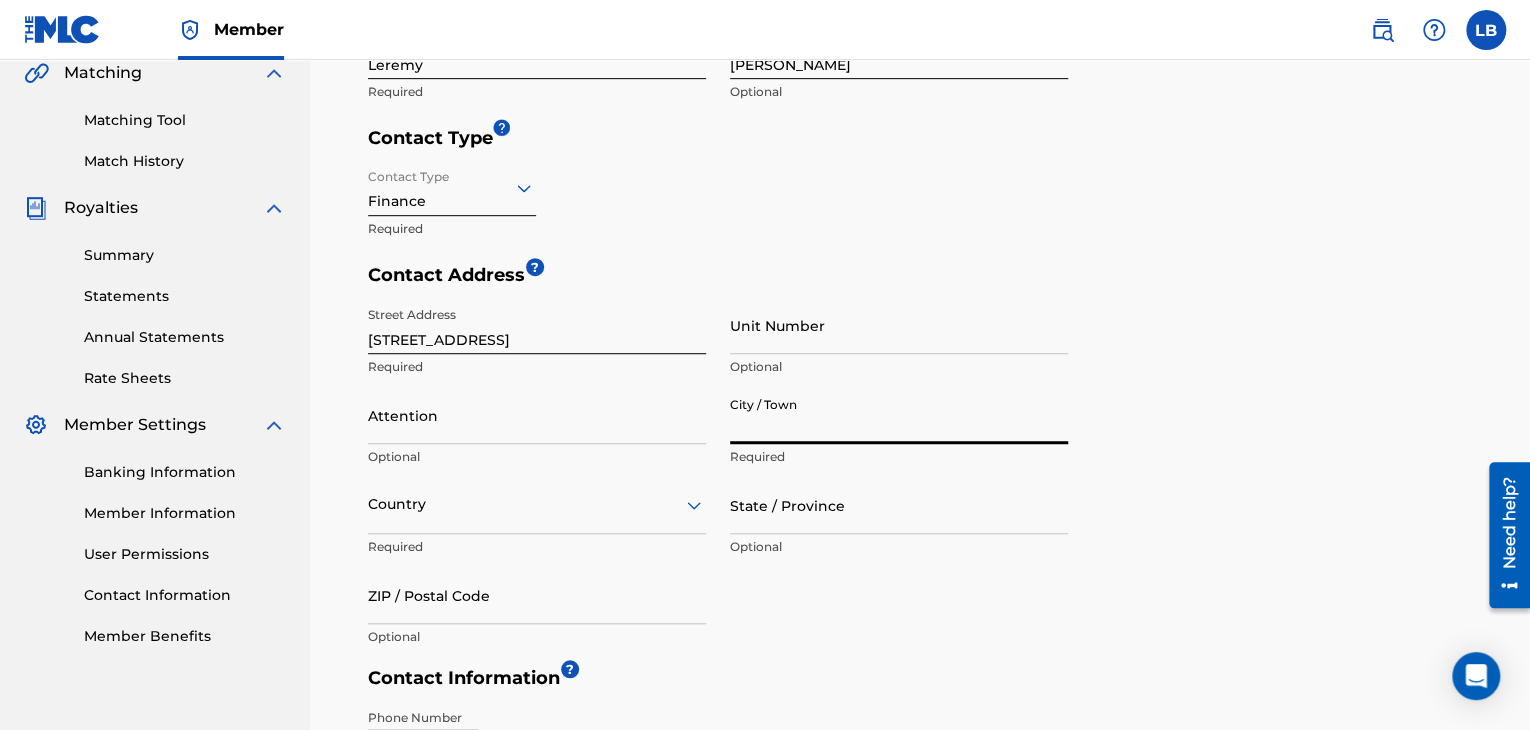 type on "[GEOGRAPHIC_DATA]" 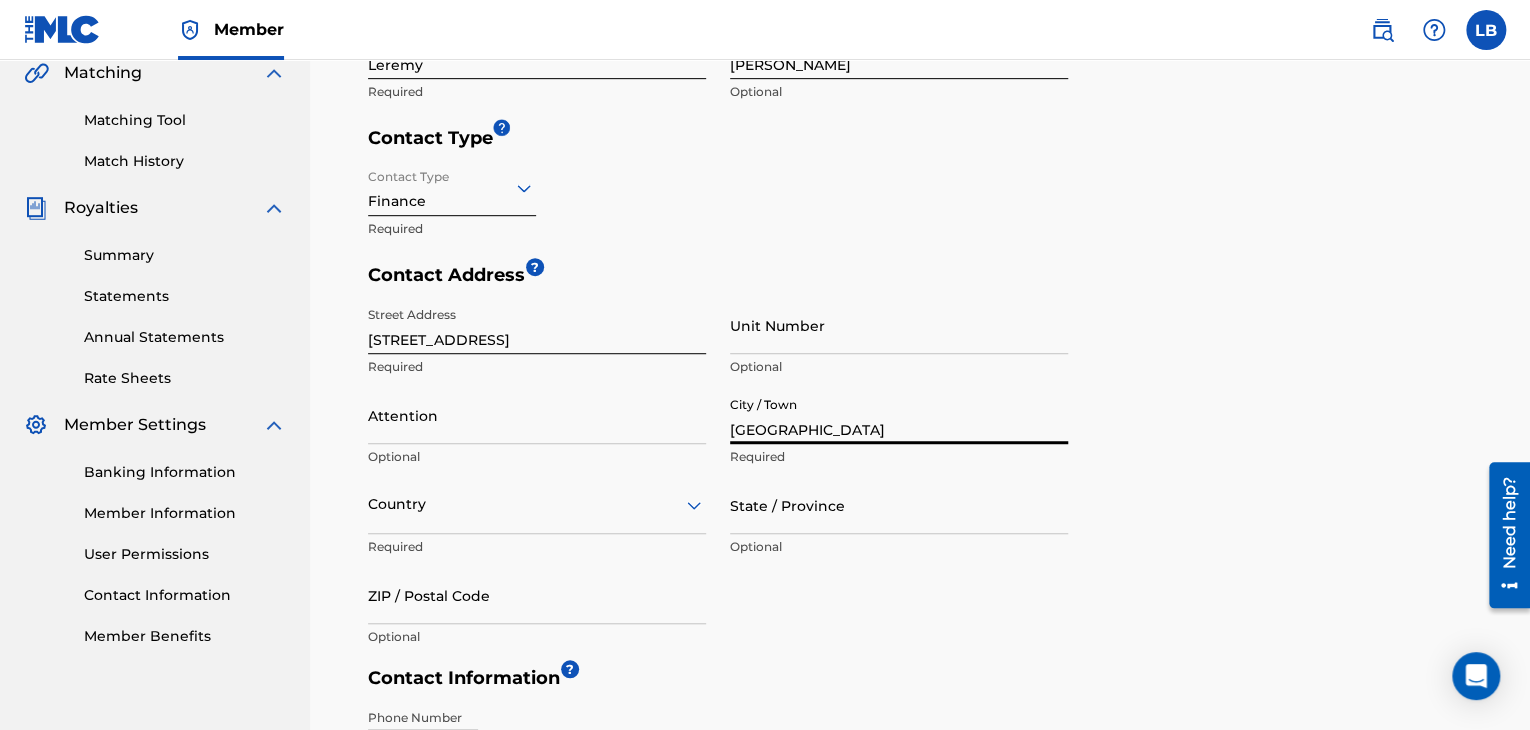 type on "Leremy" 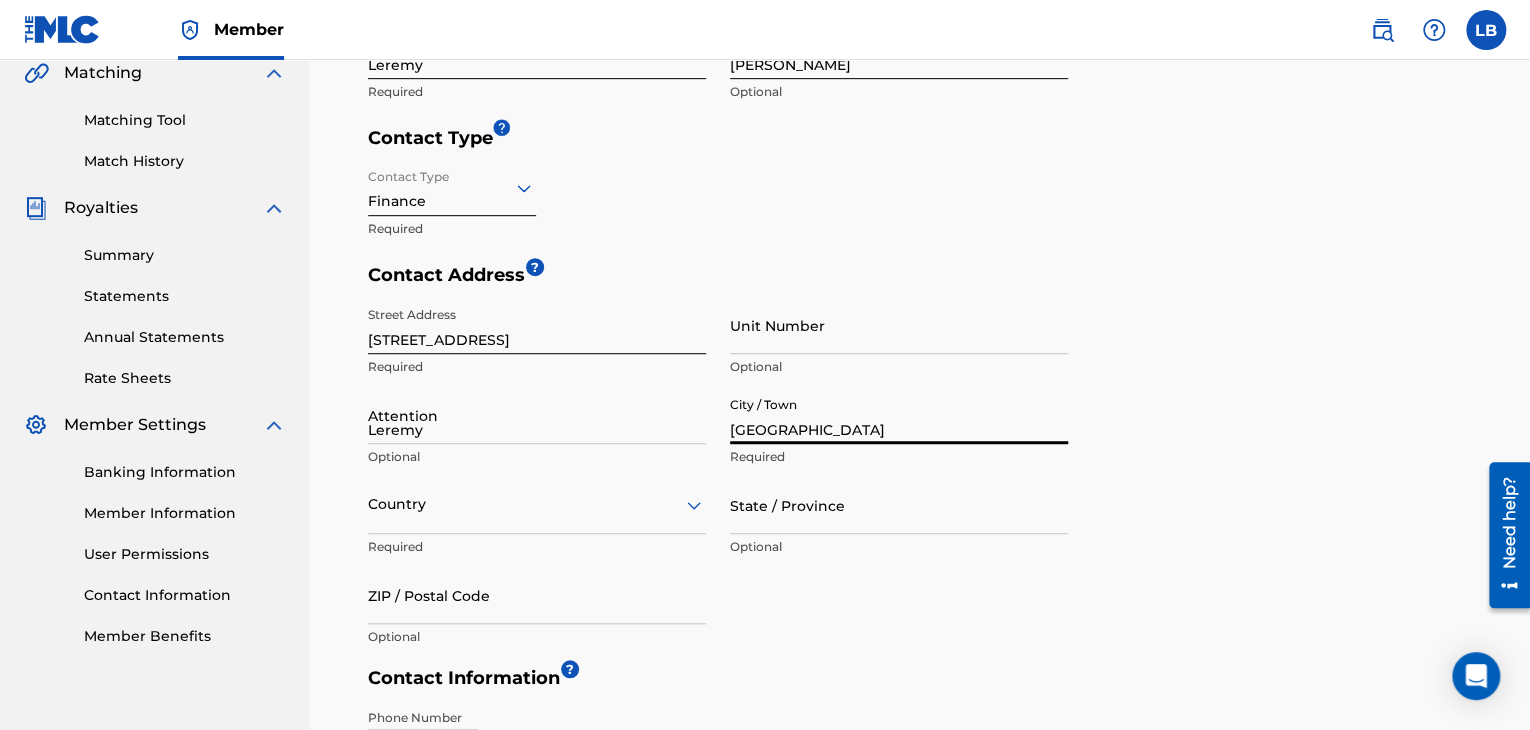 type on "[GEOGRAPHIC_DATA]" 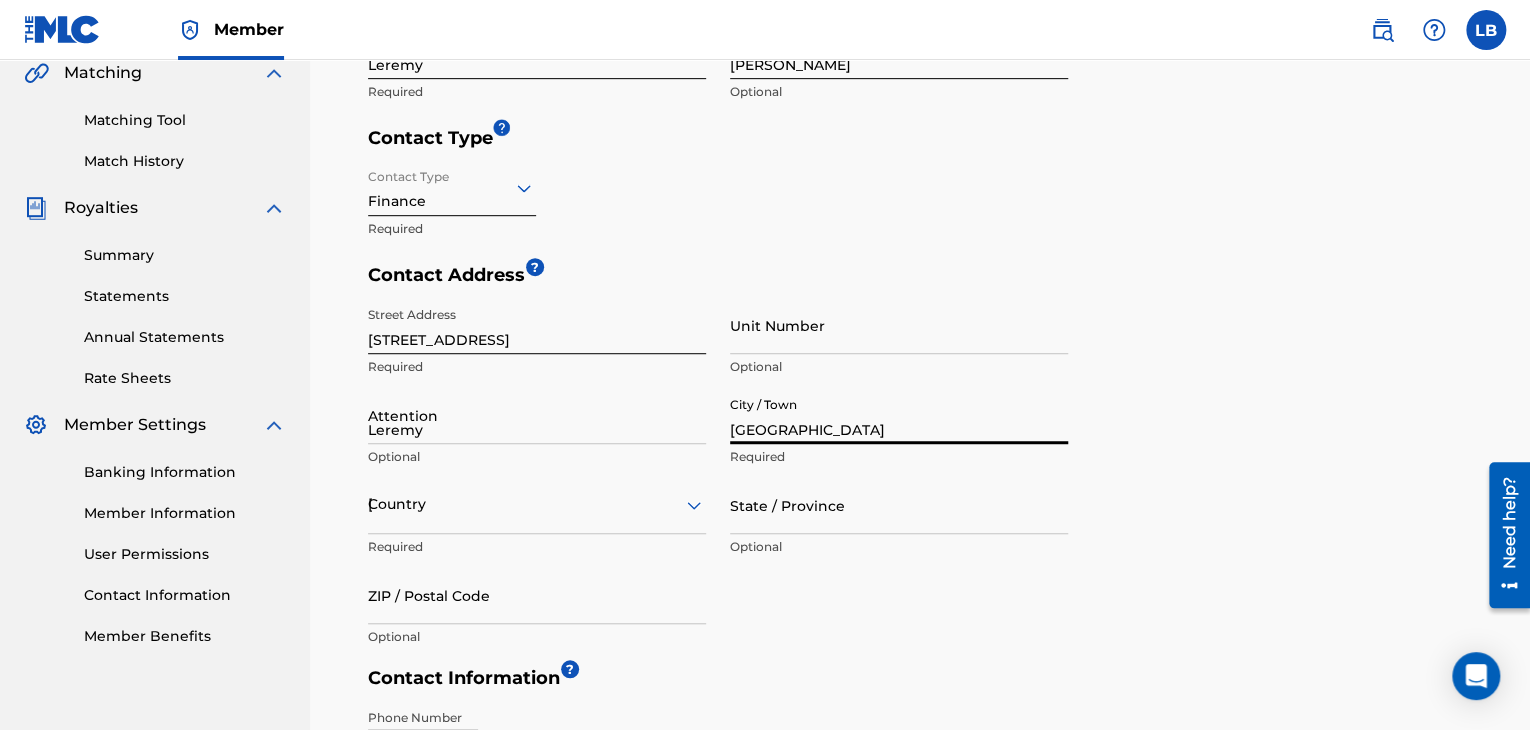 type on "FL" 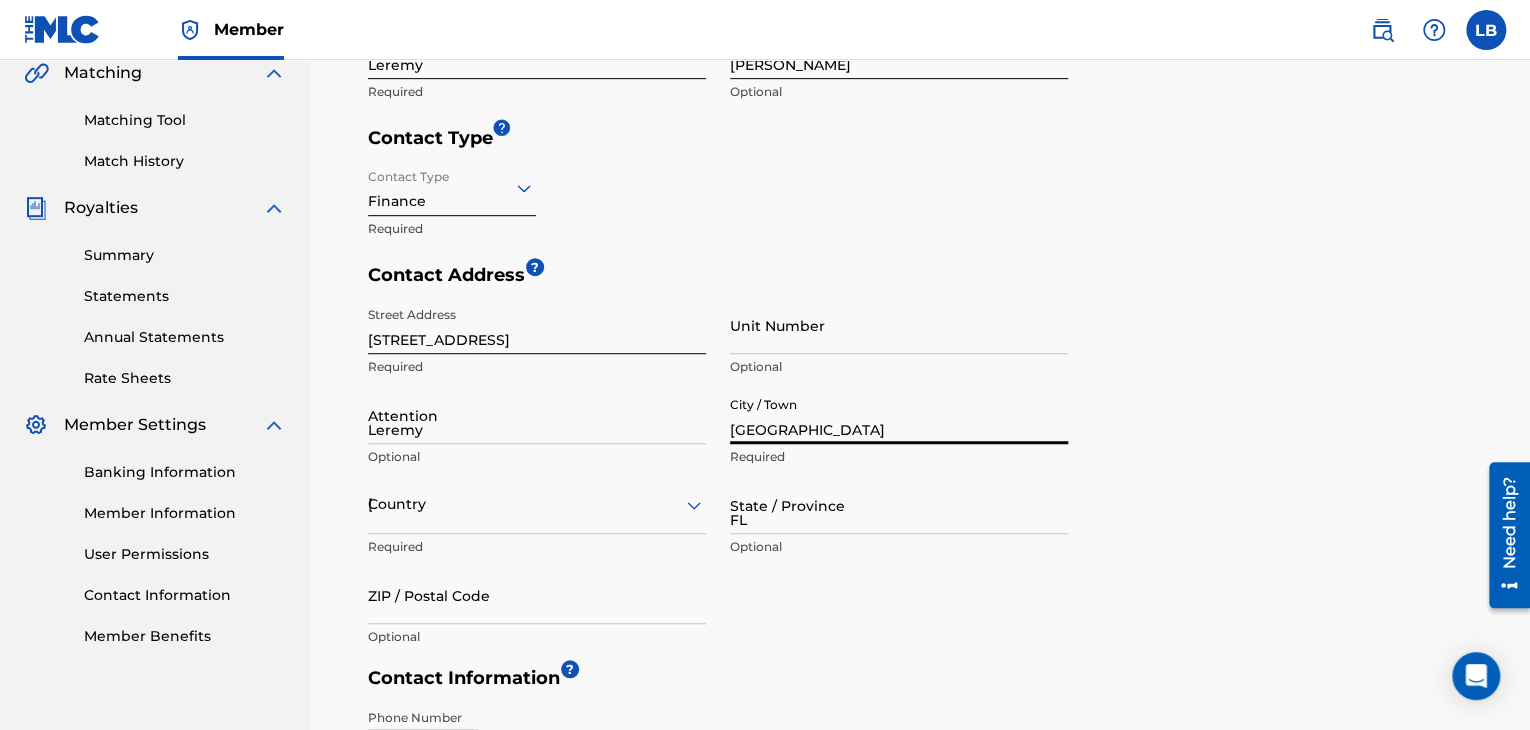 type on "33426" 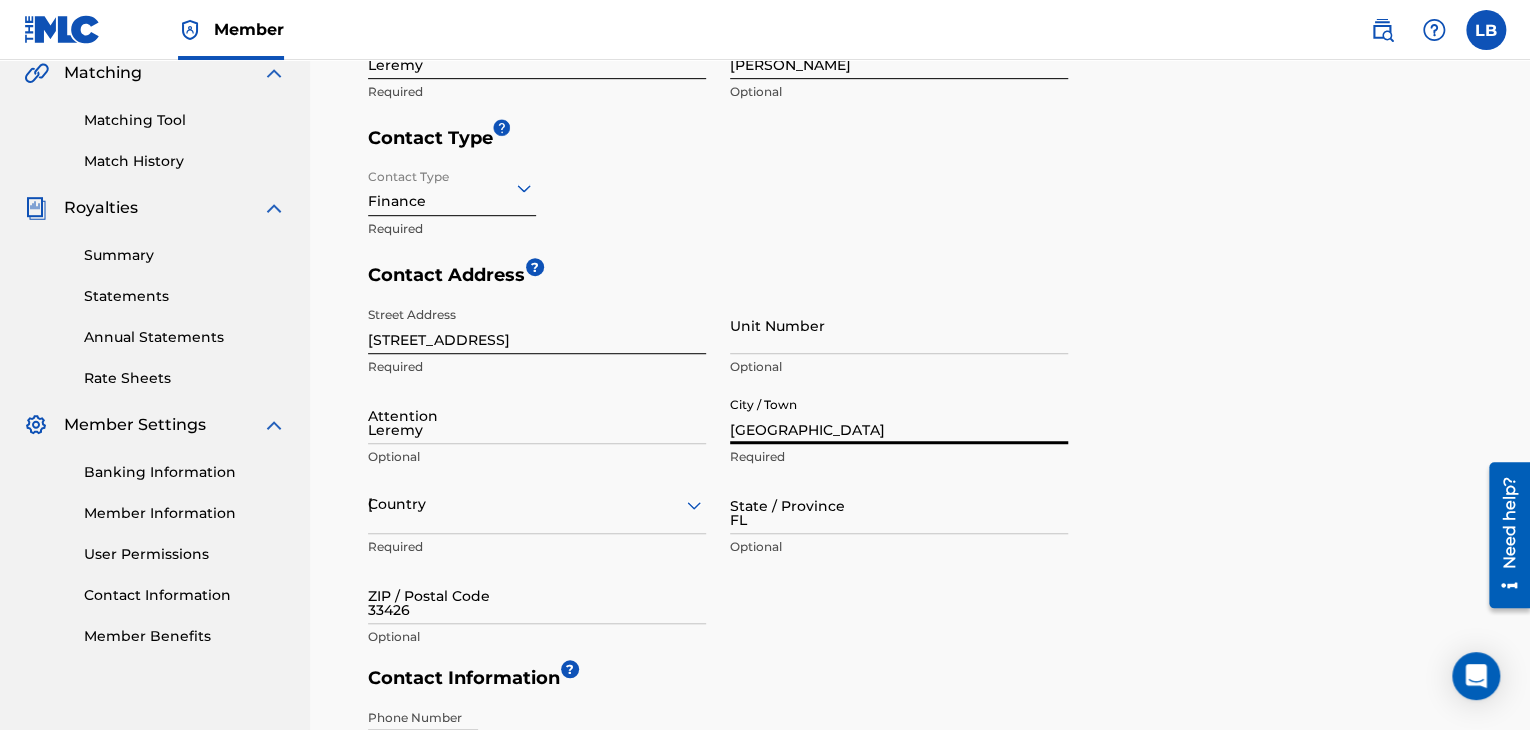 type on "1" 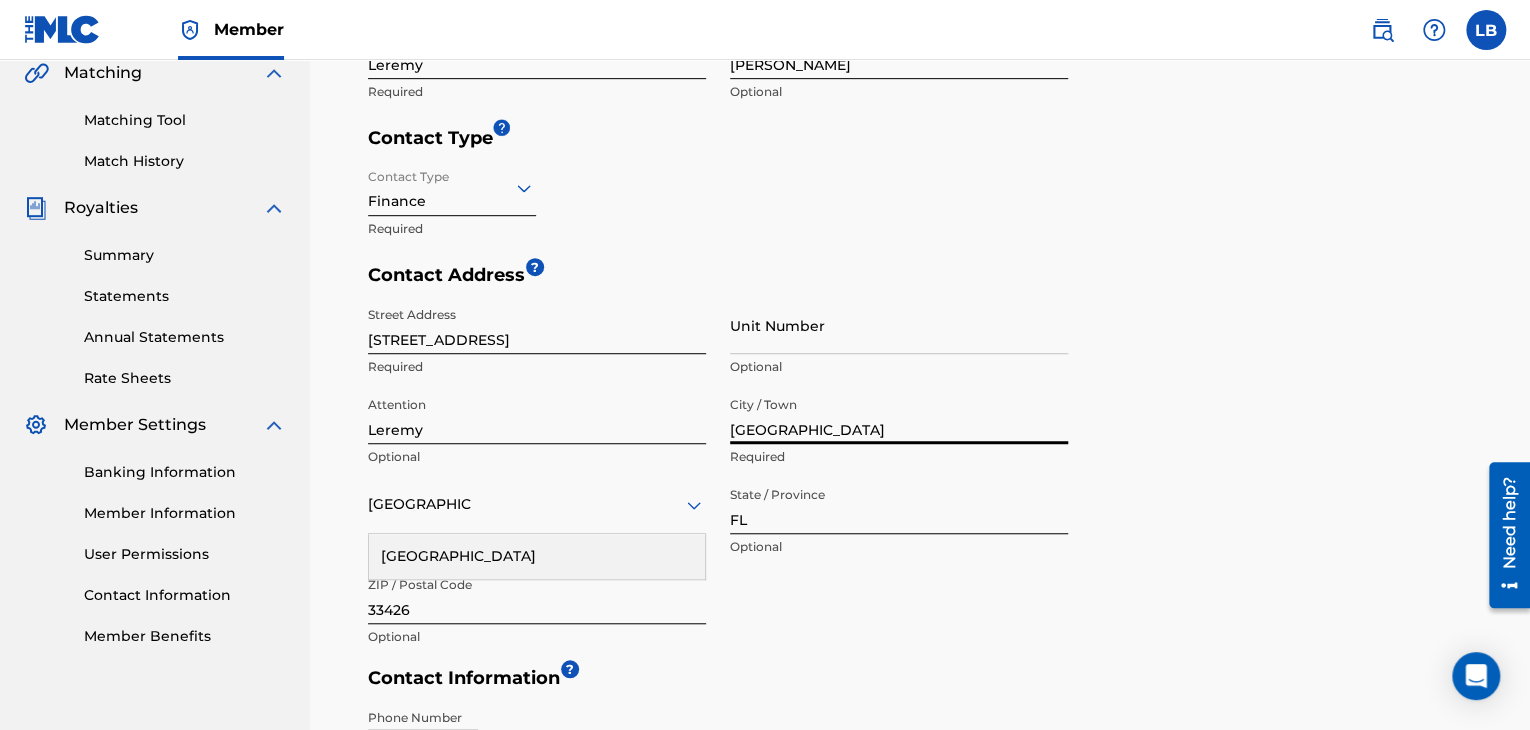 scroll, scrollTop: 802, scrollLeft: 0, axis: vertical 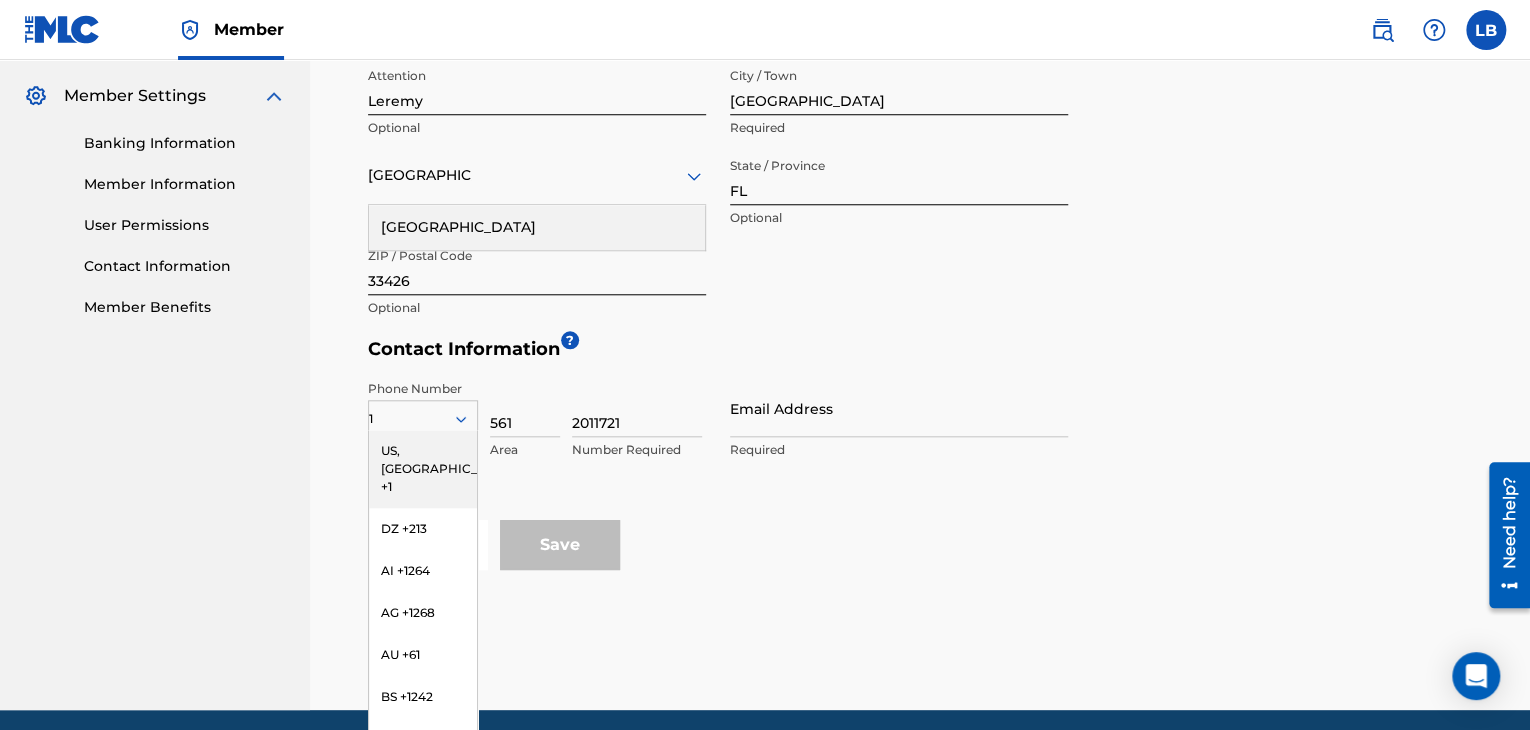 click on "US, [GEOGRAPHIC_DATA] +1" at bounding box center (423, 469) 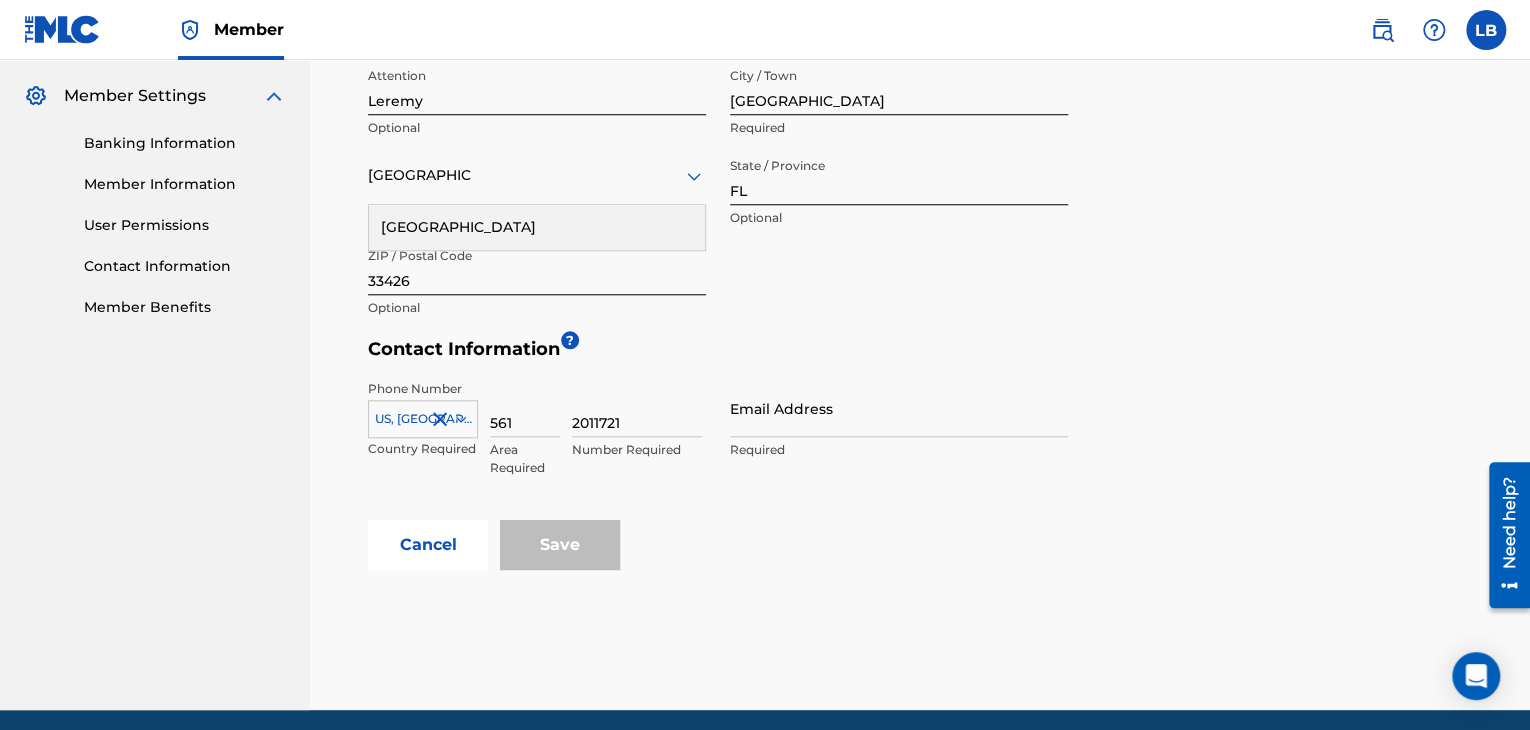 click on "2011721" at bounding box center [637, 408] 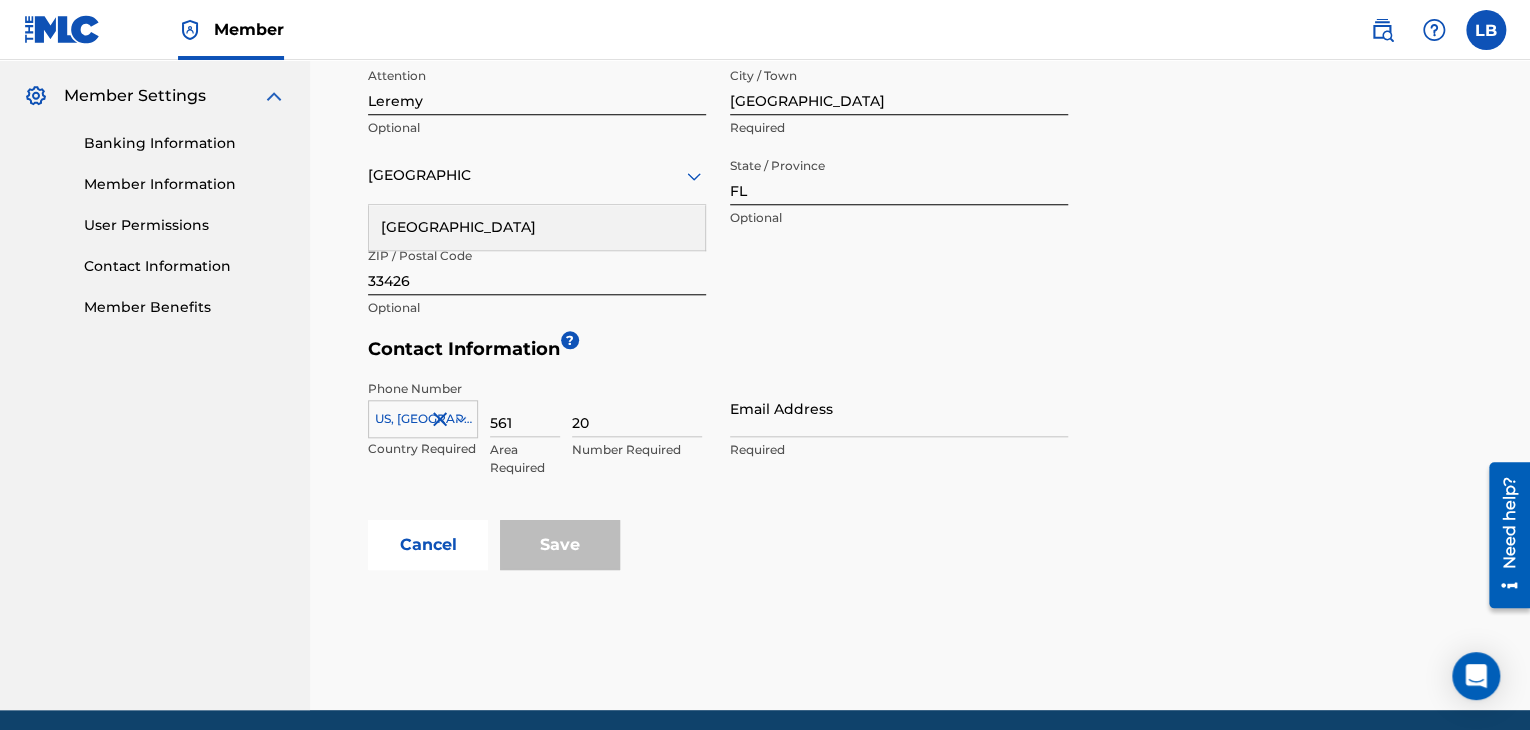 type on "2" 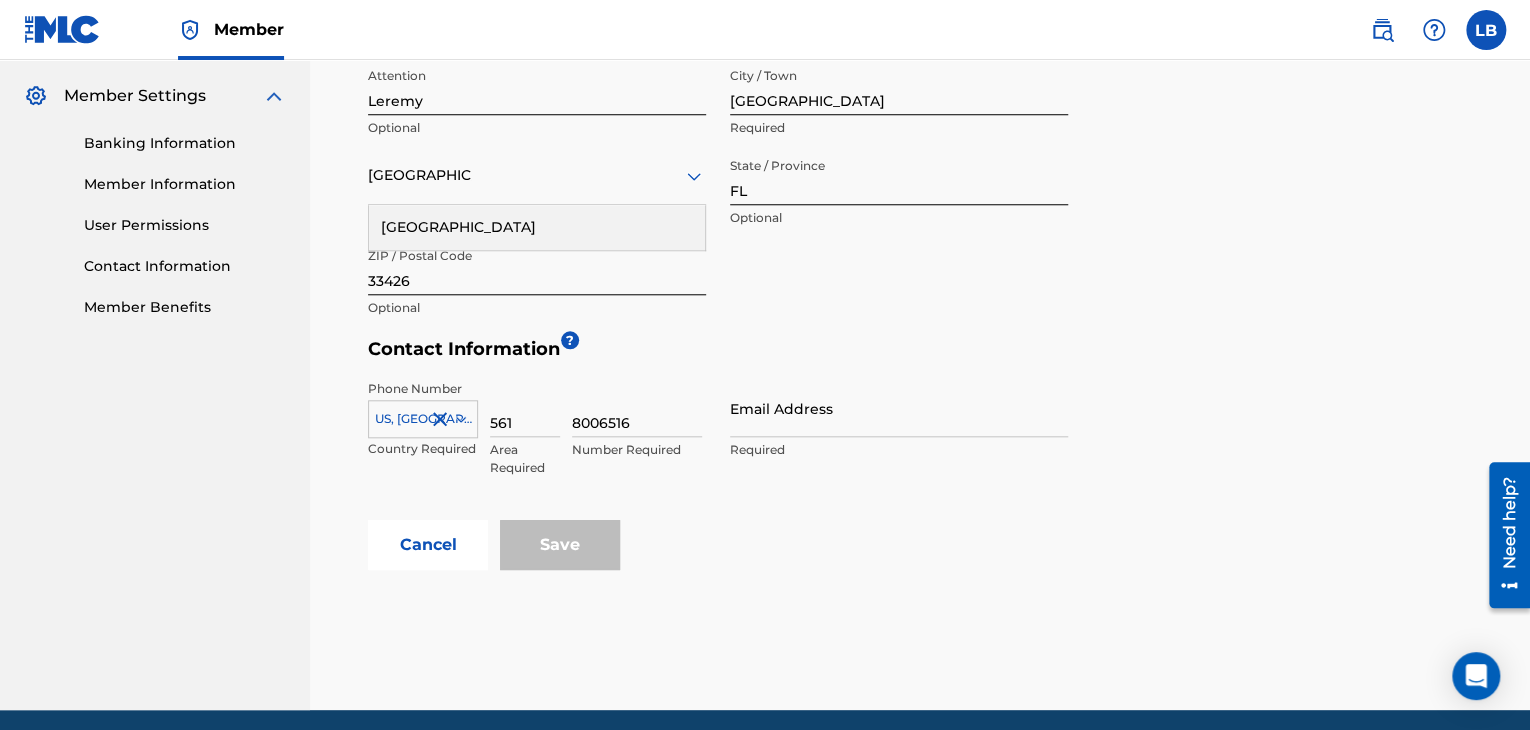 type on "8006516" 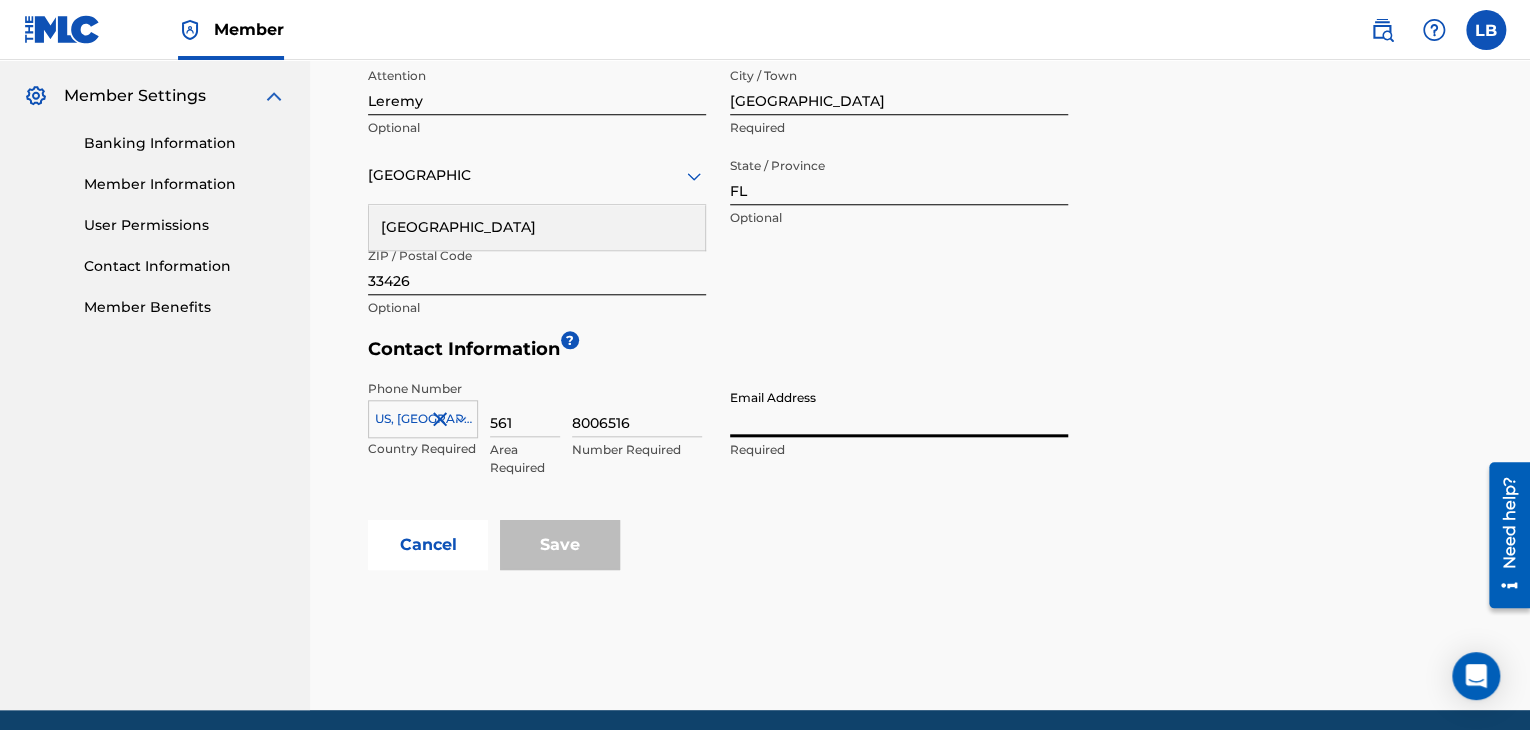 type on "[EMAIL_ADDRESS][DOMAIN_NAME]" 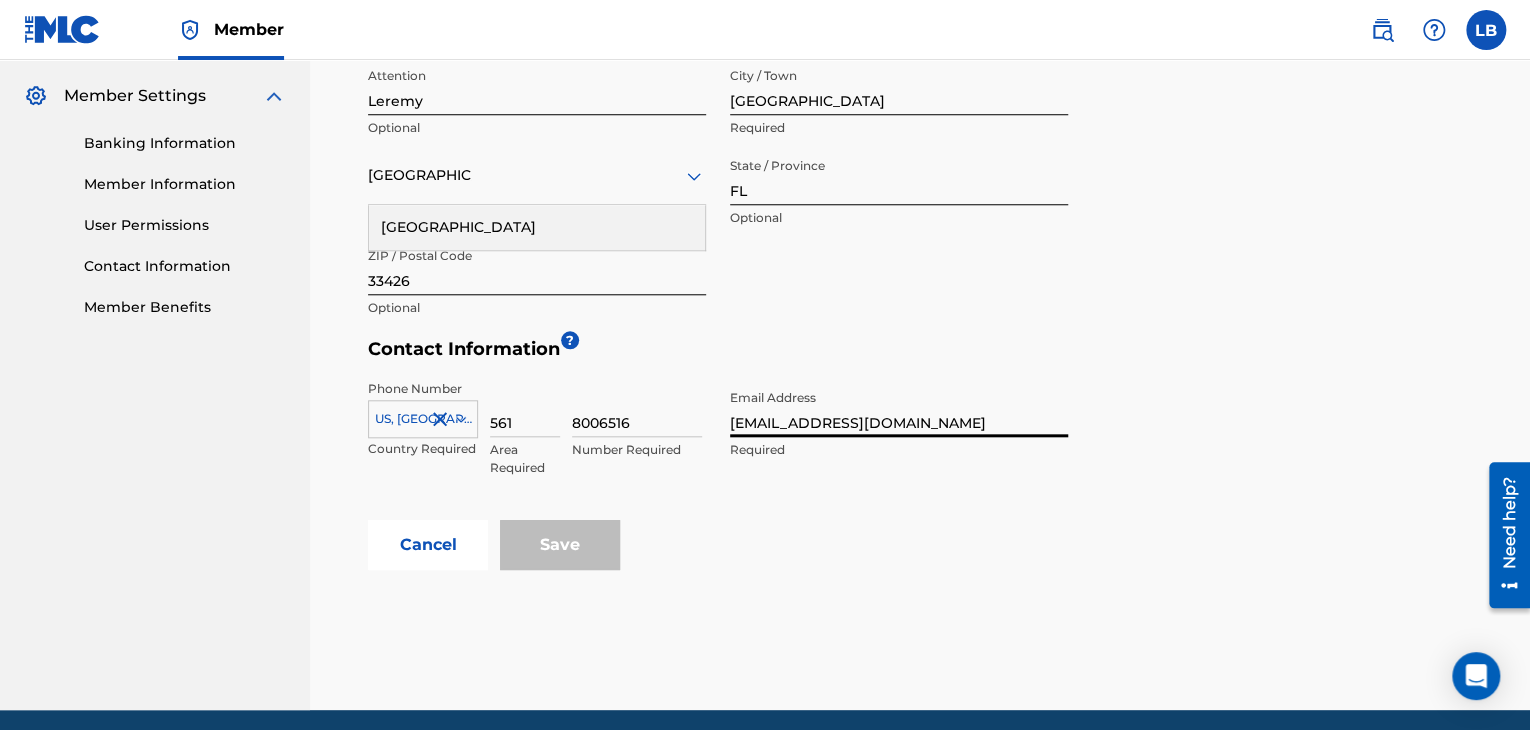 click at bounding box center (423, 419) 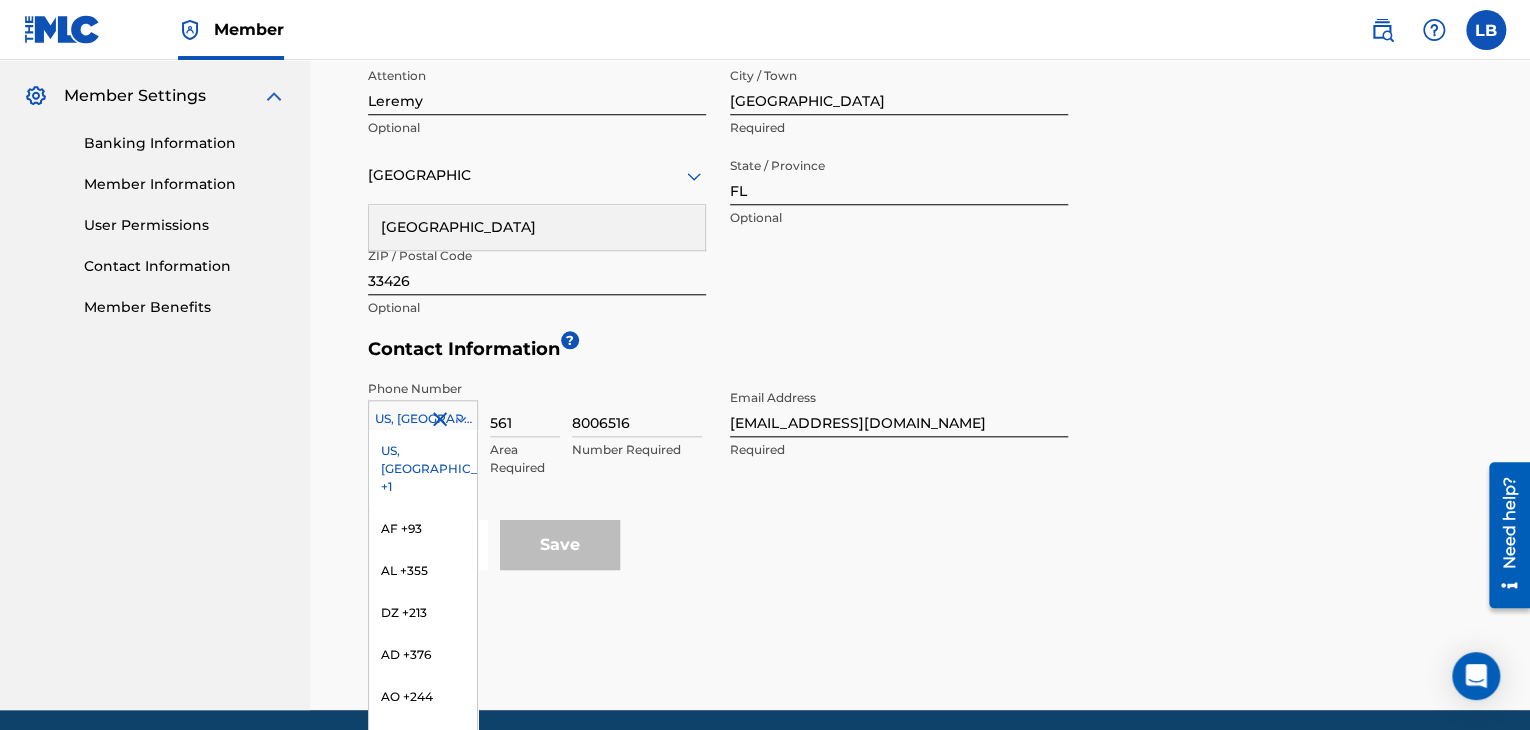 click on "US, [GEOGRAPHIC_DATA] +1" at bounding box center [423, 469] 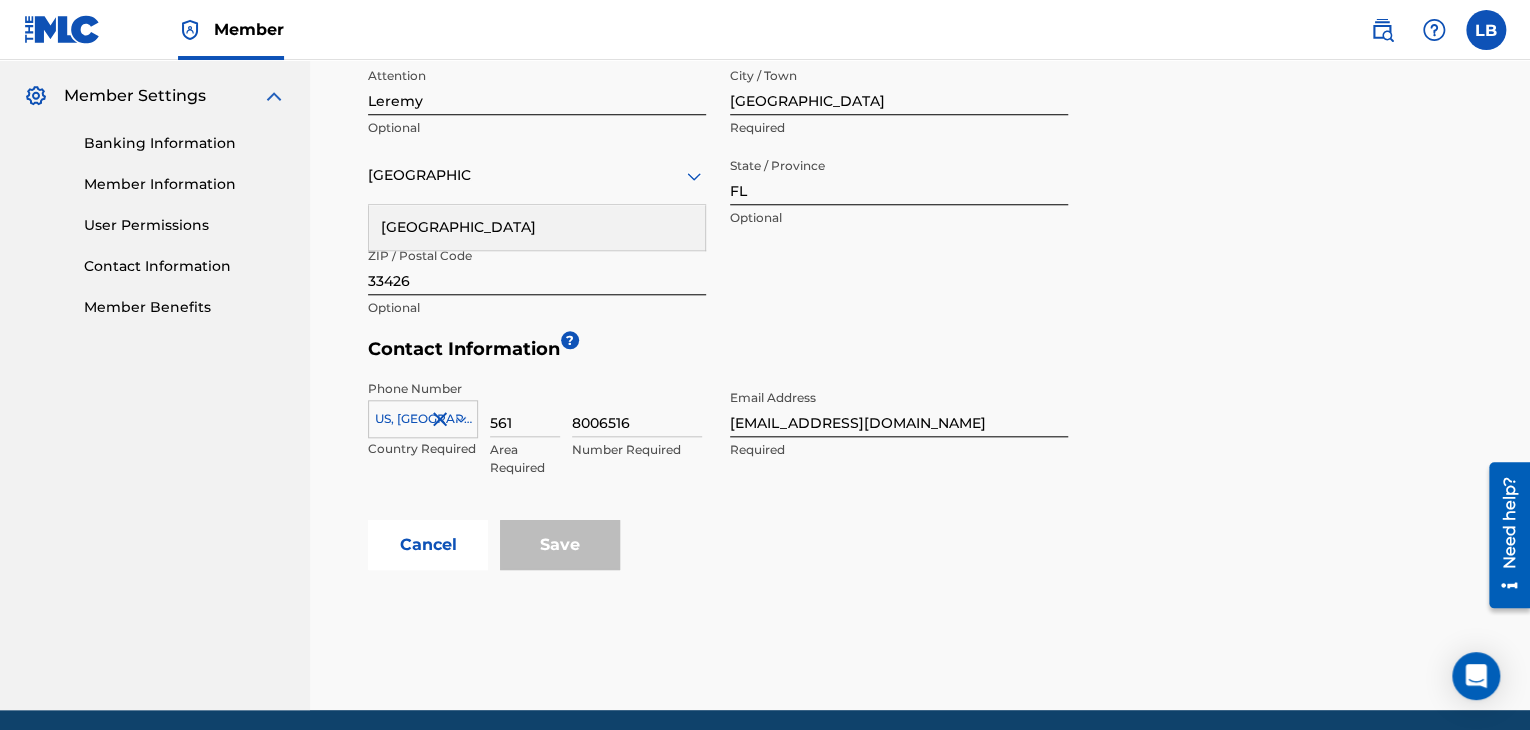 click on "Phone Number [GEOGRAPHIC_DATA], [GEOGRAPHIC_DATA] +1 Country Required 561 Area Required 8006516 Number Required Email Address [EMAIL_ADDRESS][DOMAIN_NAME] Required" at bounding box center [718, 445] 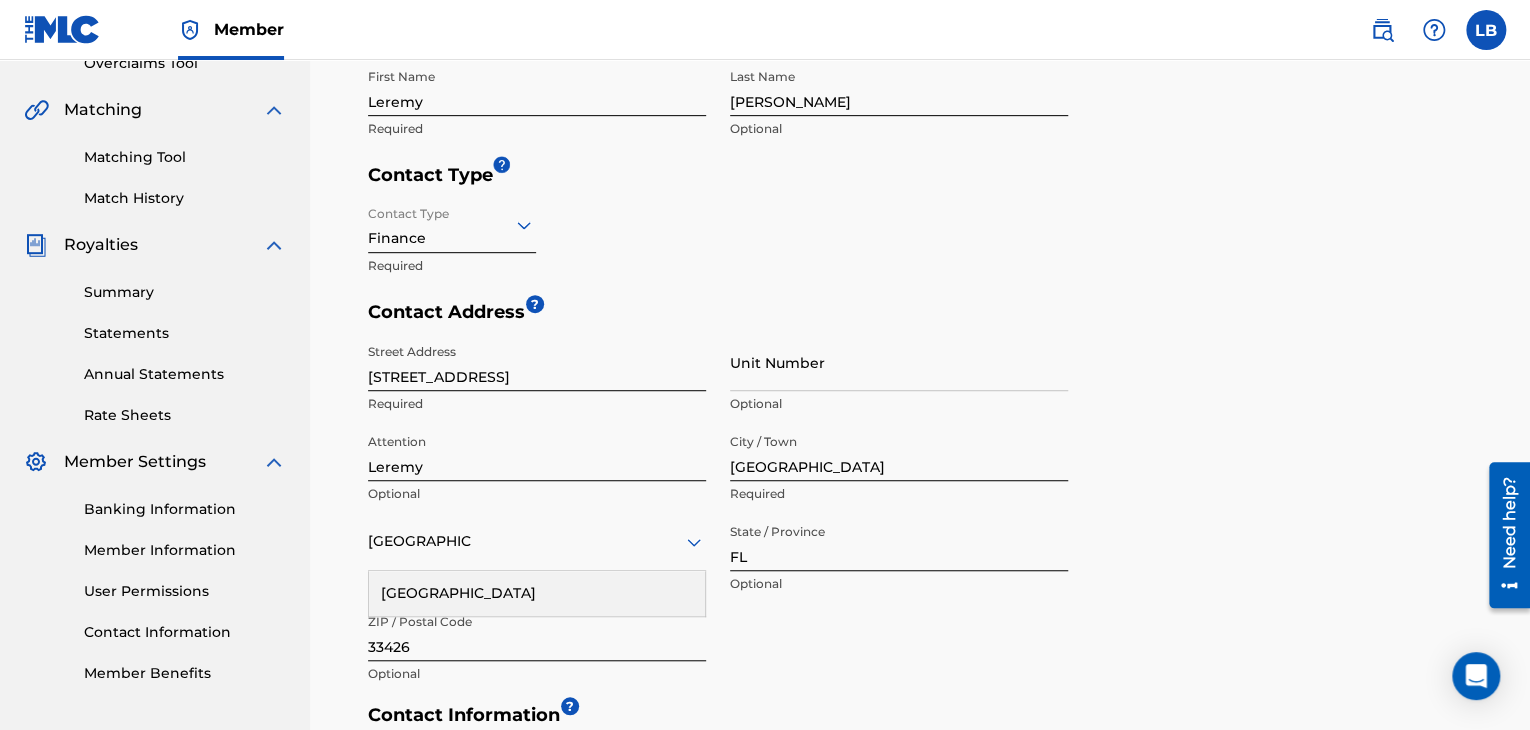 scroll, scrollTop: 698, scrollLeft: 0, axis: vertical 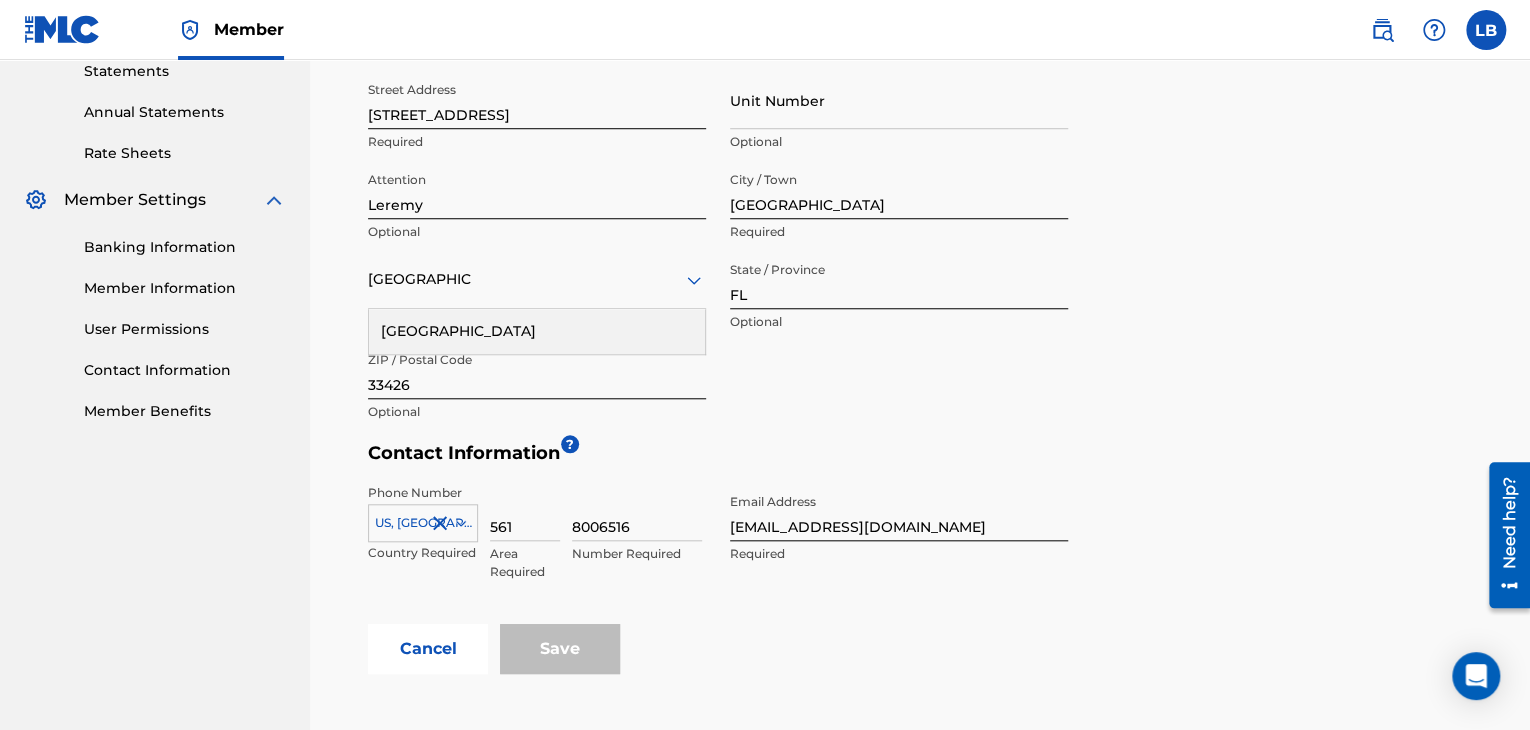 click on "US, [GEOGRAPHIC_DATA] +1" at bounding box center [423, 519] 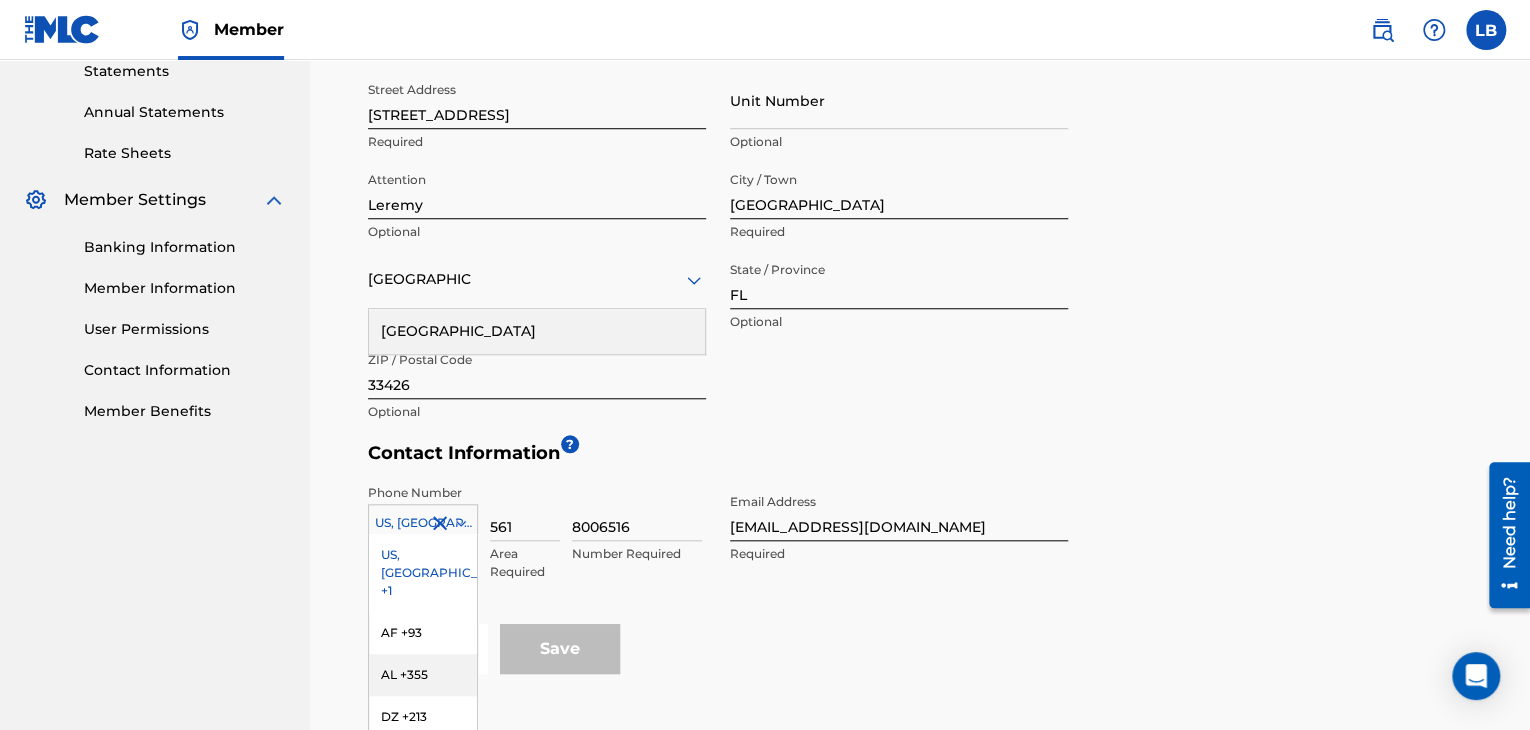 scroll, scrollTop: 802, scrollLeft: 0, axis: vertical 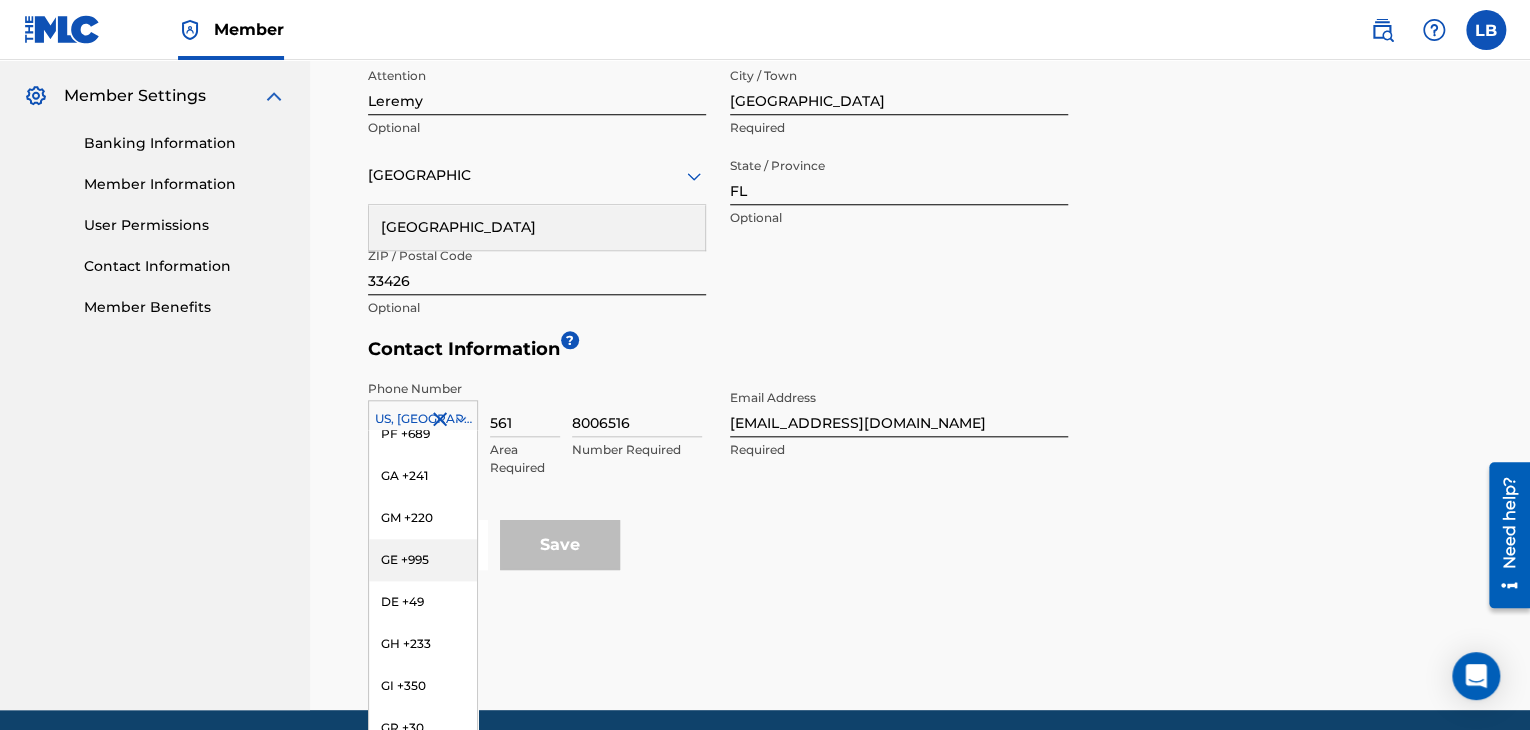 click on "Cancel Save" at bounding box center [925, 545] 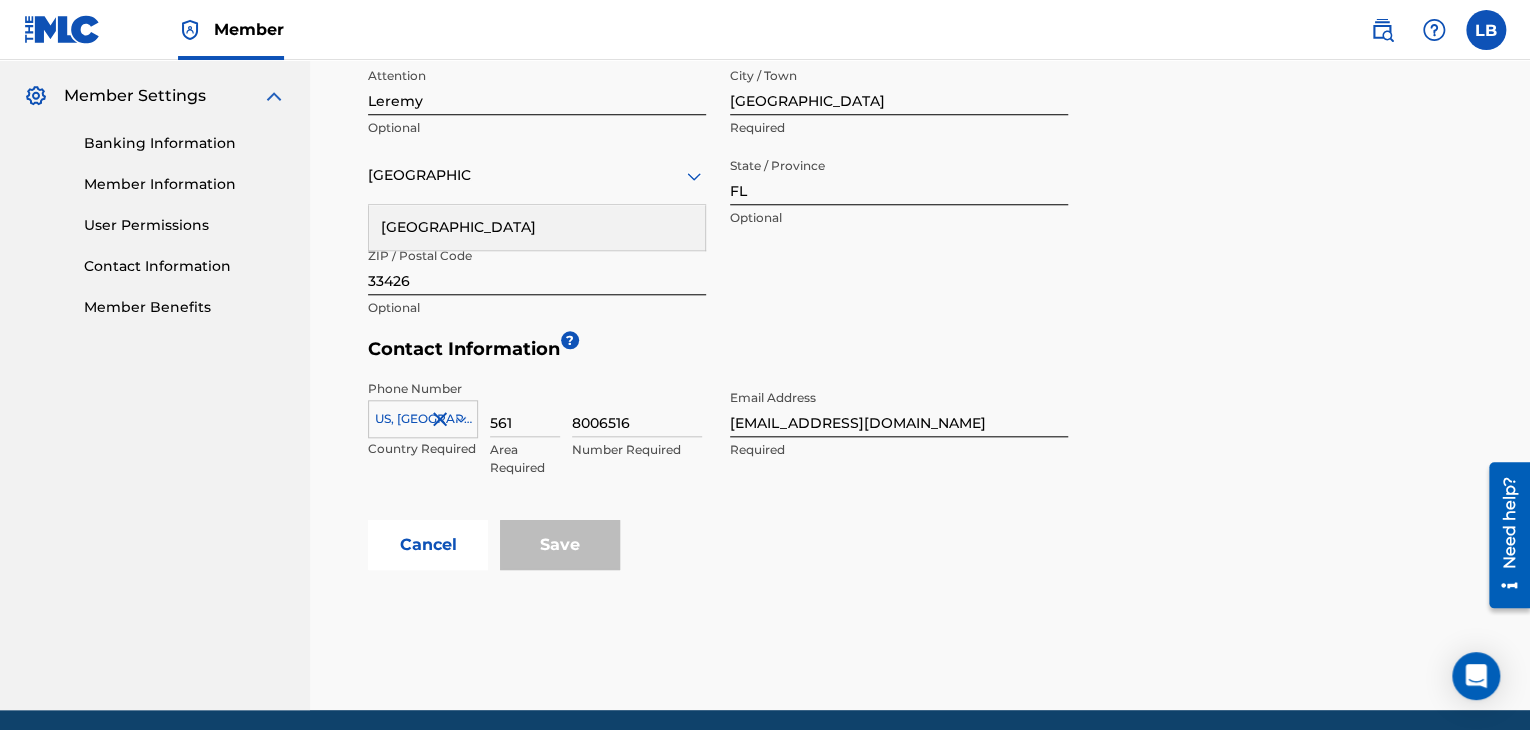 click at bounding box center [423, 419] 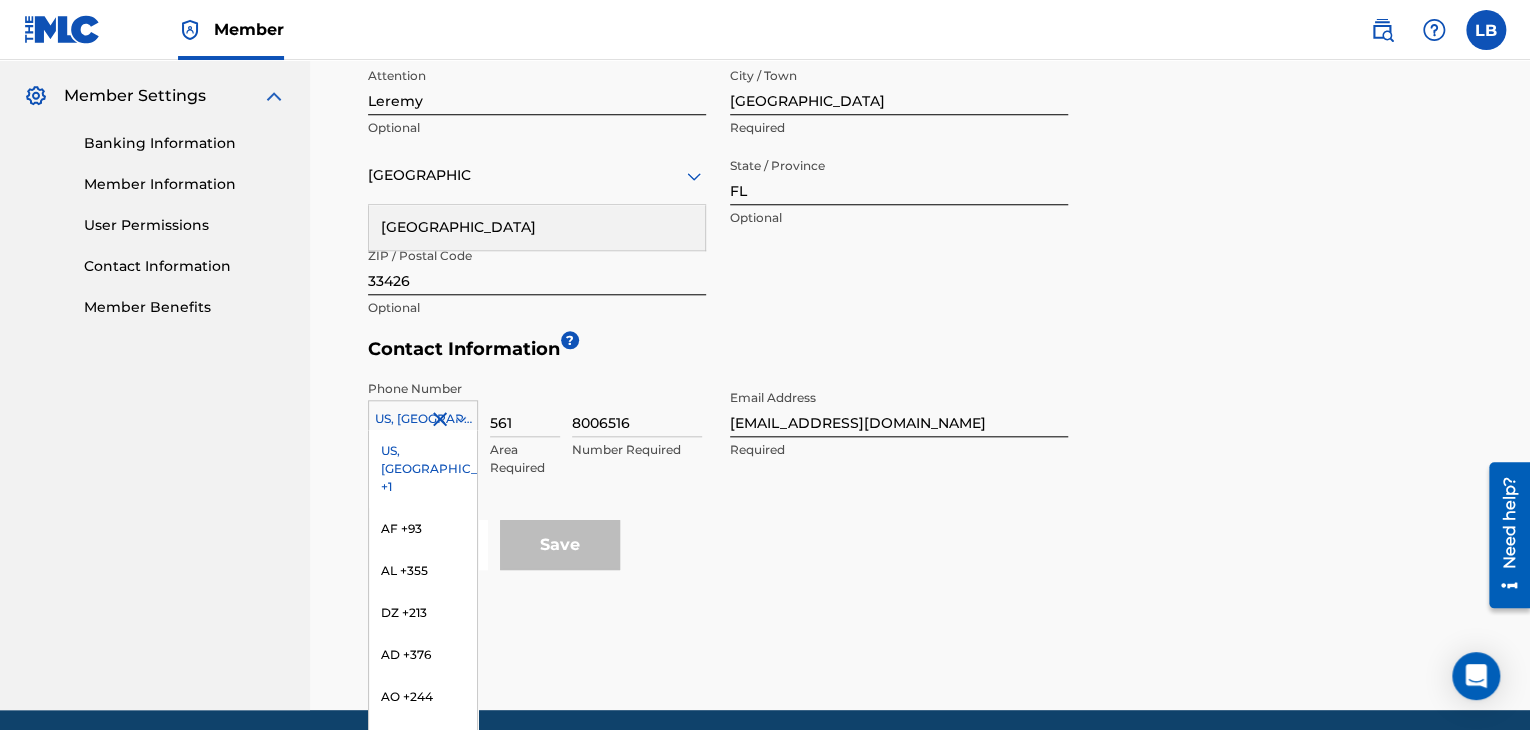click on "US, [GEOGRAPHIC_DATA] +1" at bounding box center [423, 469] 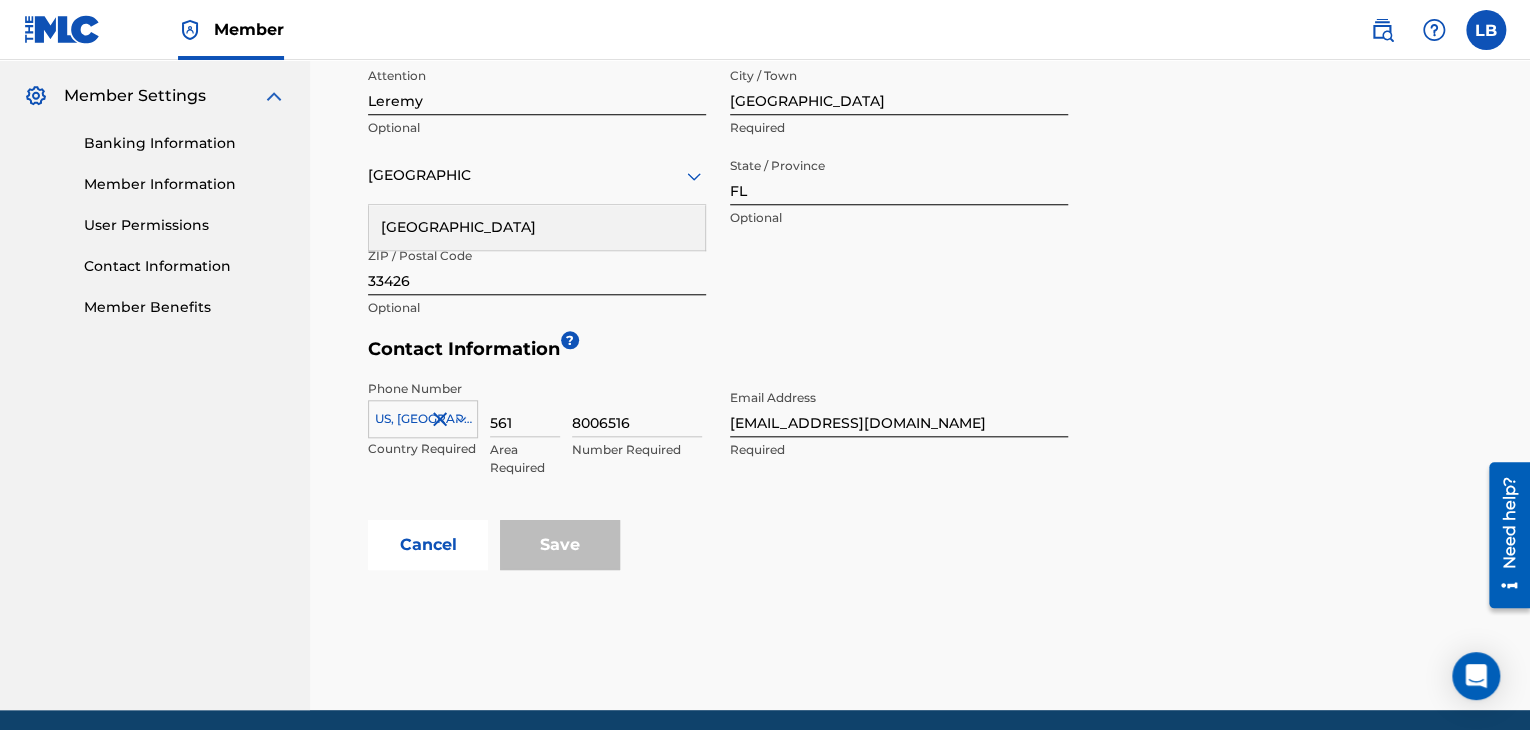 click on "561" at bounding box center (525, 408) 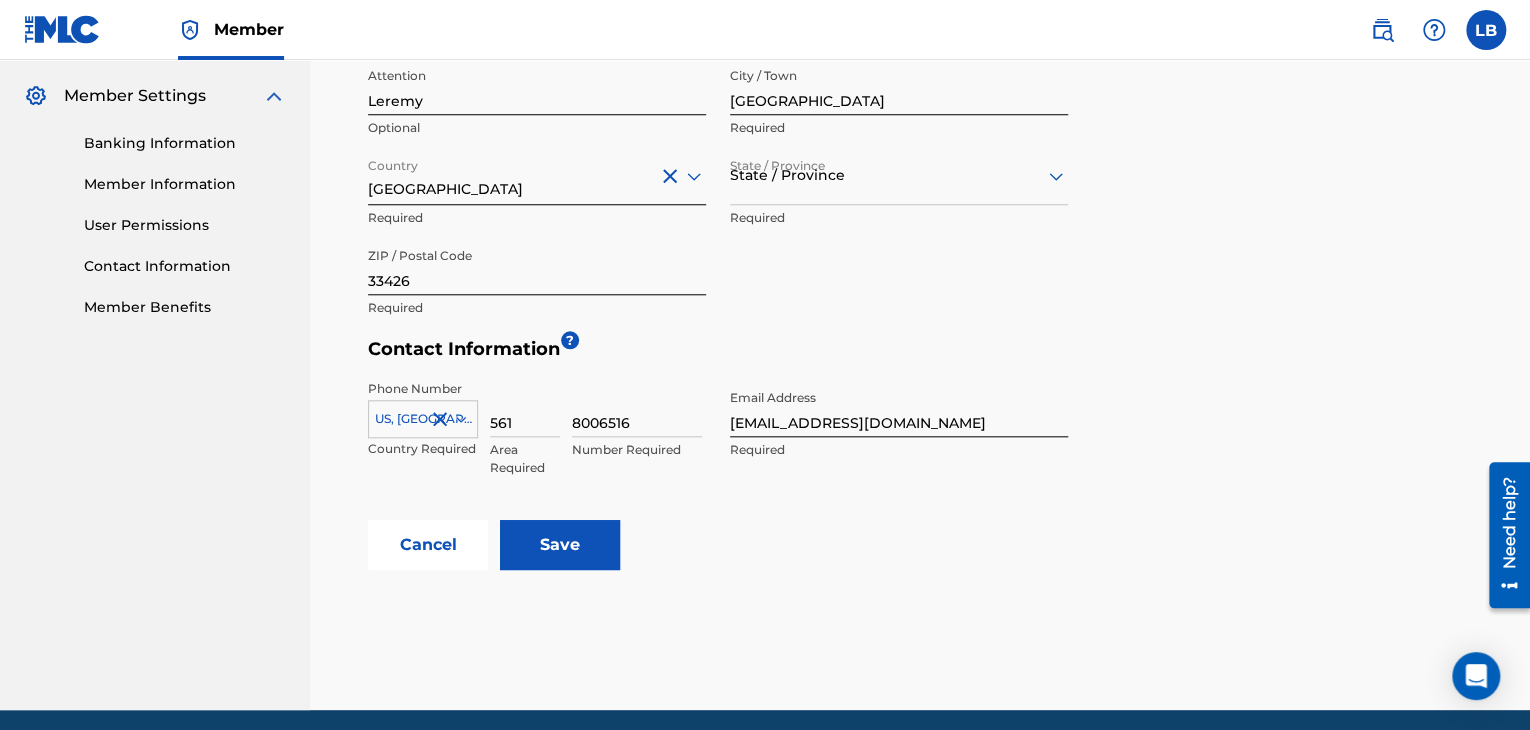 click 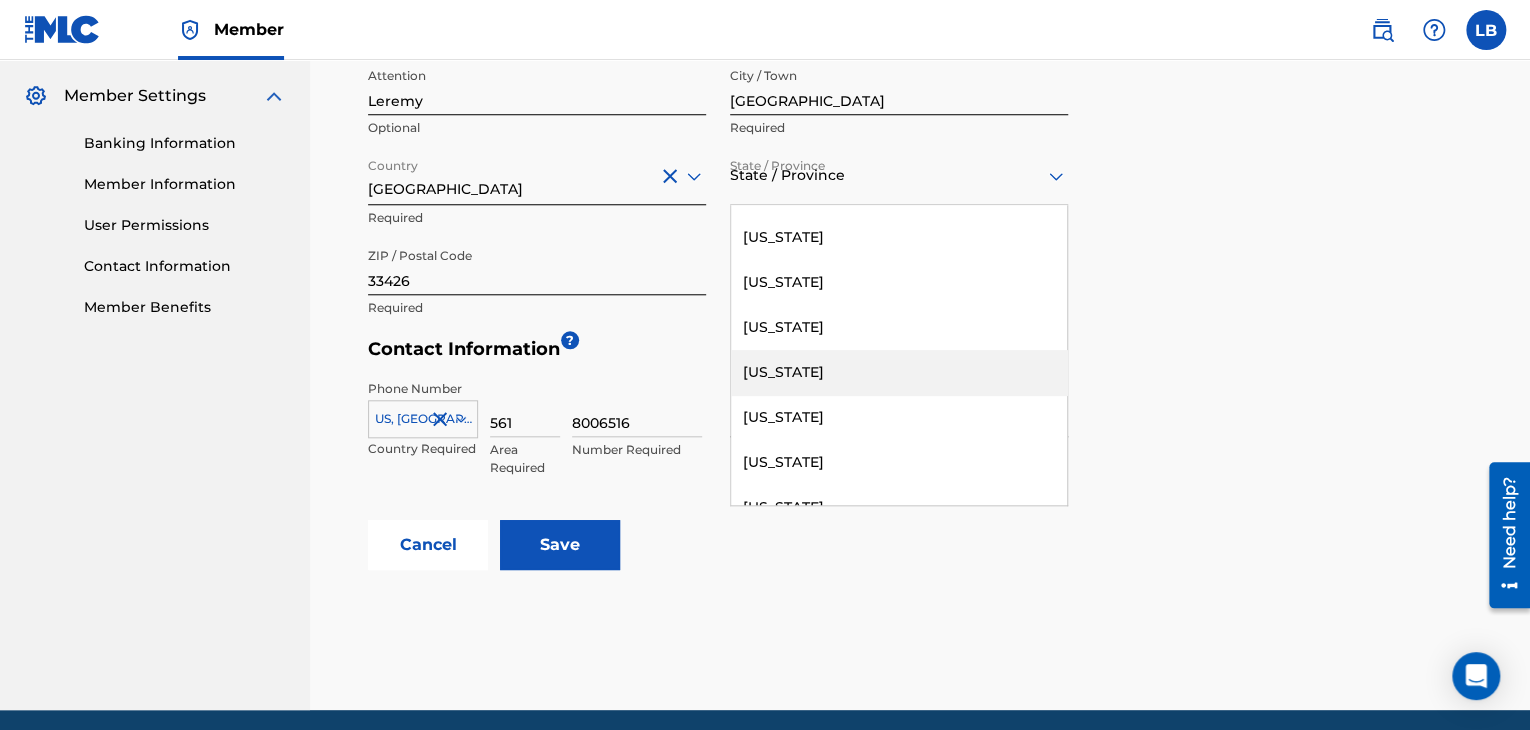 scroll, scrollTop: 226, scrollLeft: 0, axis: vertical 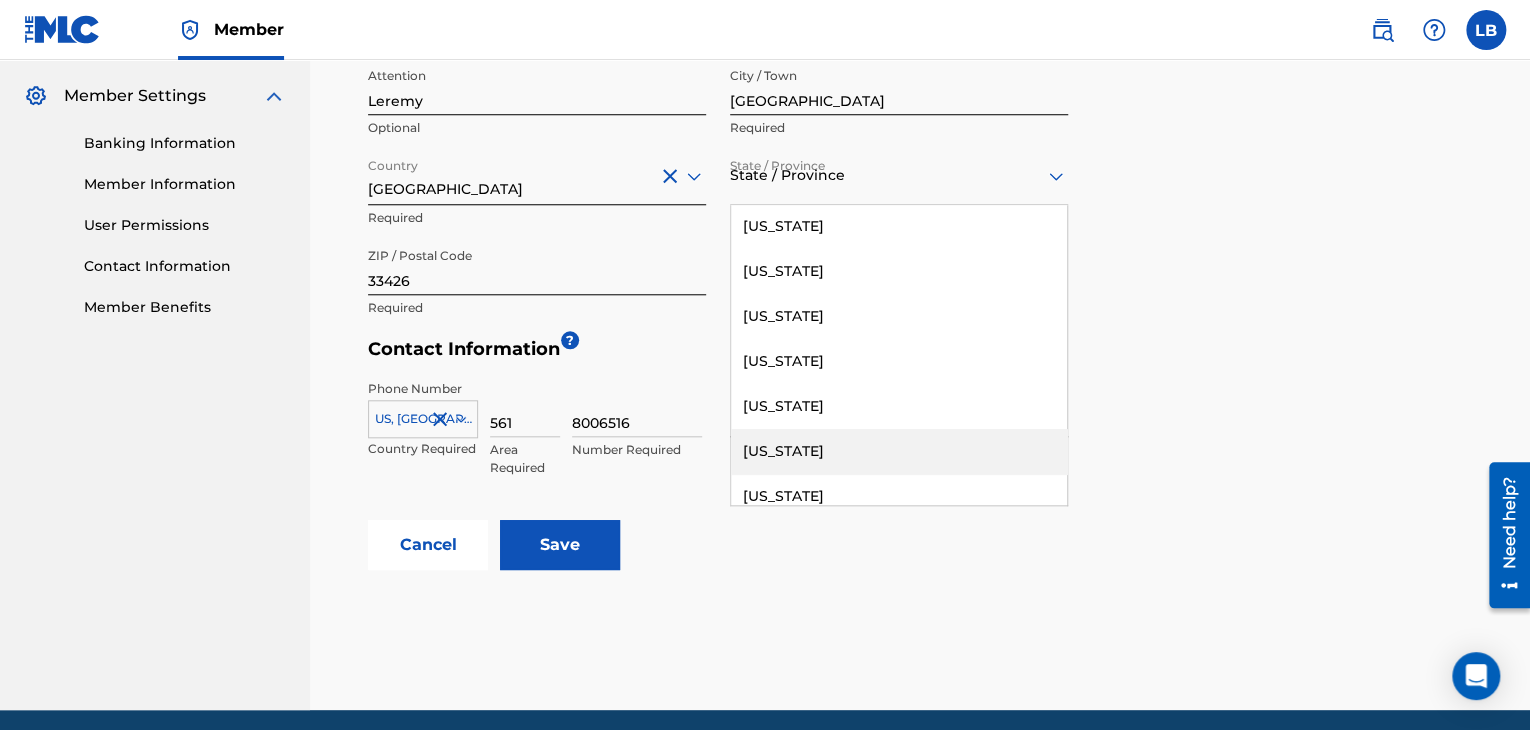 click on "[US_STATE]" at bounding box center [899, 451] 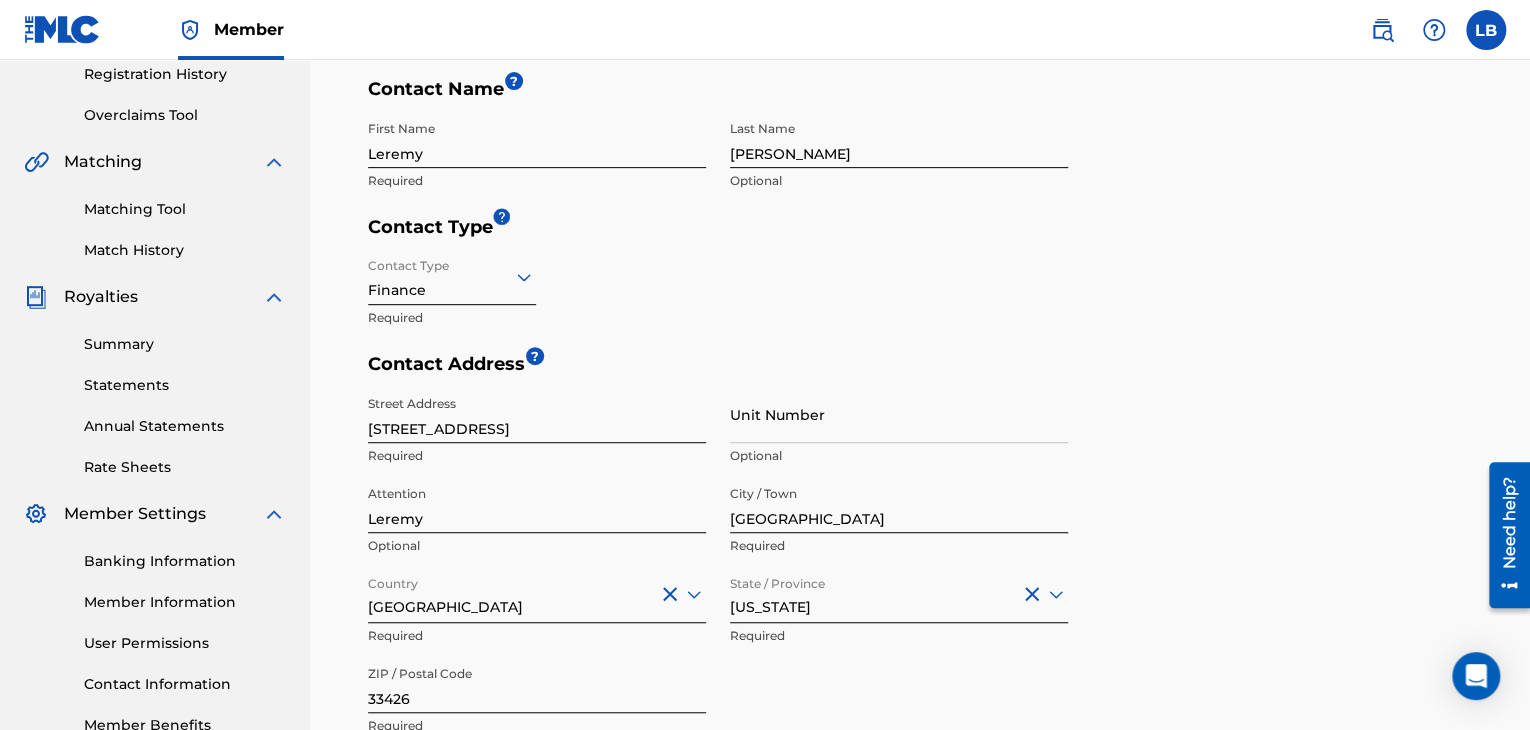 scroll, scrollTop: 347, scrollLeft: 0, axis: vertical 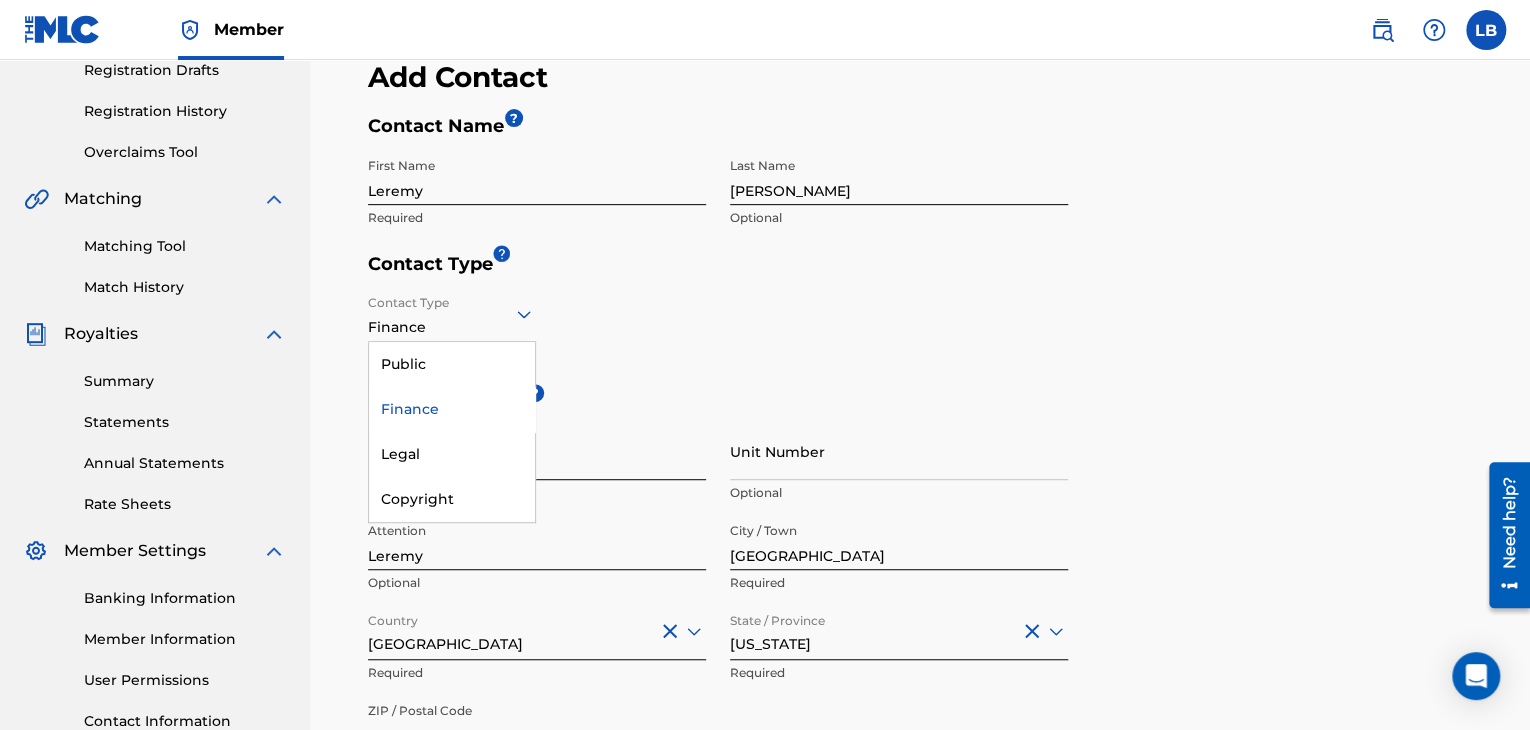 click at bounding box center (452, 313) 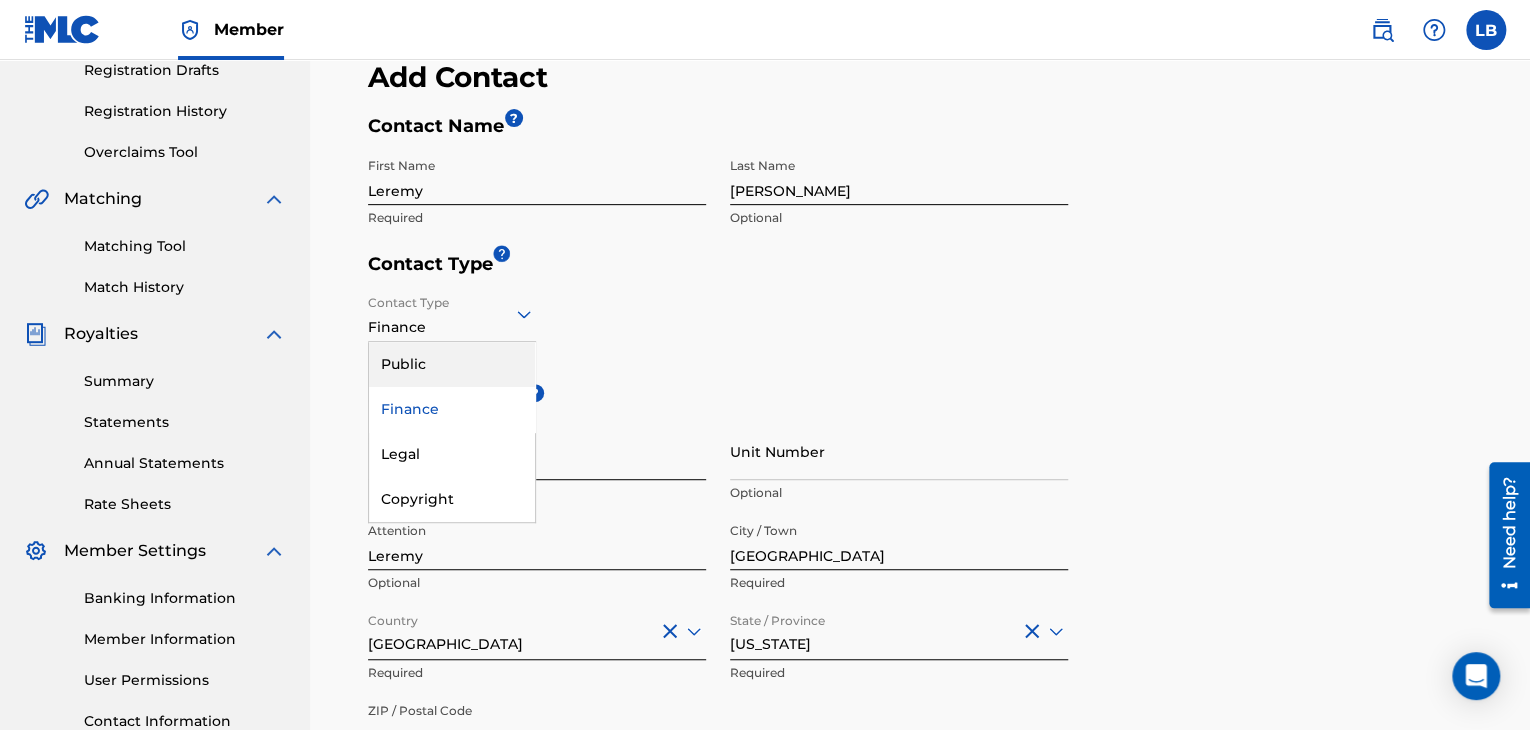 click on "Public" at bounding box center (452, 364) 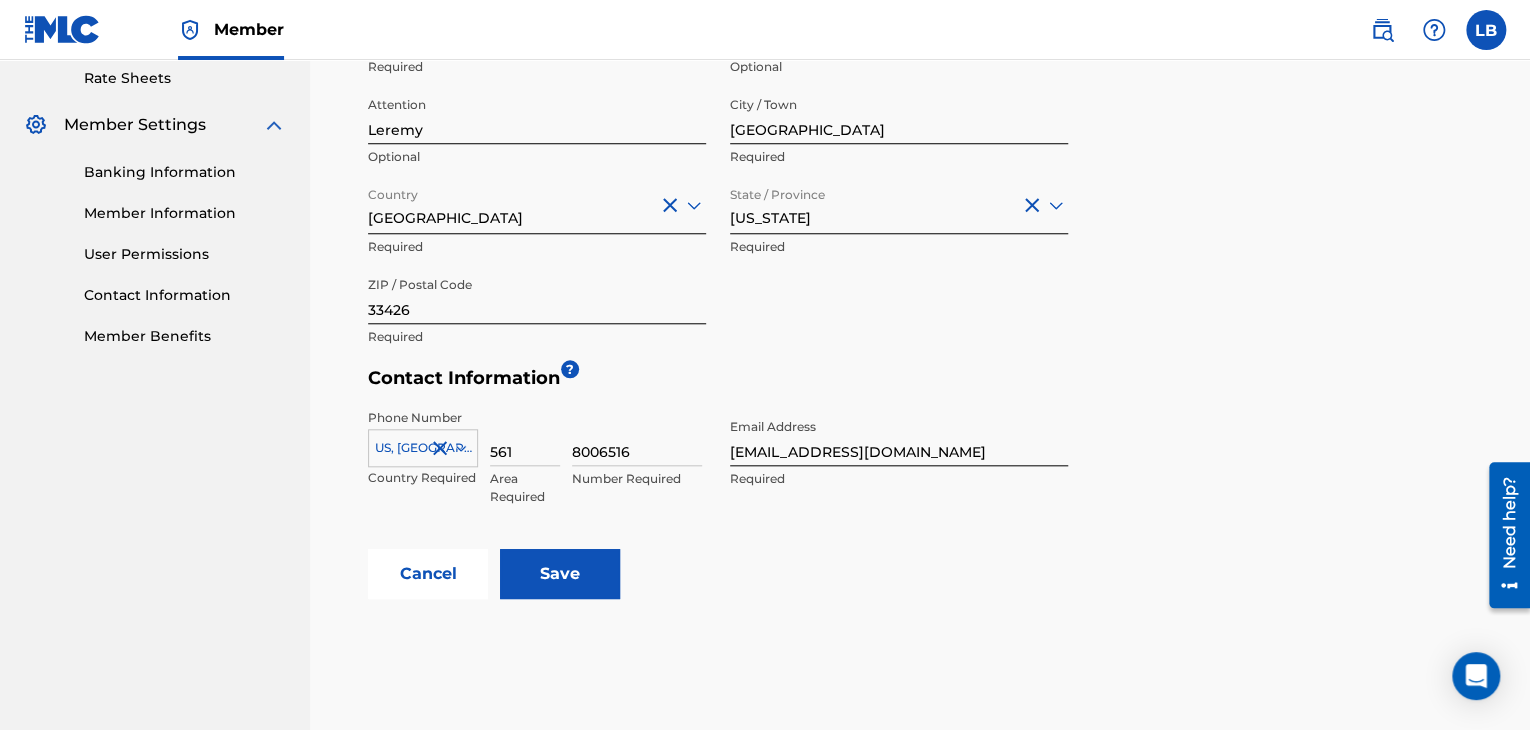 scroll, scrollTop: 878, scrollLeft: 0, axis: vertical 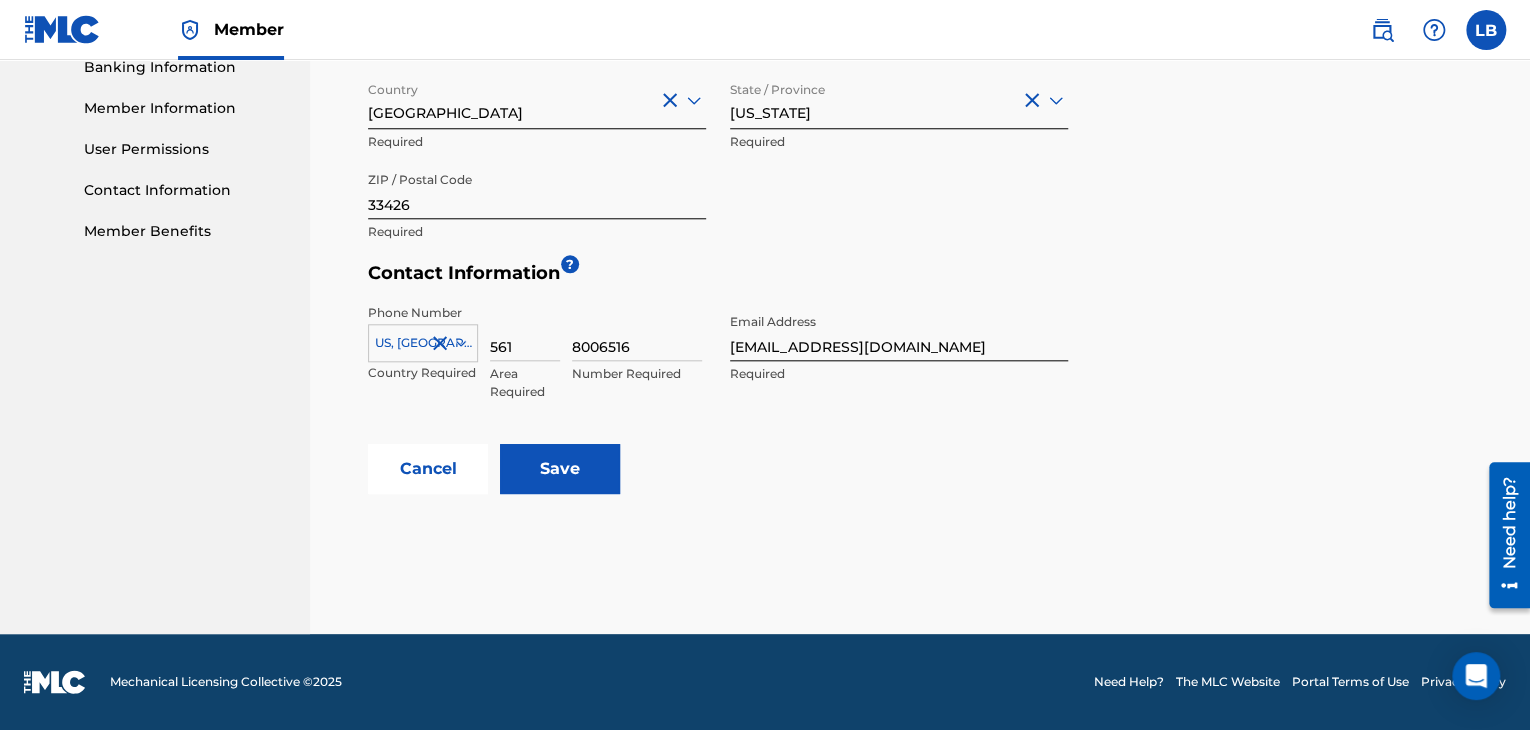 click on "Save" at bounding box center [560, 469] 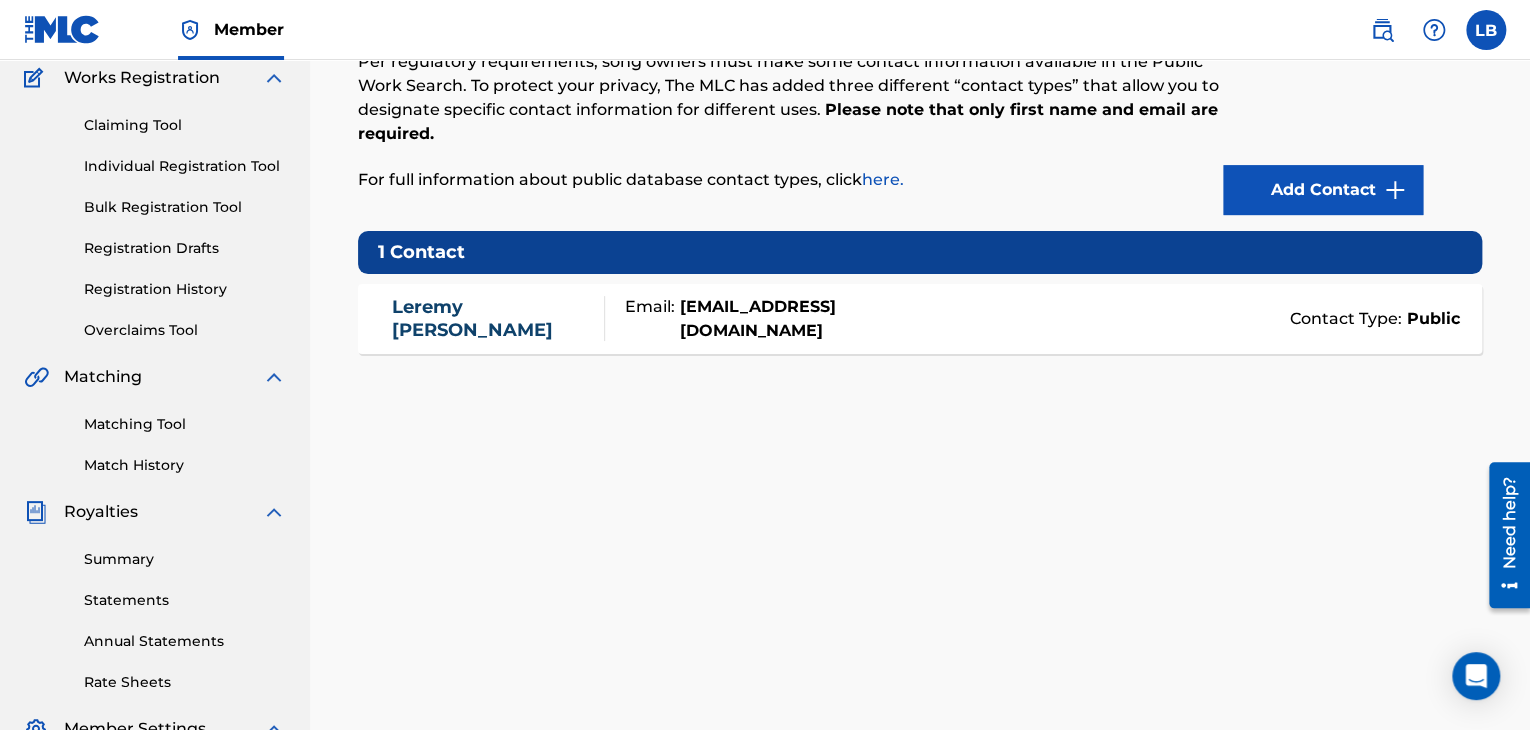 scroll, scrollTop: 0, scrollLeft: 0, axis: both 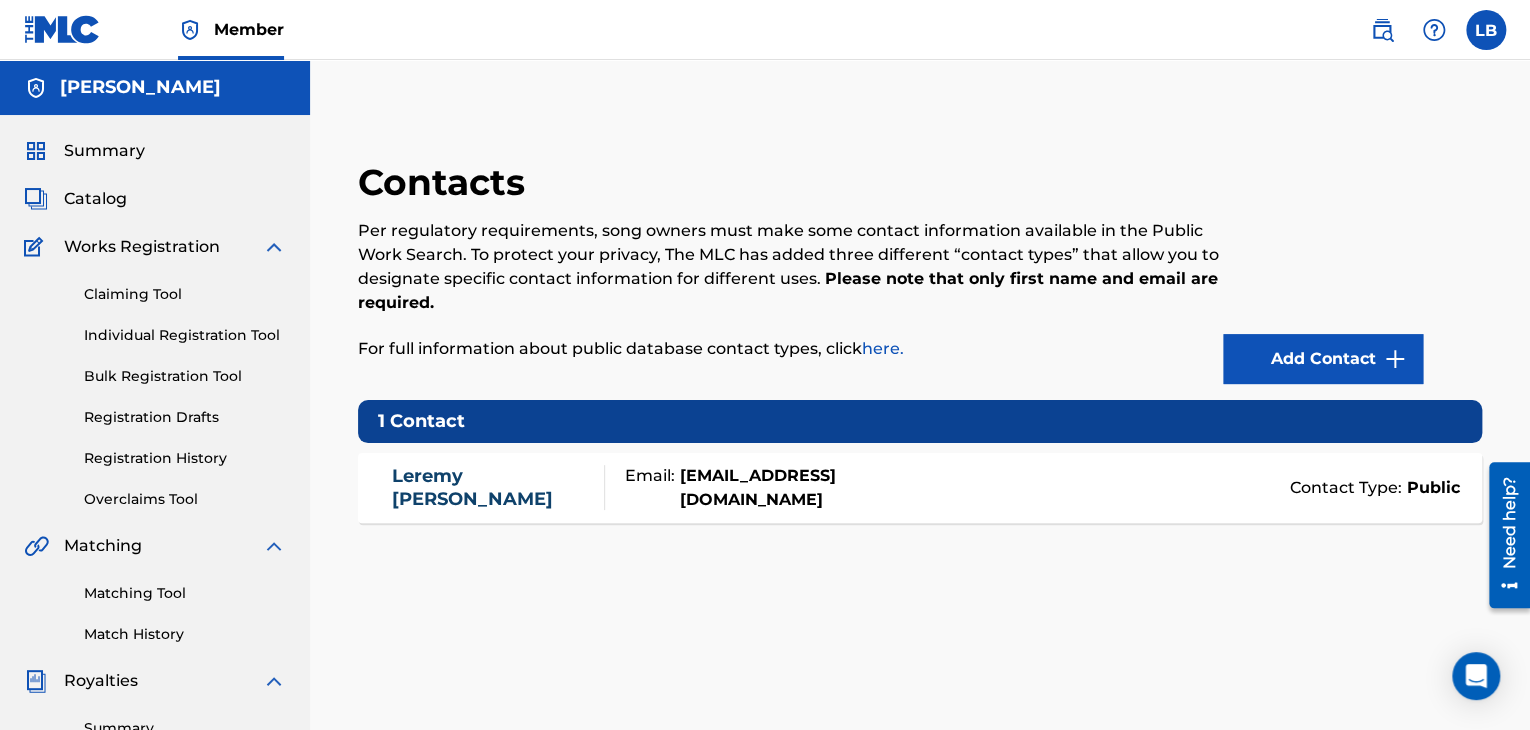 click on "here." at bounding box center [883, 348] 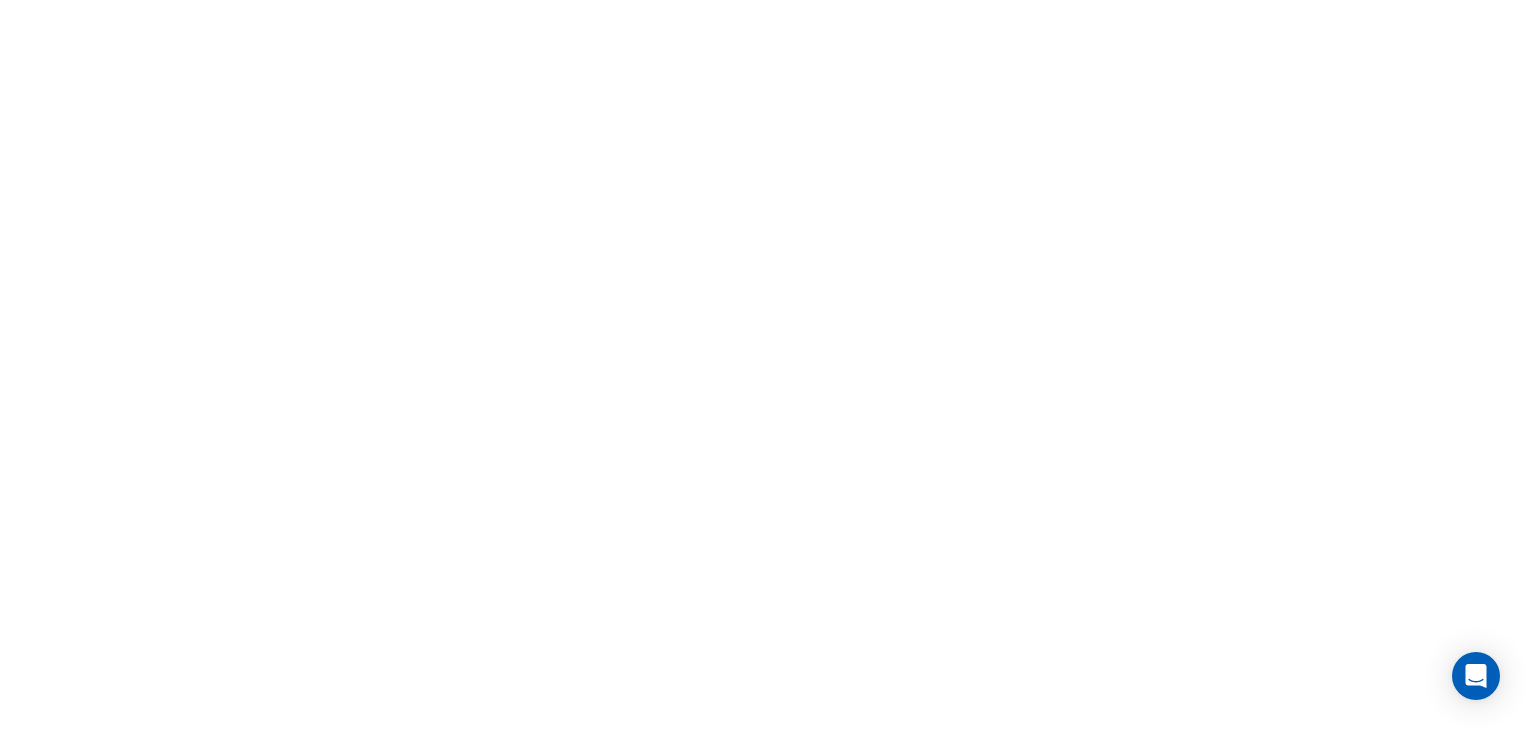 scroll, scrollTop: 0, scrollLeft: 0, axis: both 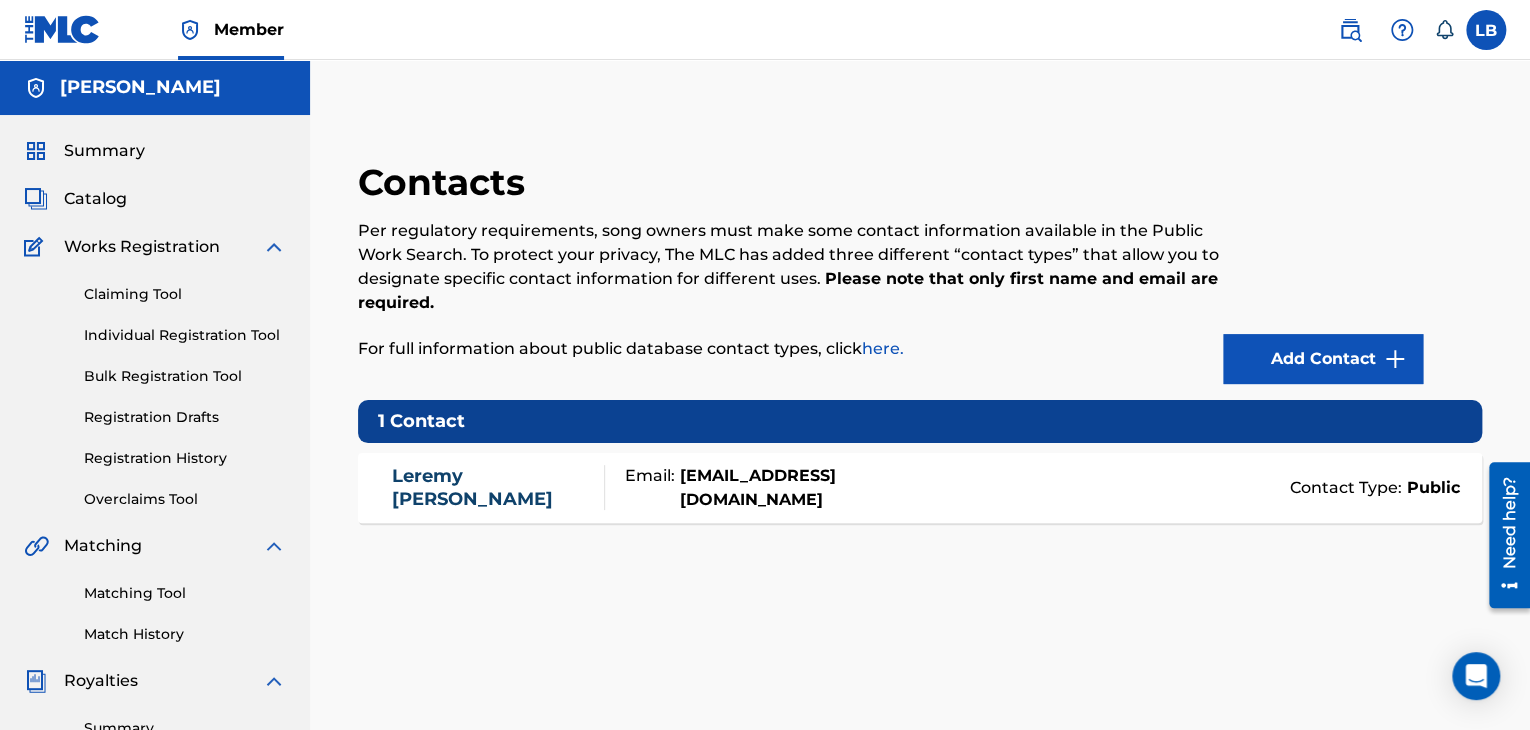 click on "Summary" at bounding box center [104, 151] 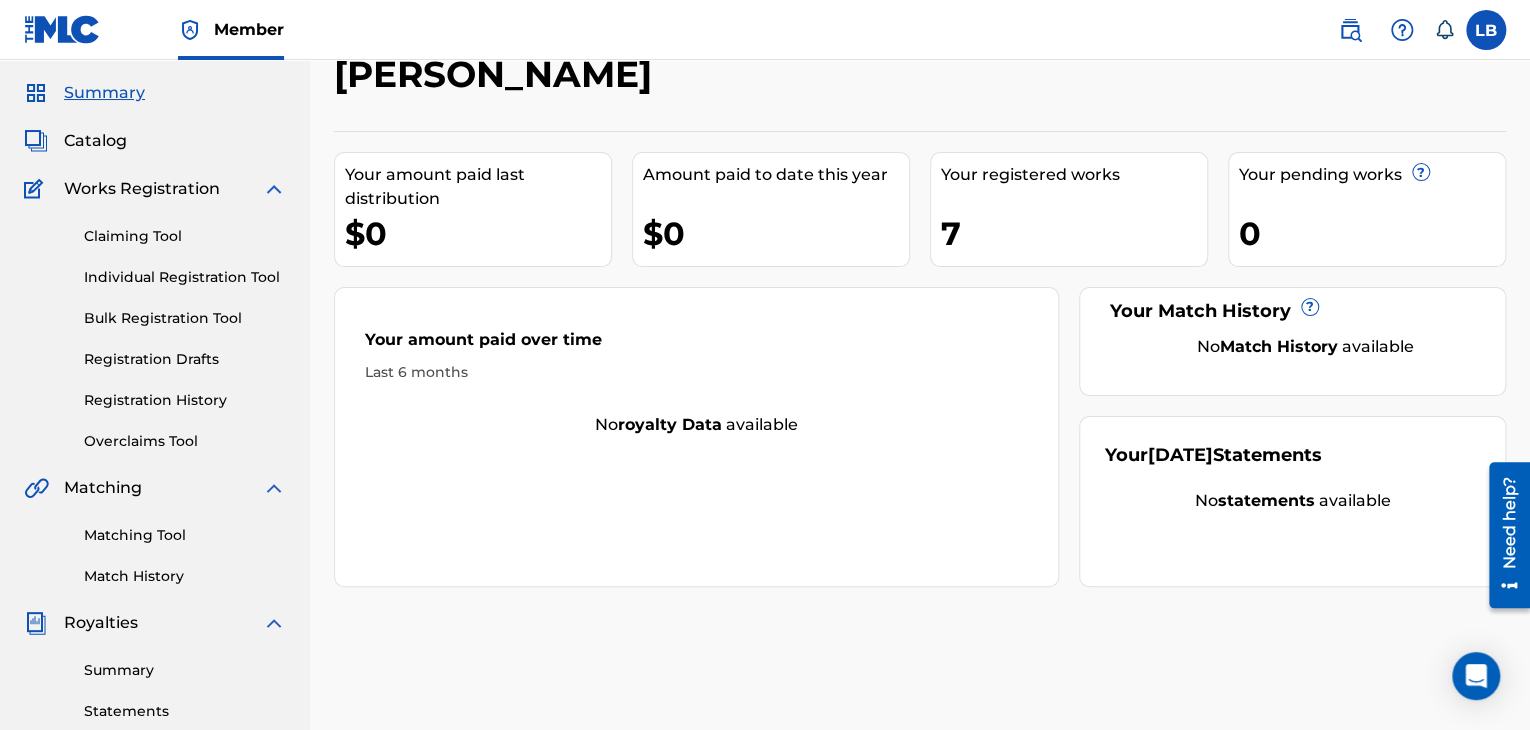 scroll, scrollTop: 54, scrollLeft: 0, axis: vertical 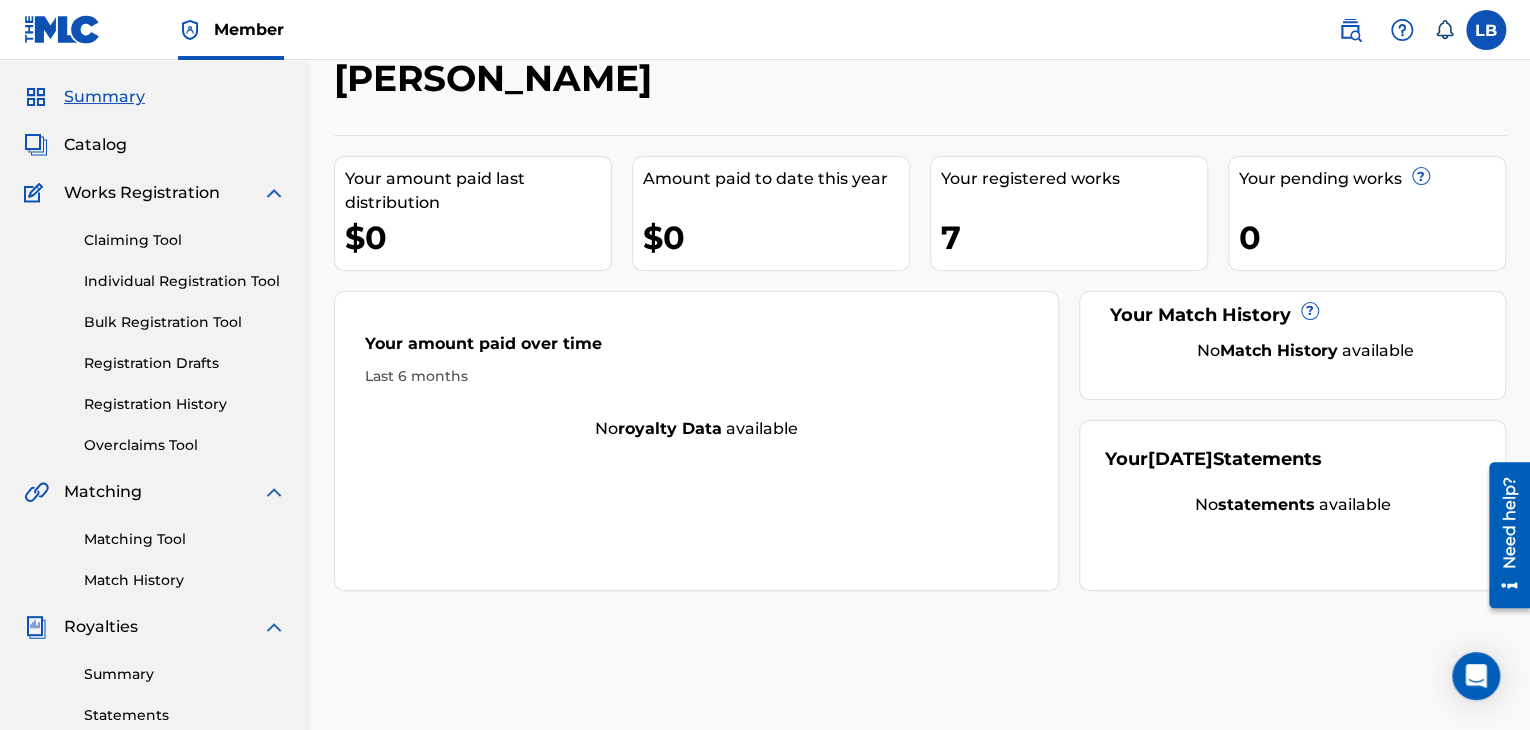 click on "Individual Registration Tool" at bounding box center (185, 281) 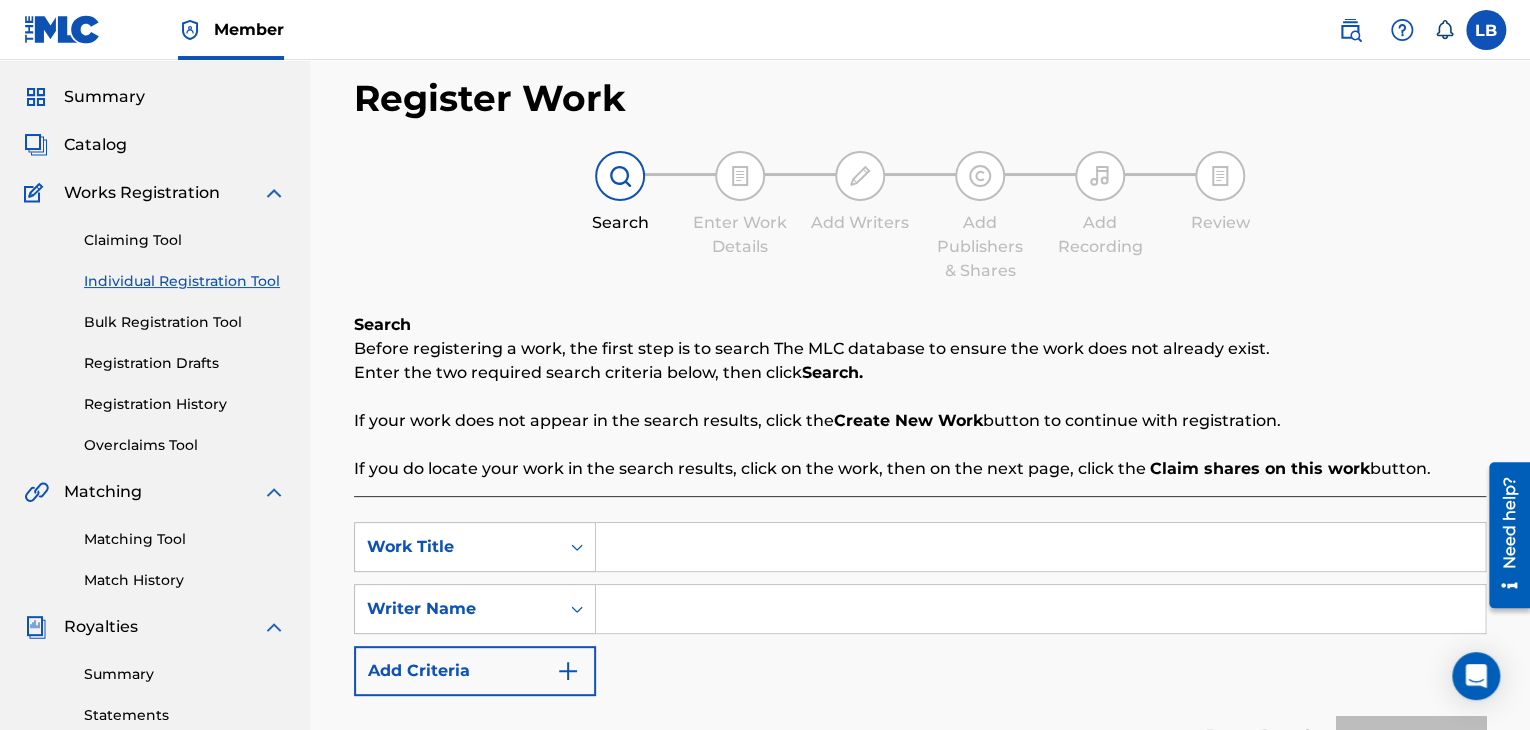 scroll, scrollTop: 0, scrollLeft: 0, axis: both 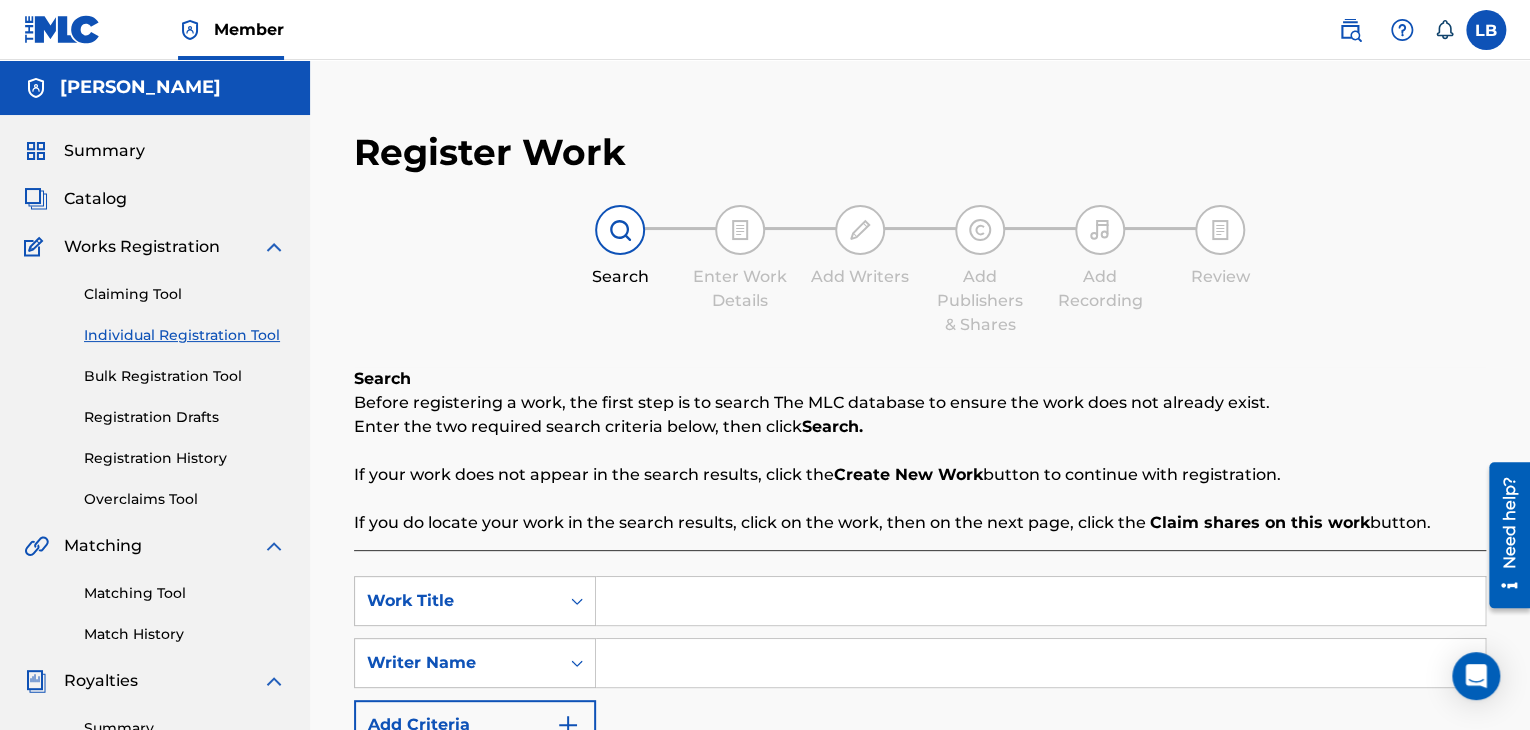 click on "Catalog" at bounding box center (95, 199) 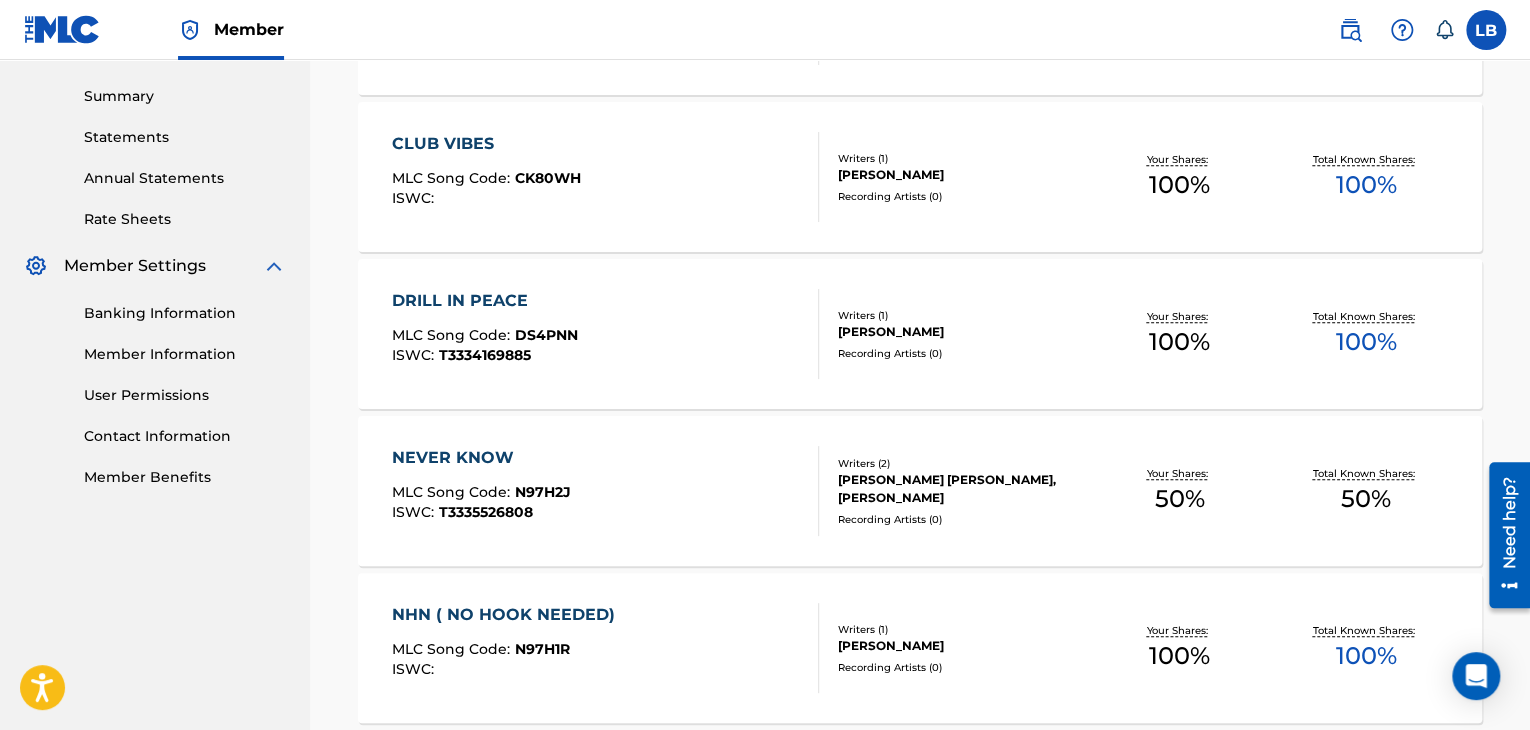 scroll, scrollTop: 380, scrollLeft: 0, axis: vertical 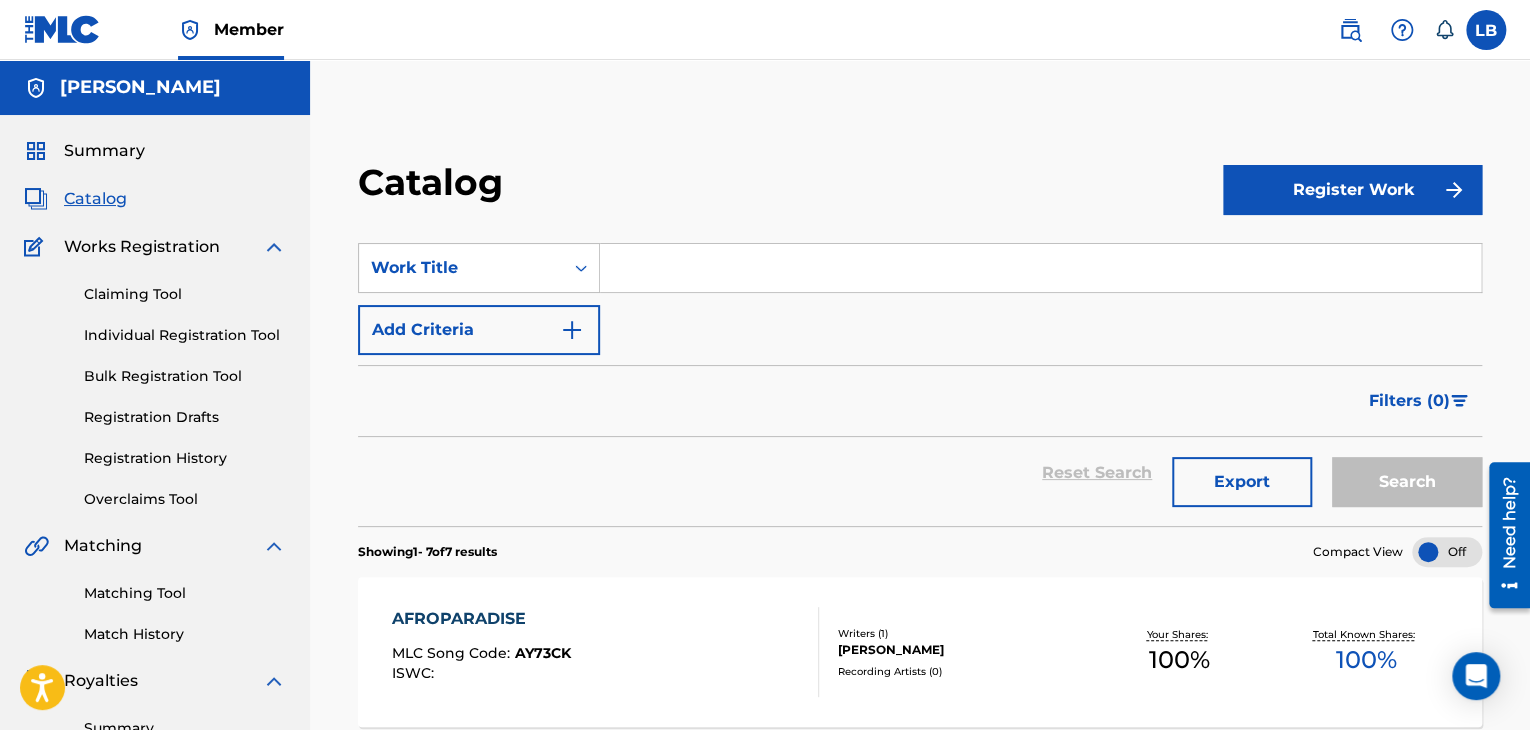click on "Claiming Tool" at bounding box center [185, 294] 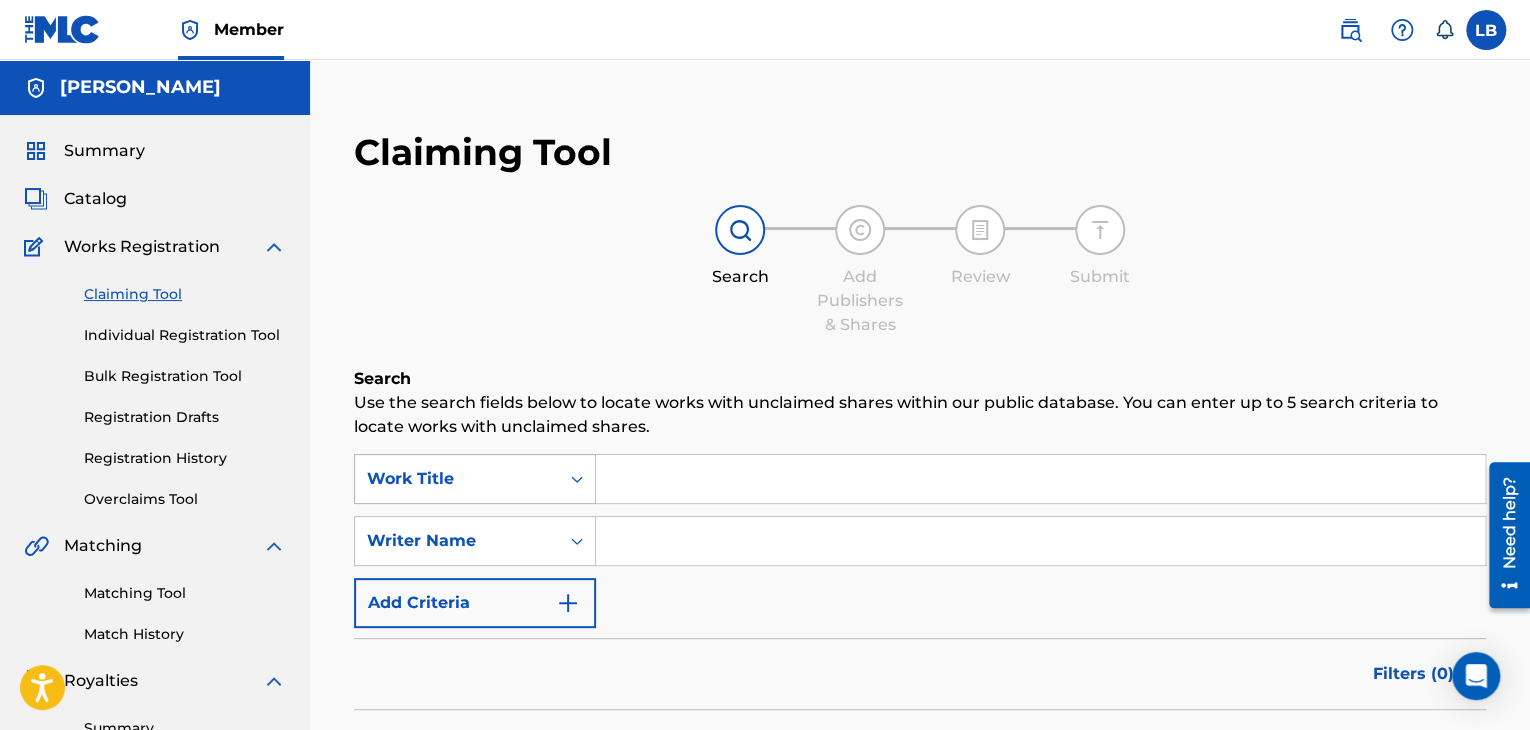 click at bounding box center (577, 479) 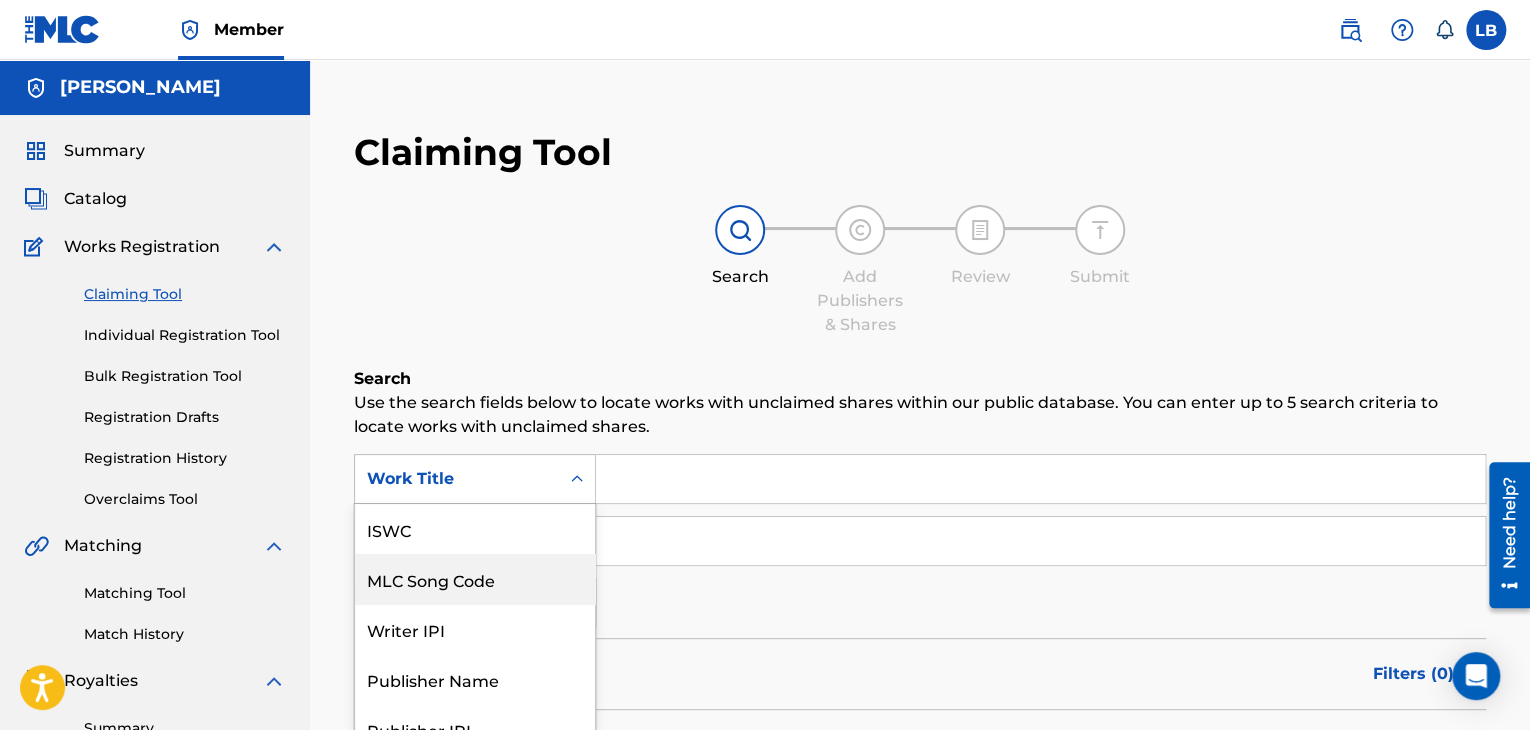 scroll, scrollTop: 61, scrollLeft: 0, axis: vertical 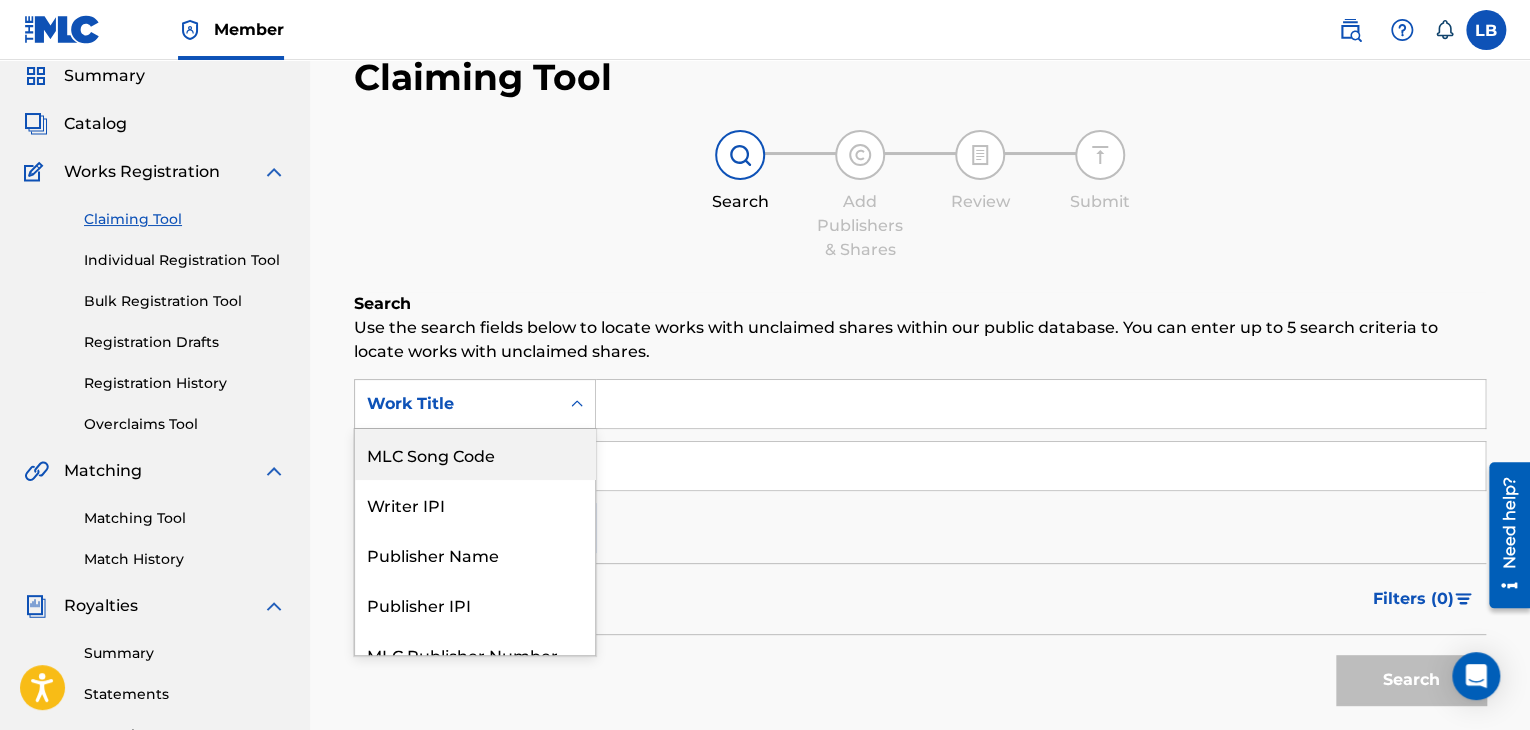 click at bounding box center [1040, 404] 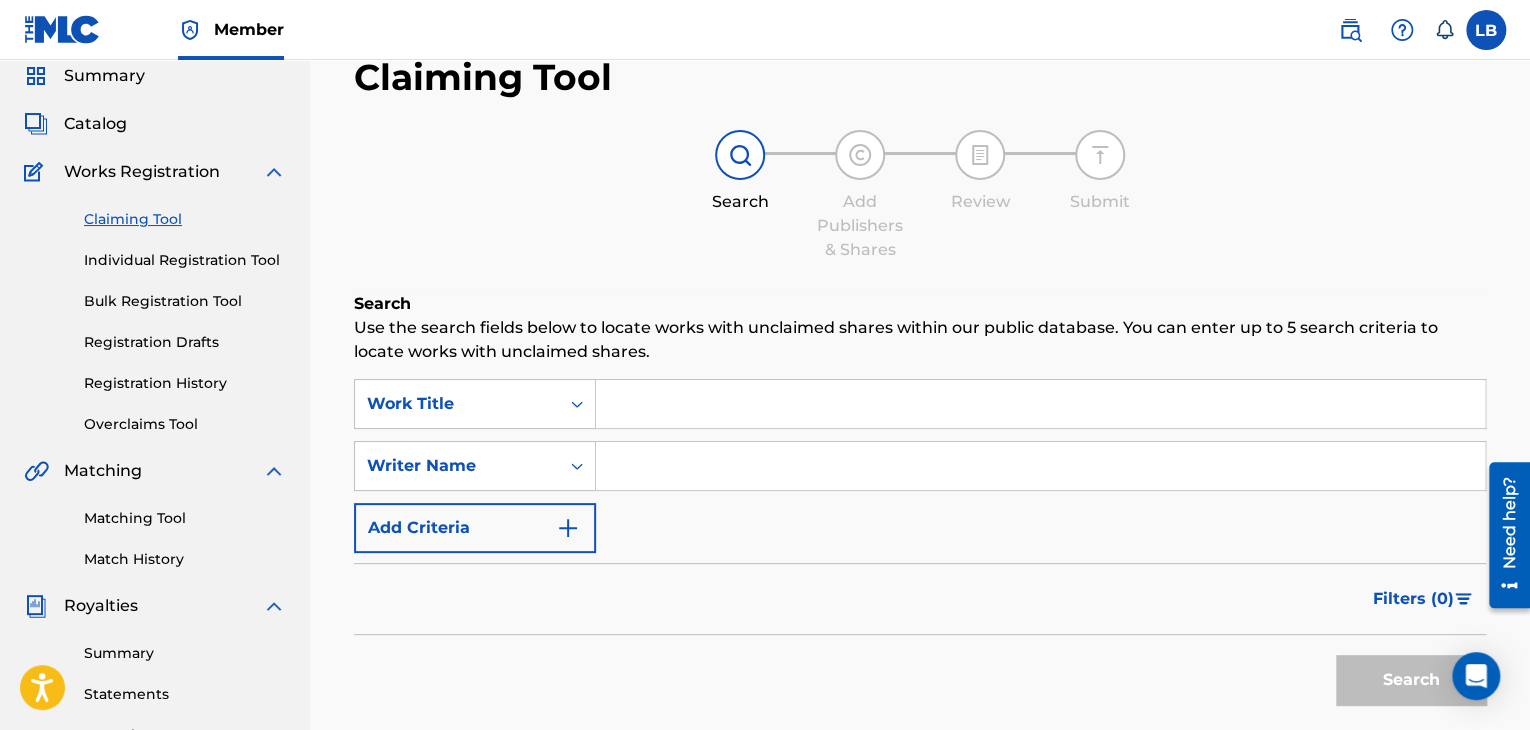 click on "Registration History" at bounding box center [185, 383] 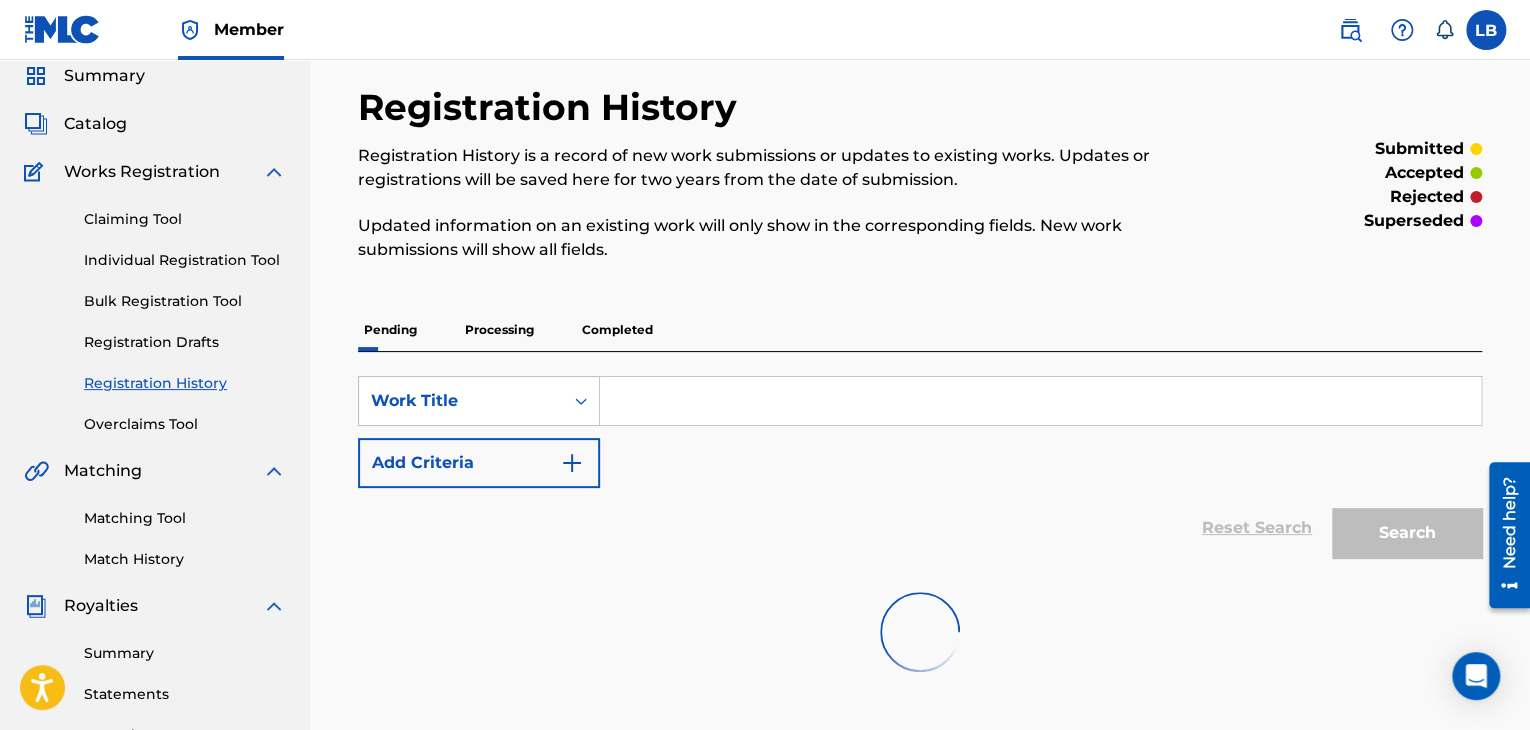 scroll, scrollTop: 0, scrollLeft: 0, axis: both 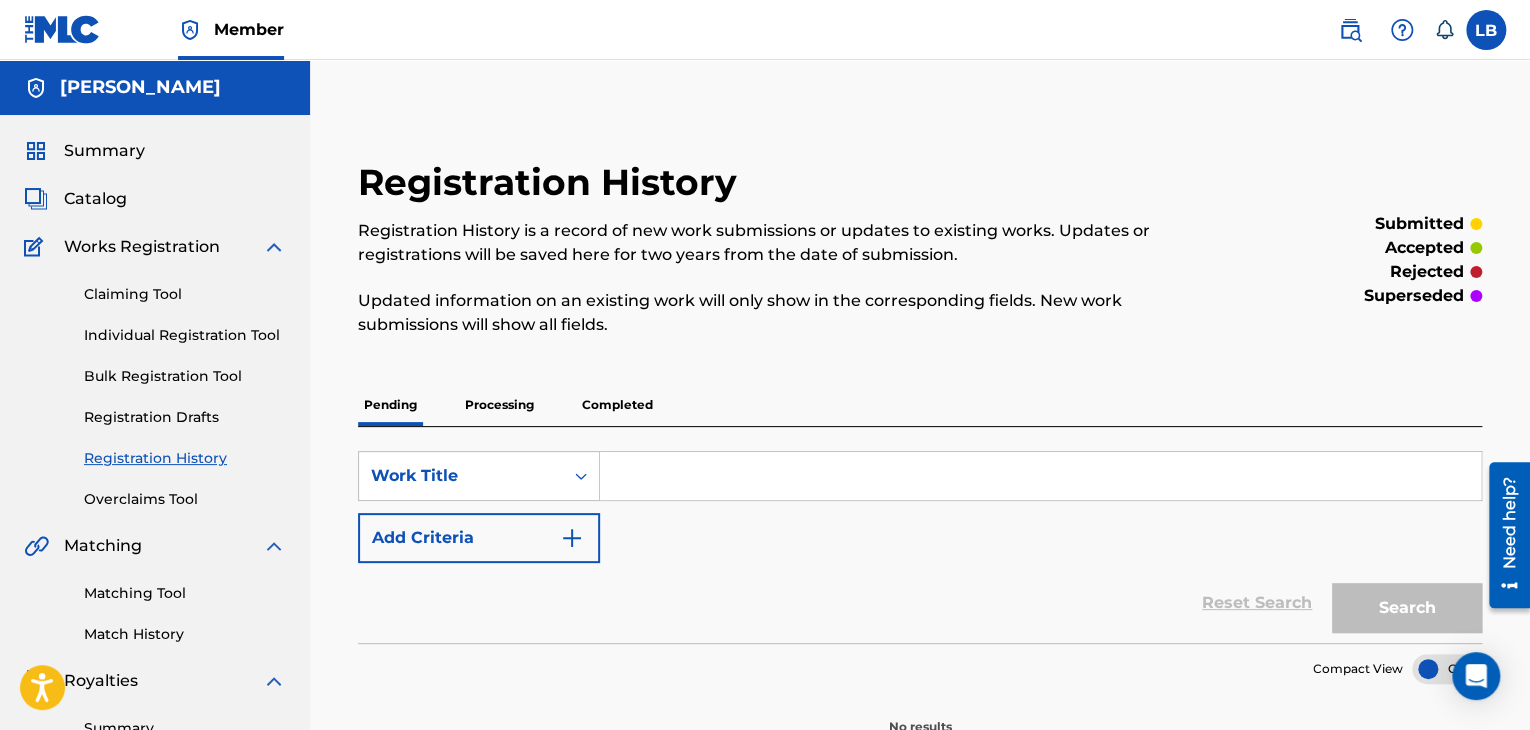 click on "Completed" at bounding box center (617, 405) 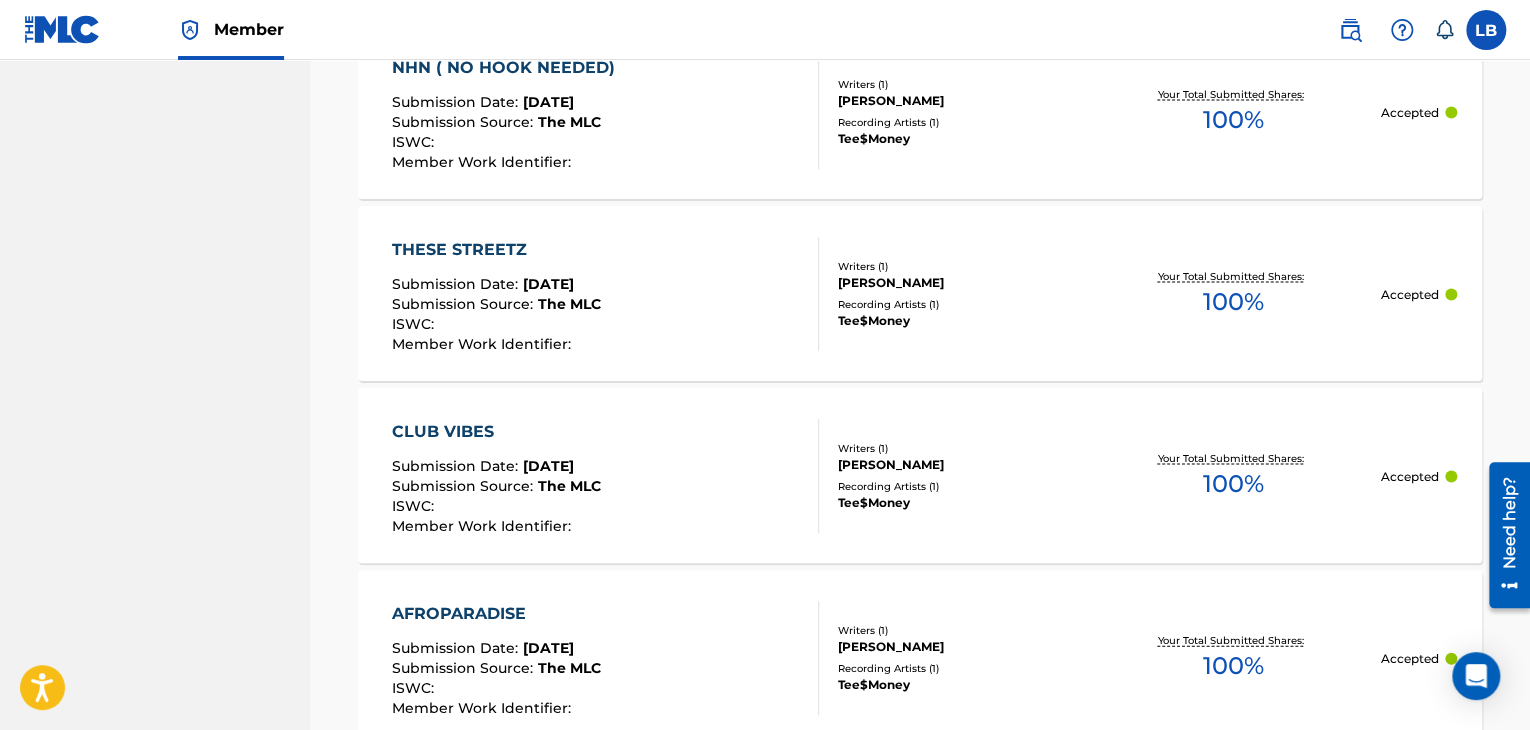 scroll, scrollTop: 2089, scrollLeft: 0, axis: vertical 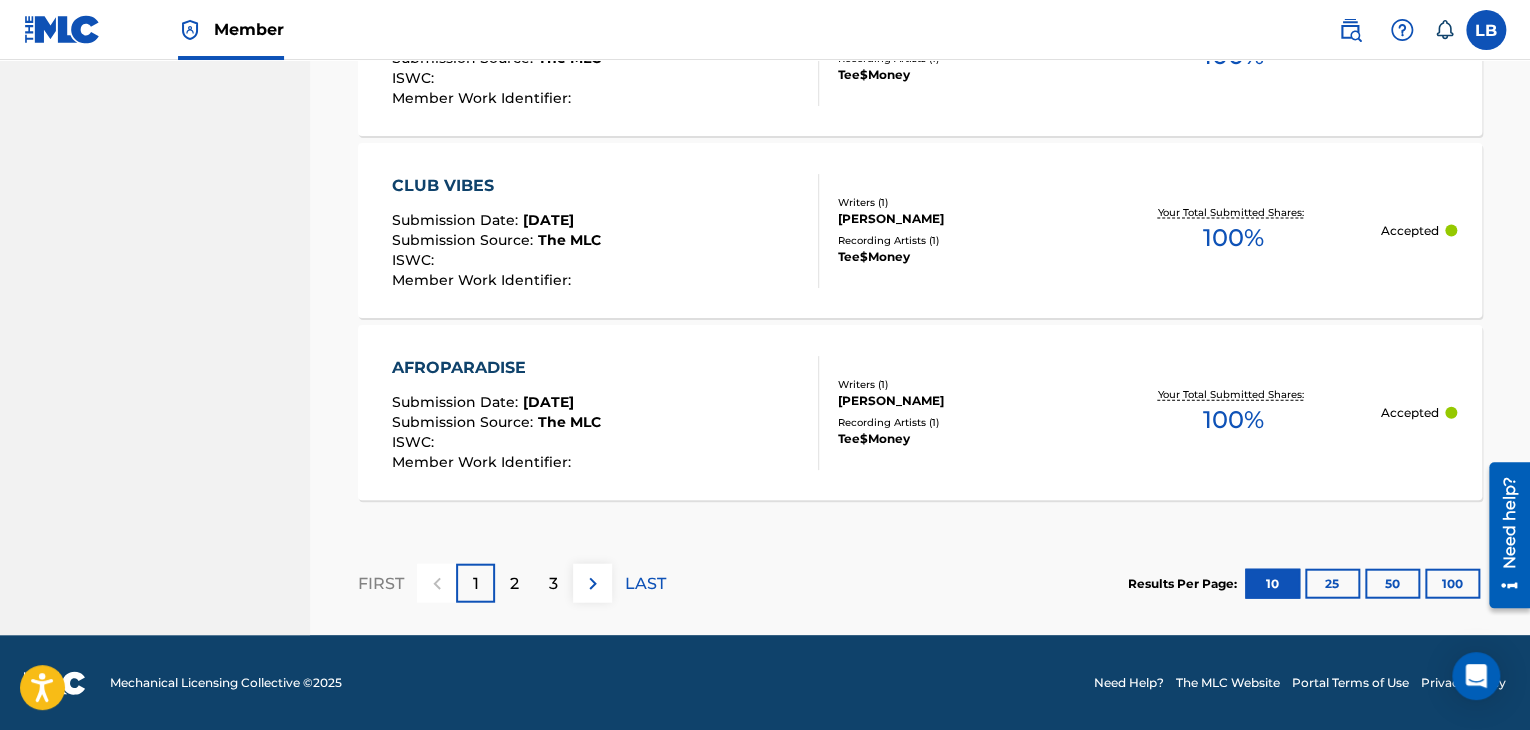 click on "2" at bounding box center (514, 583) 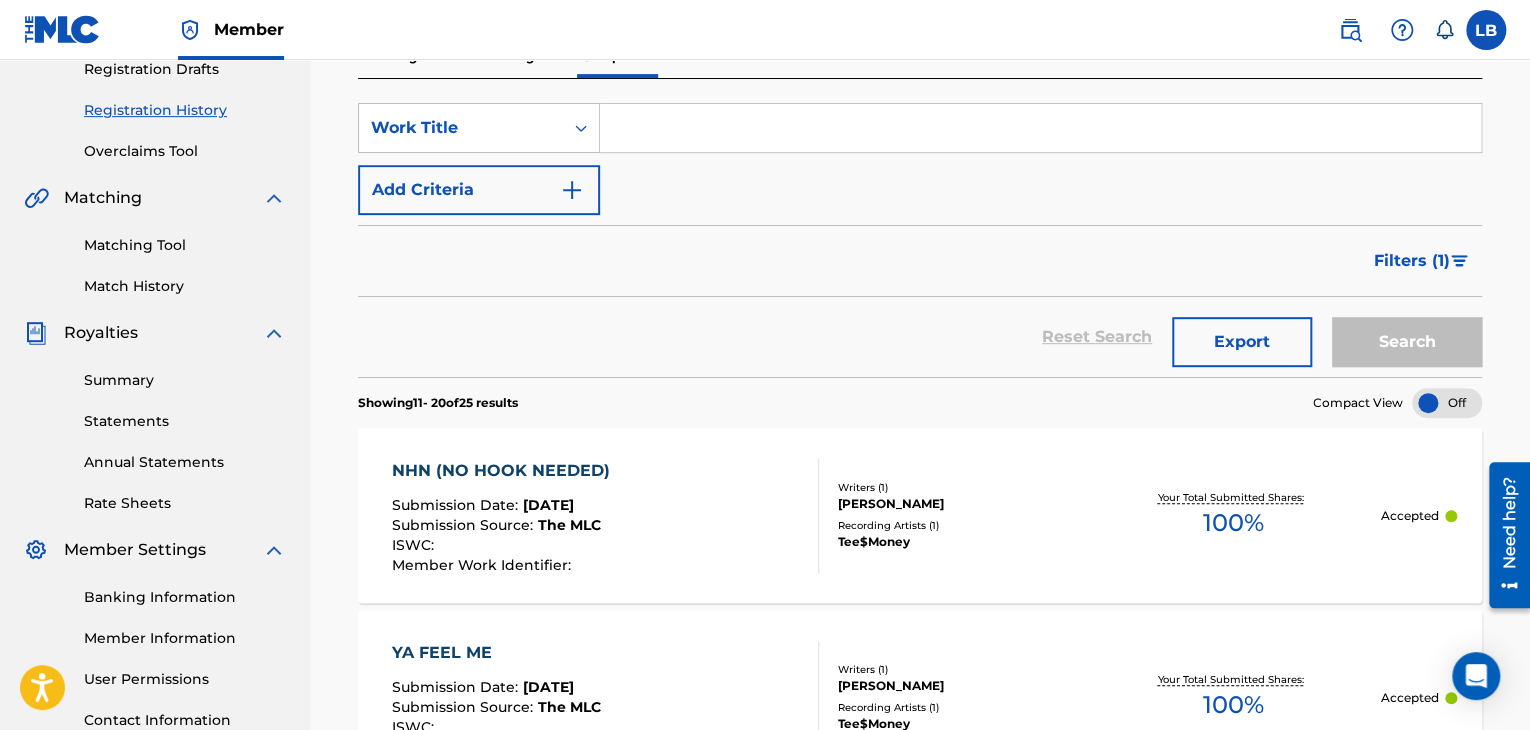 scroll, scrollTop: 324, scrollLeft: 0, axis: vertical 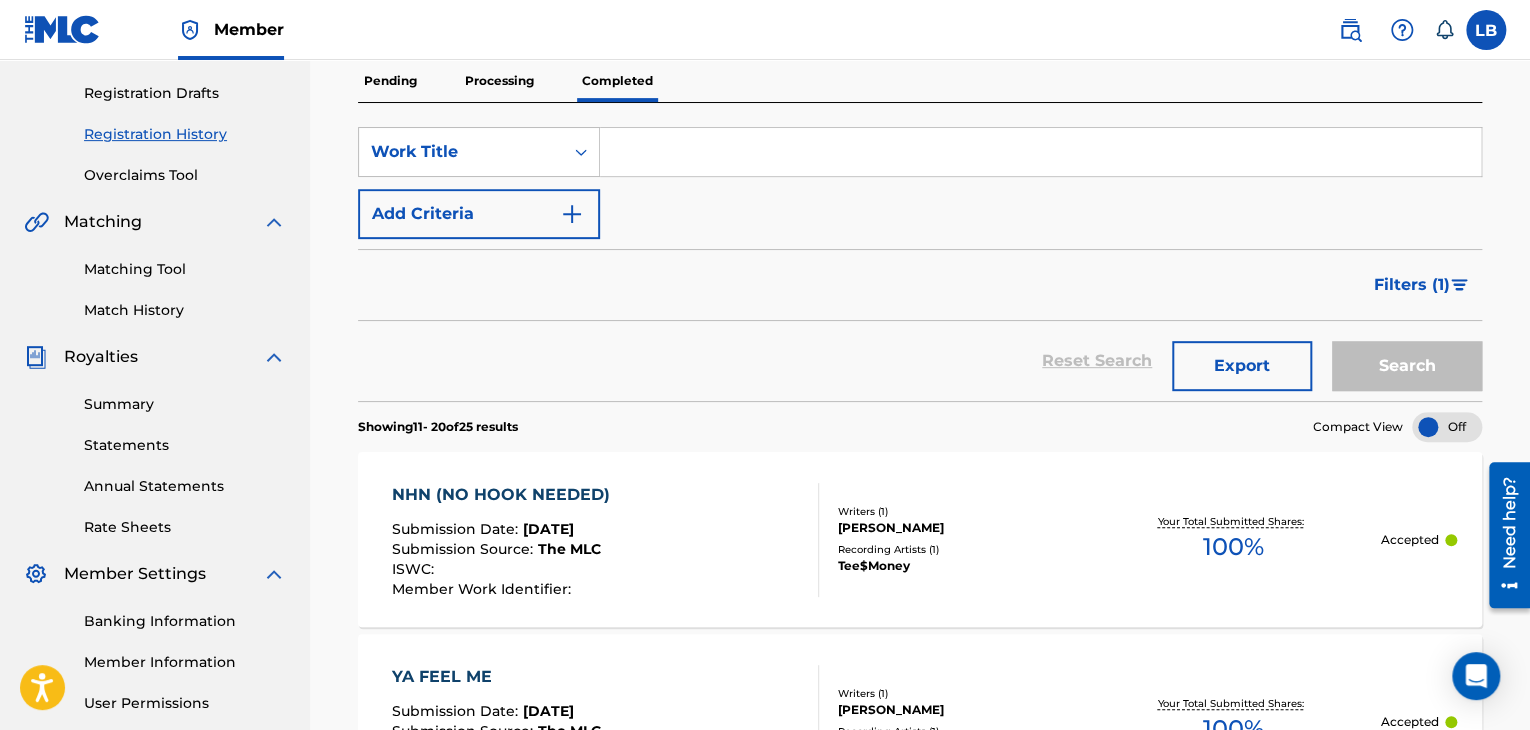 click on "Export" at bounding box center (1242, 366) 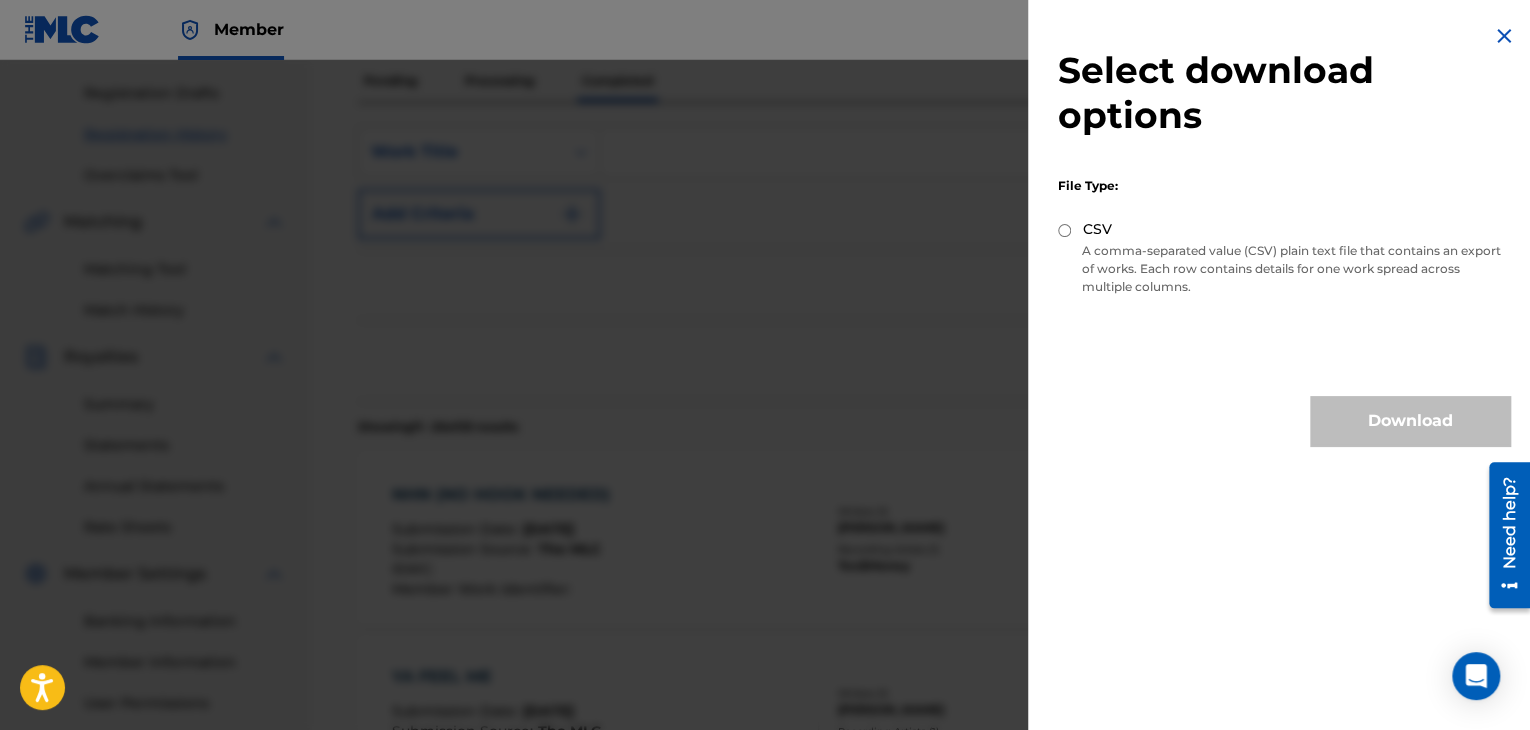 click at bounding box center [1504, 36] 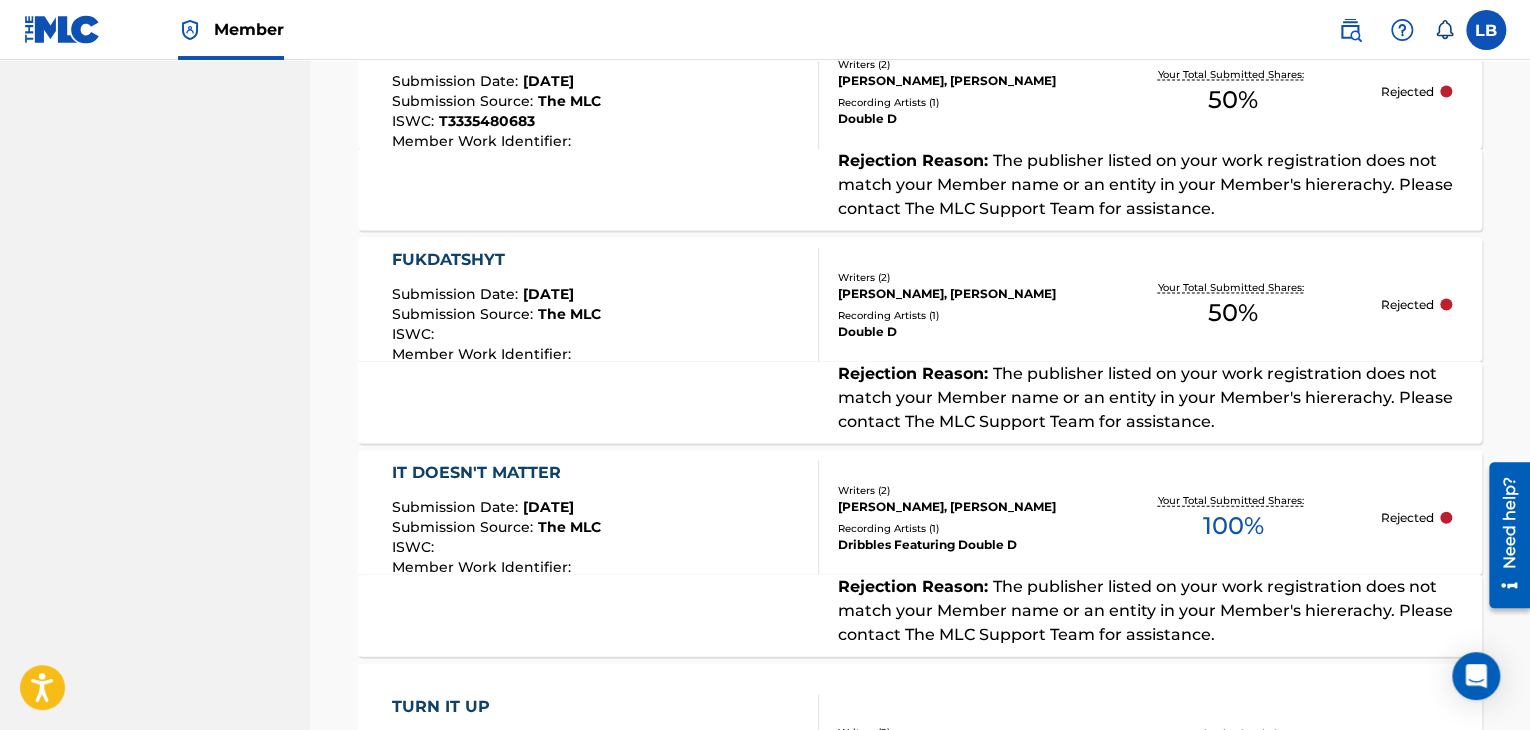 scroll, scrollTop: 1933, scrollLeft: 0, axis: vertical 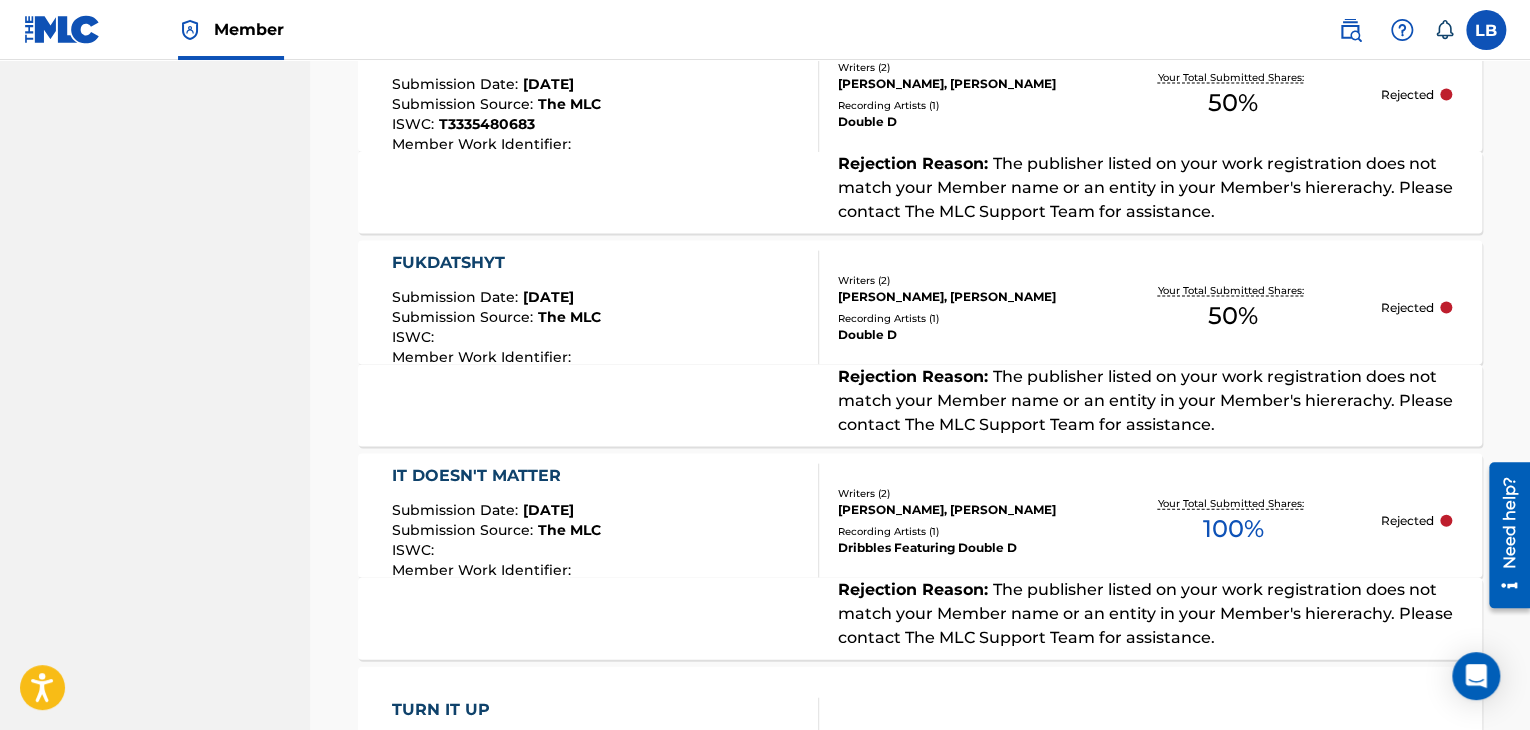 click on "IT DOESN'T MATTER" at bounding box center (496, 476) 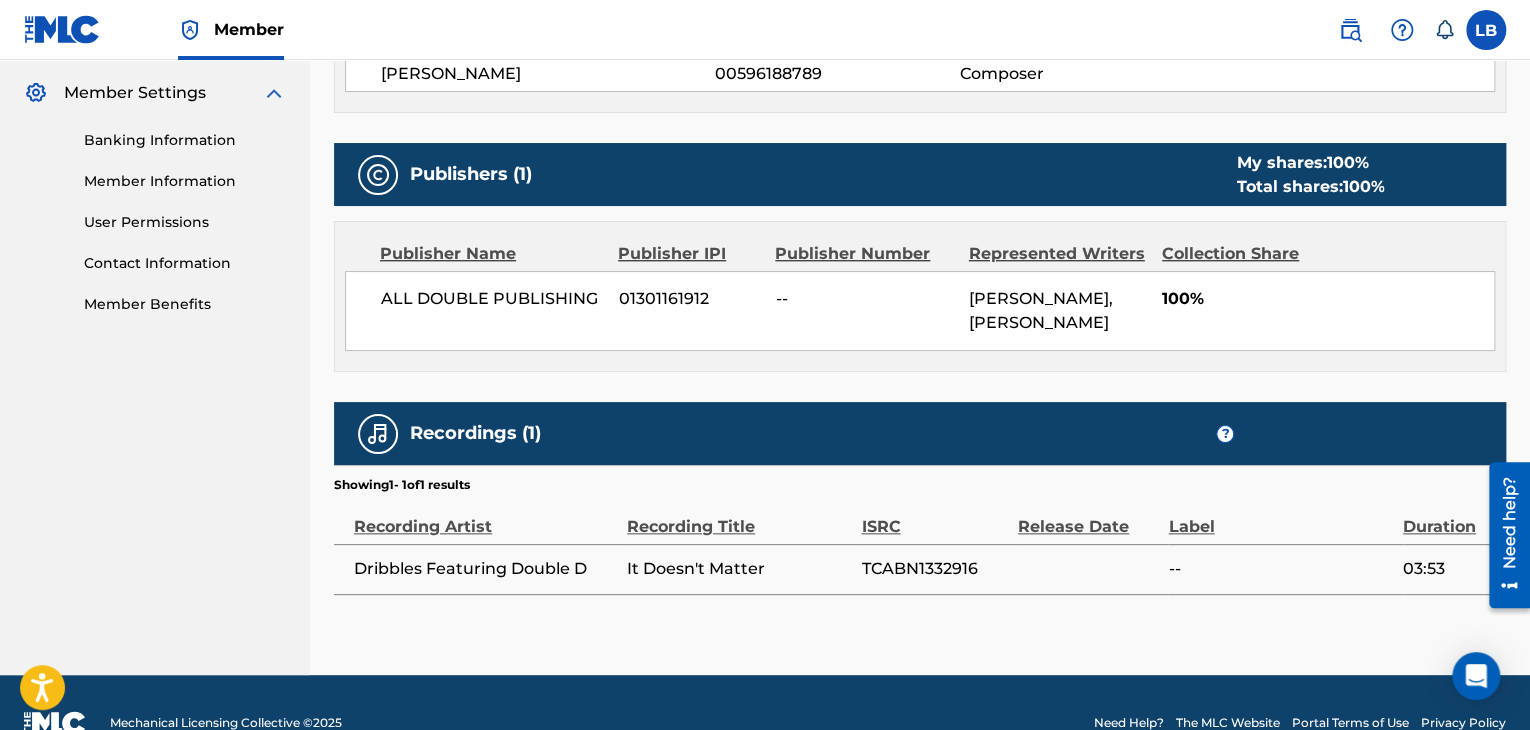 scroll, scrollTop: 806, scrollLeft: 0, axis: vertical 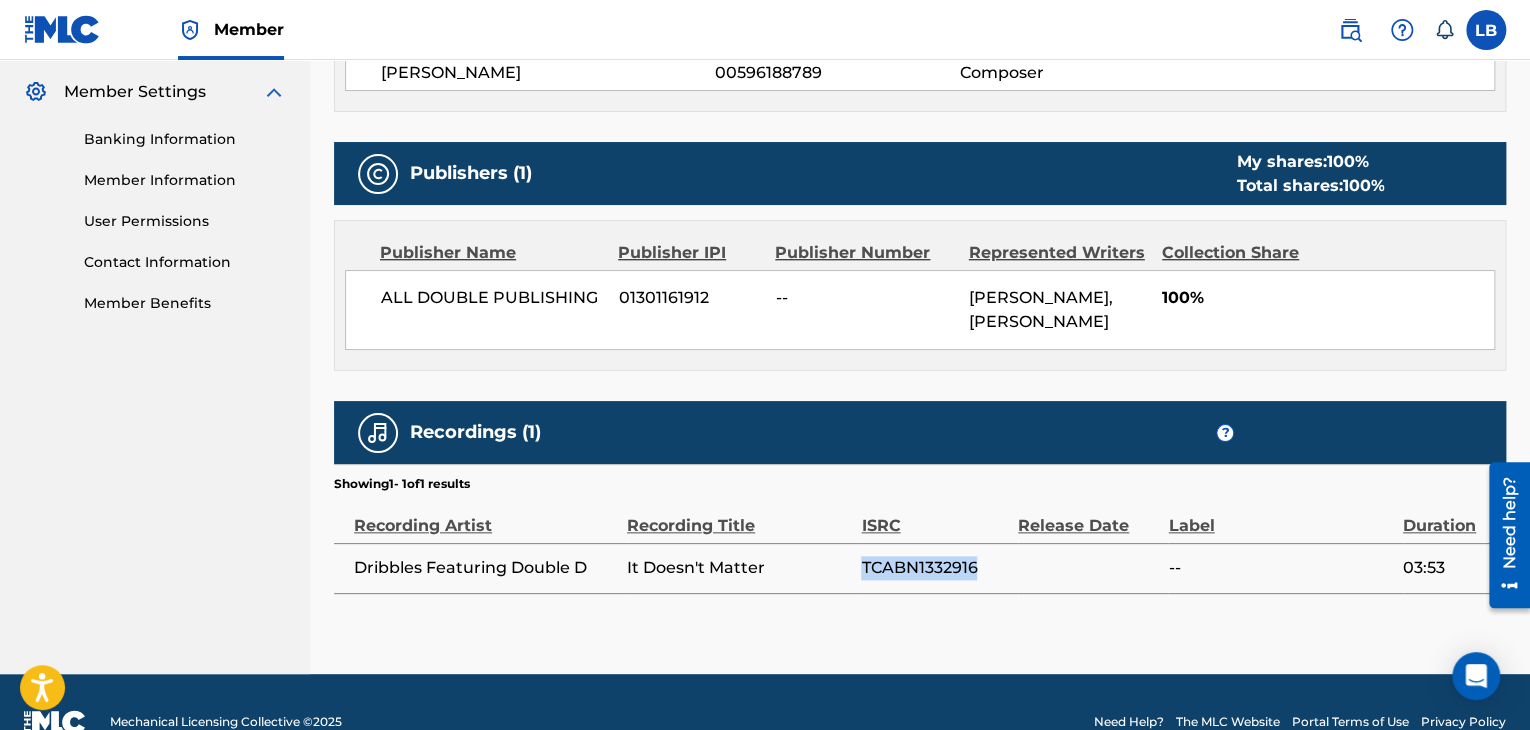drag, startPoint x: 976, startPoint y: 562, endPoint x: 861, endPoint y: 562, distance: 115 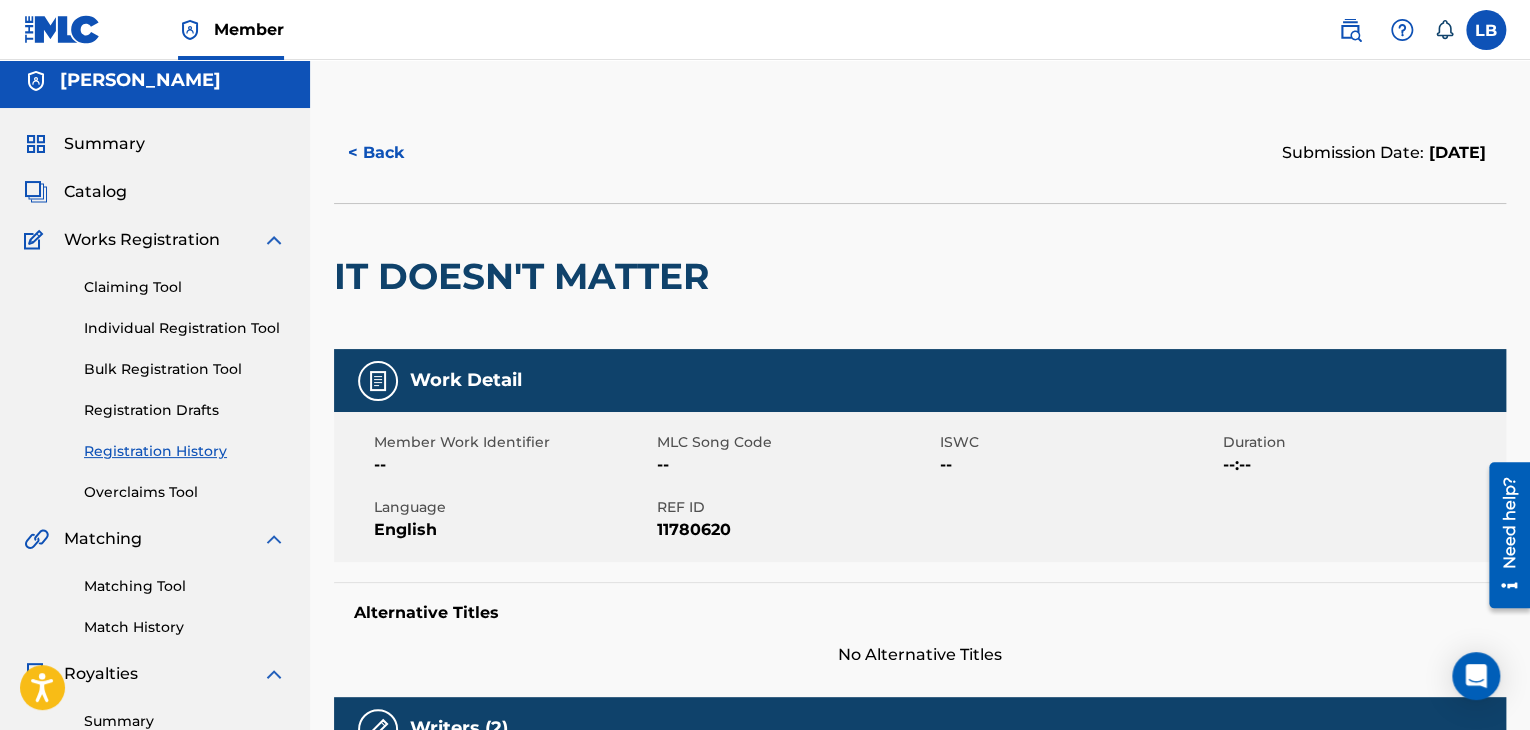 scroll, scrollTop: 0, scrollLeft: 0, axis: both 